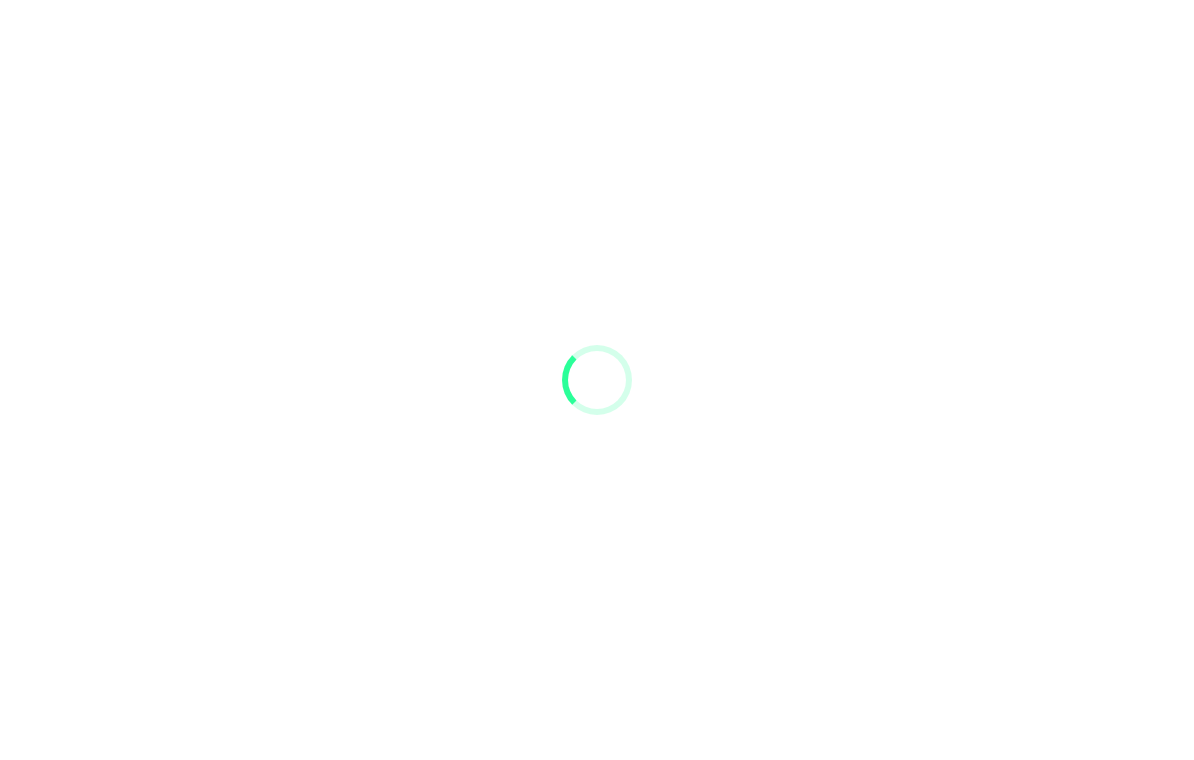 scroll, scrollTop: 0, scrollLeft: 0, axis: both 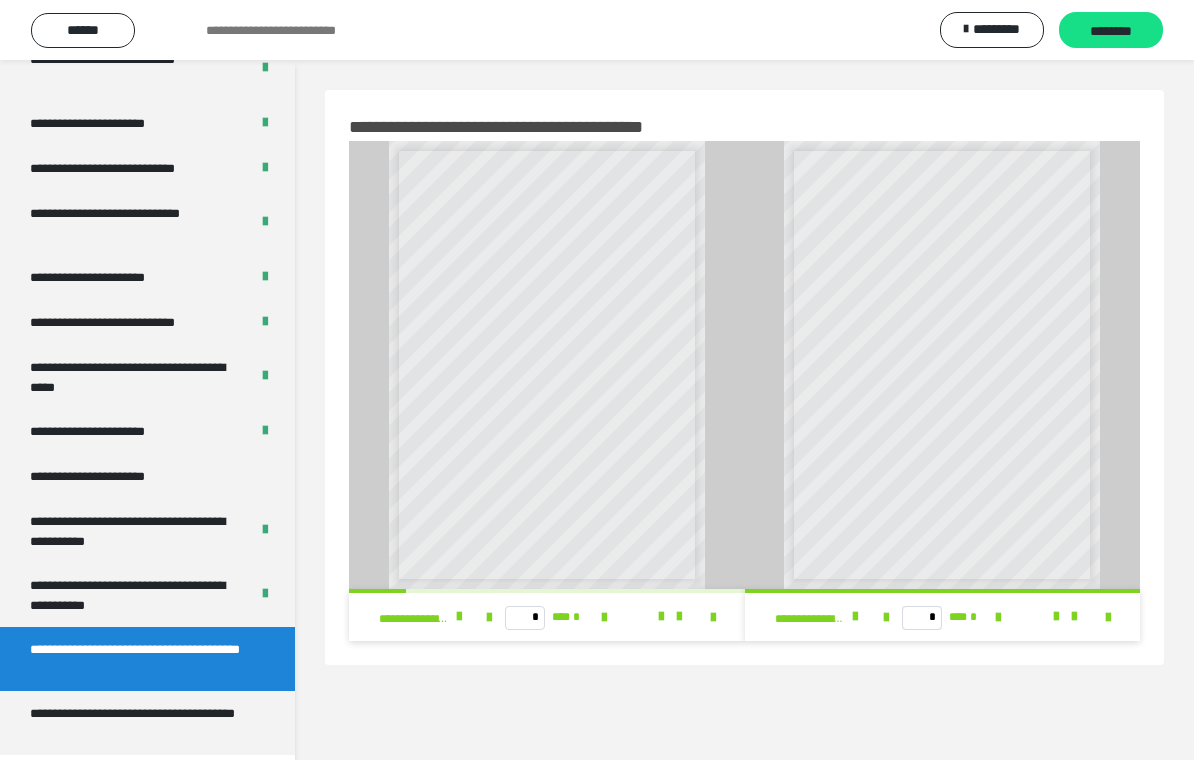 click on "**********" at bounding box center (131, 531) 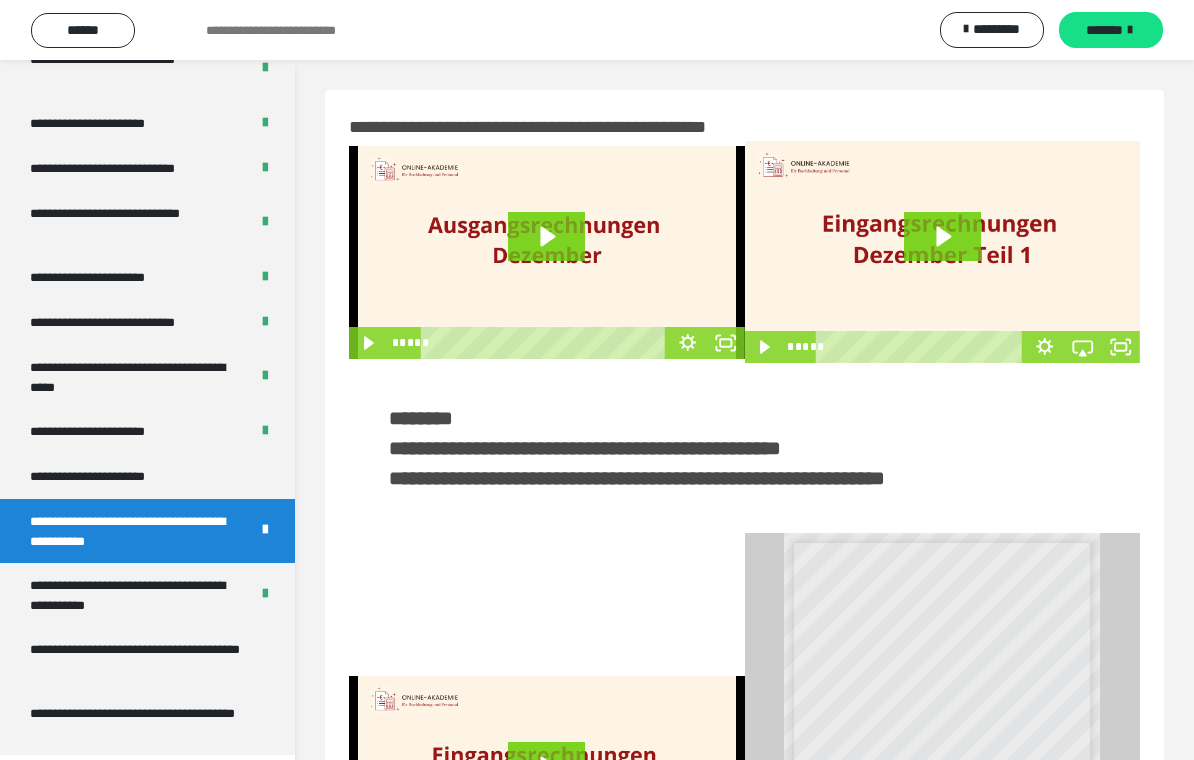 scroll, scrollTop: 57, scrollLeft: 0, axis: vertical 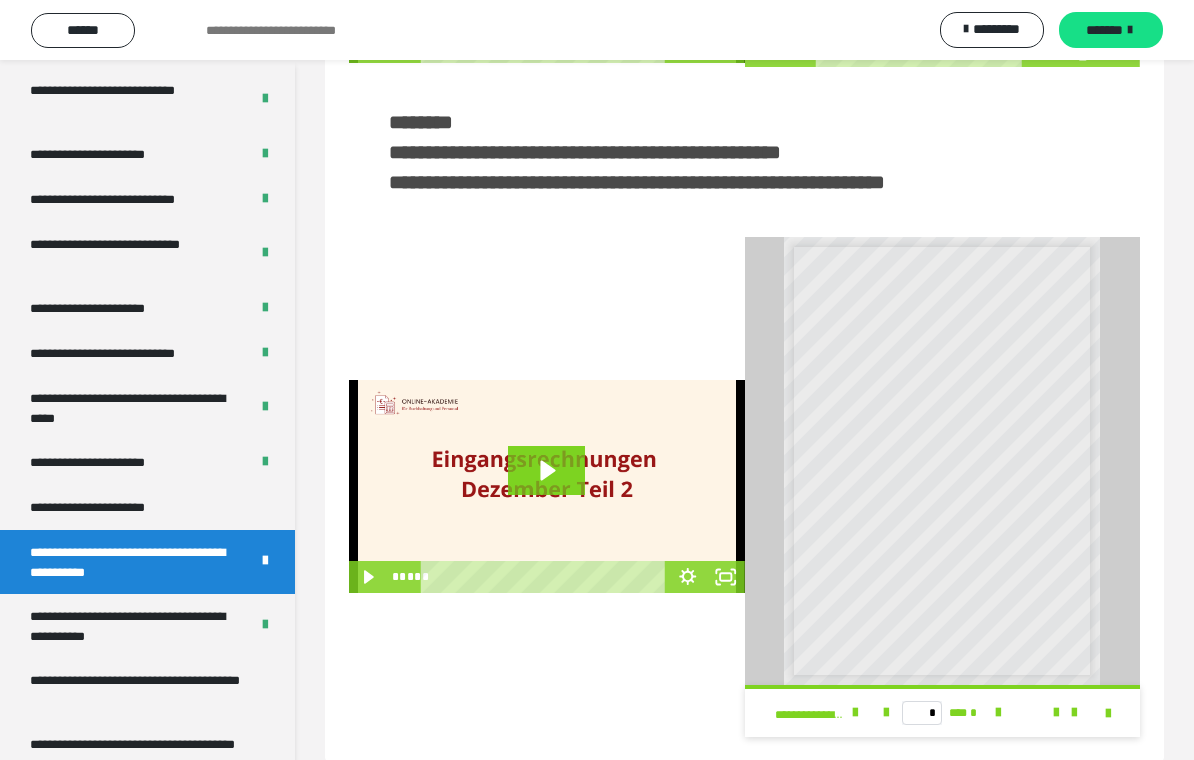 click on "**********" at bounding box center [131, 626] 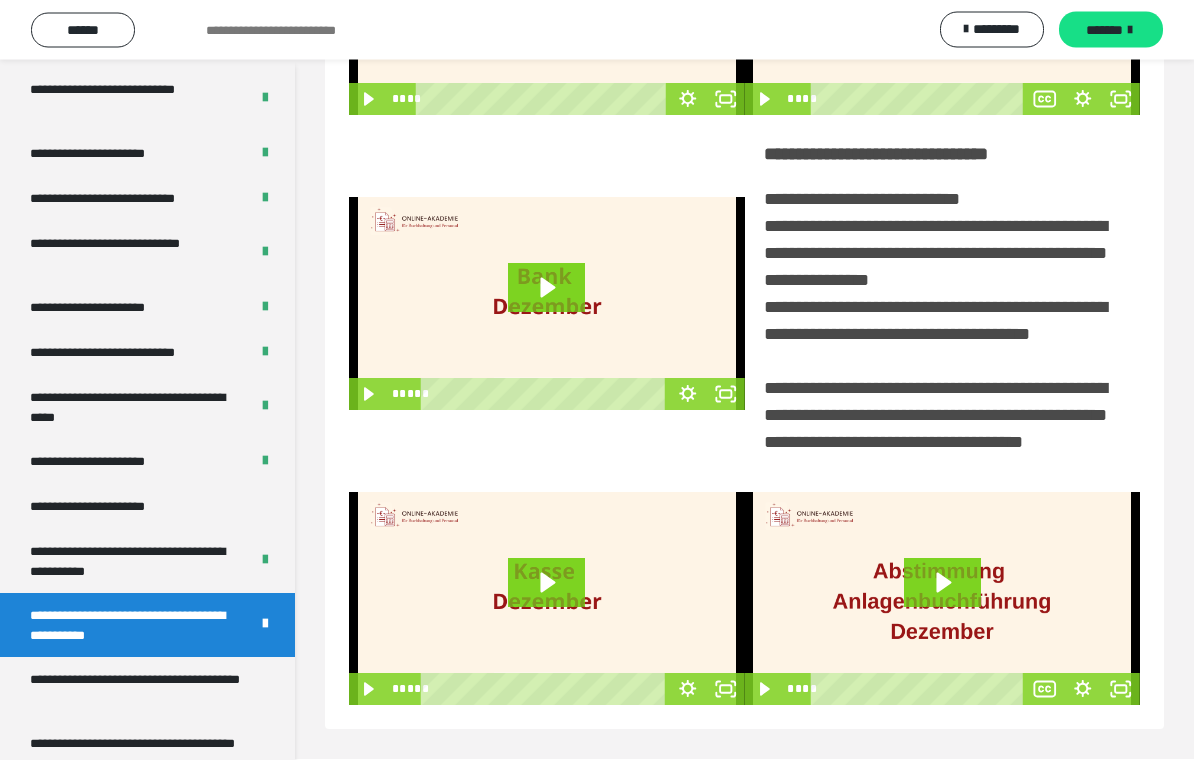 scroll, scrollTop: 261, scrollLeft: 0, axis: vertical 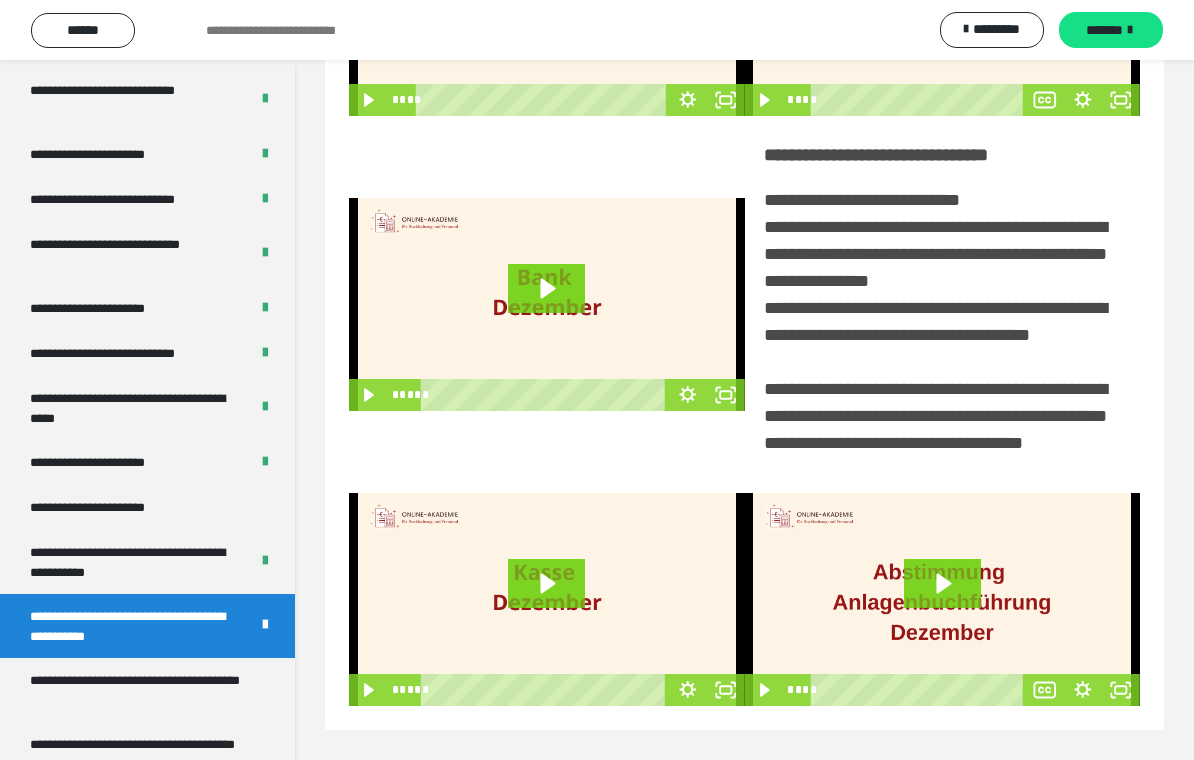 click 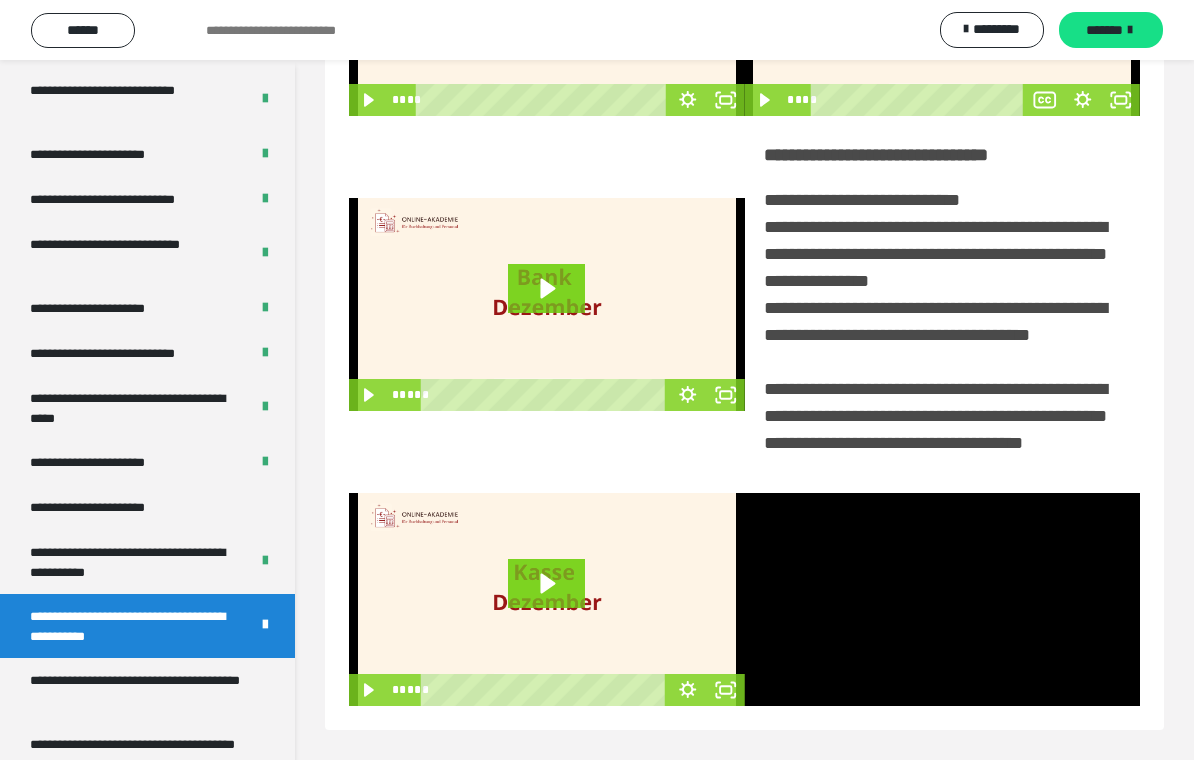 click 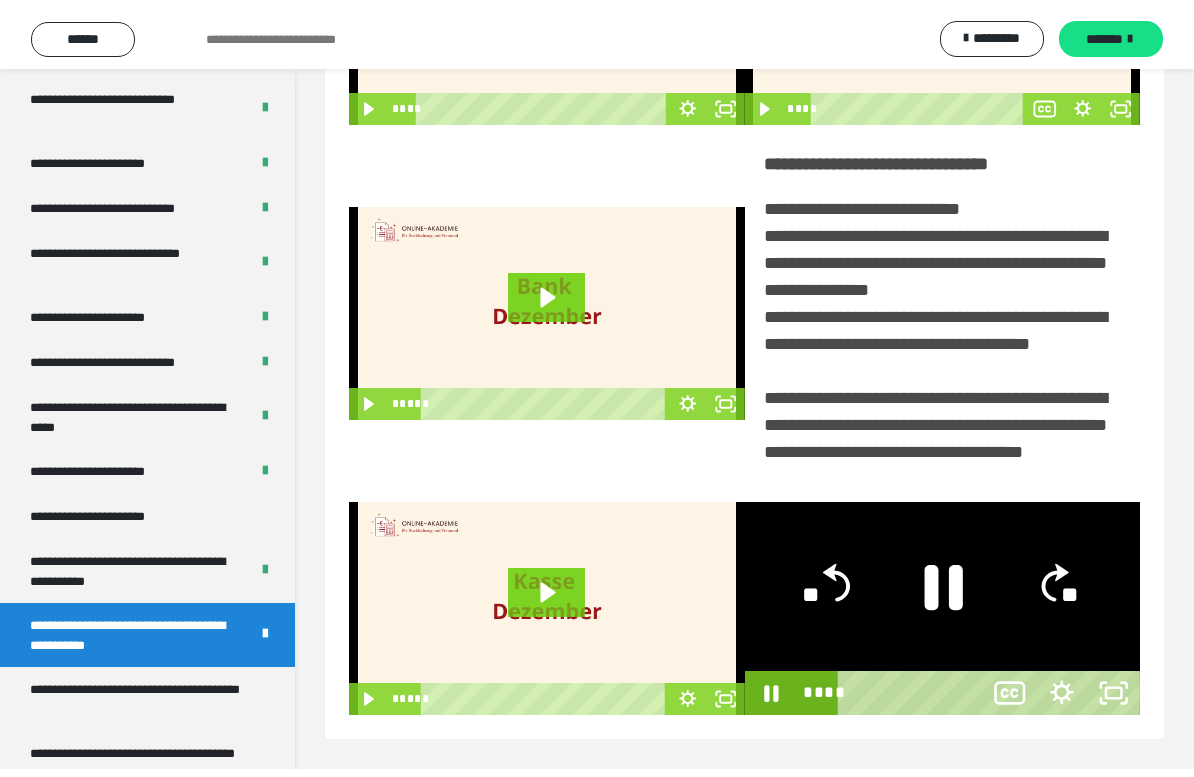 scroll, scrollTop: 24, scrollLeft: 0, axis: vertical 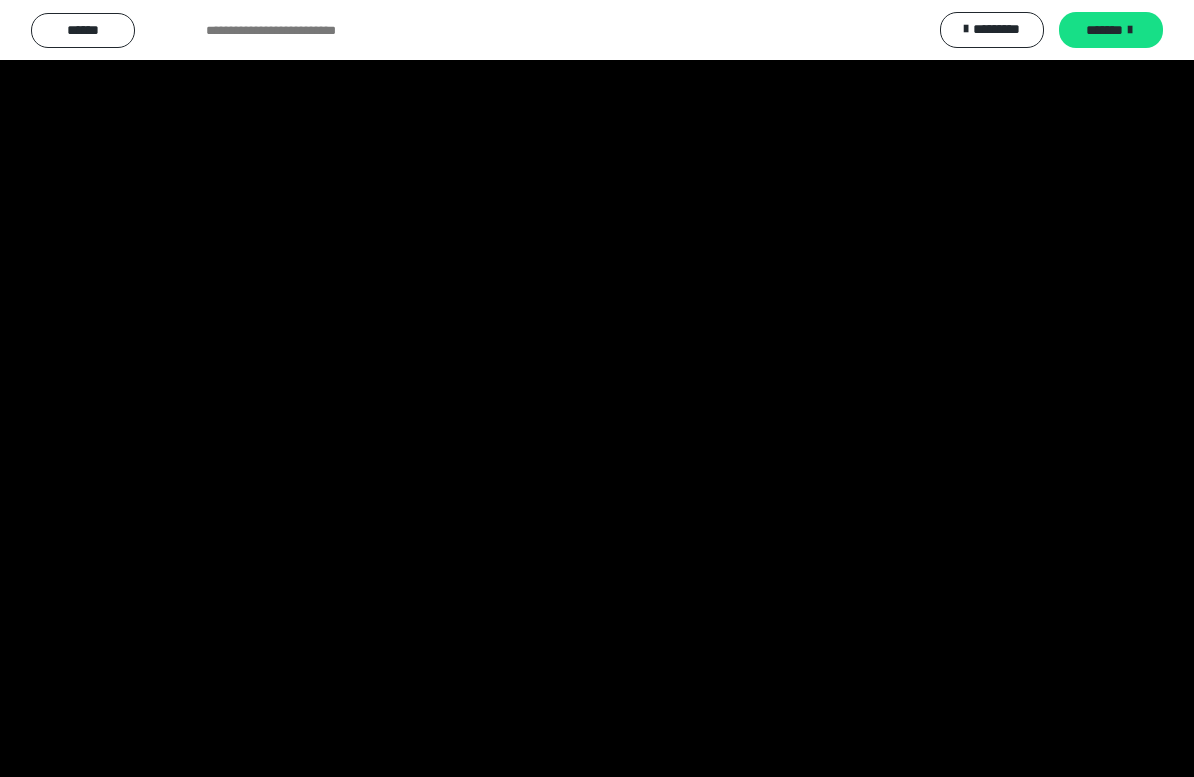 click at bounding box center [597, 388] 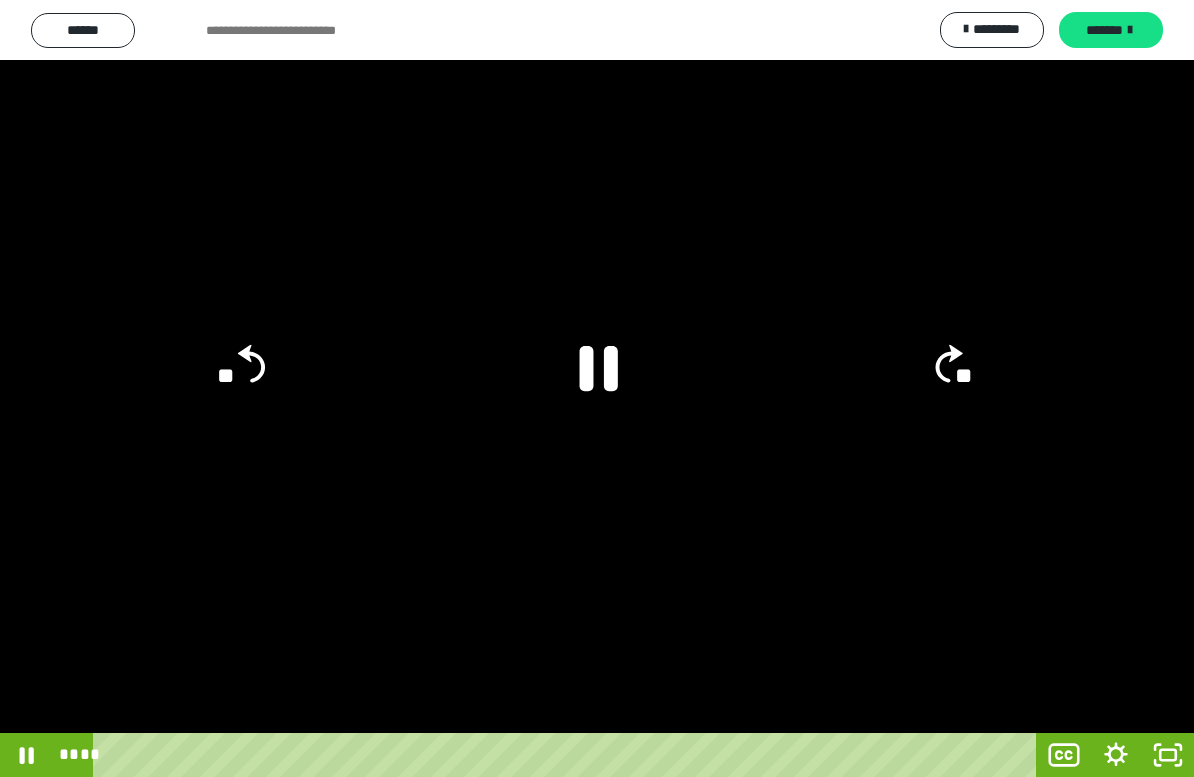click 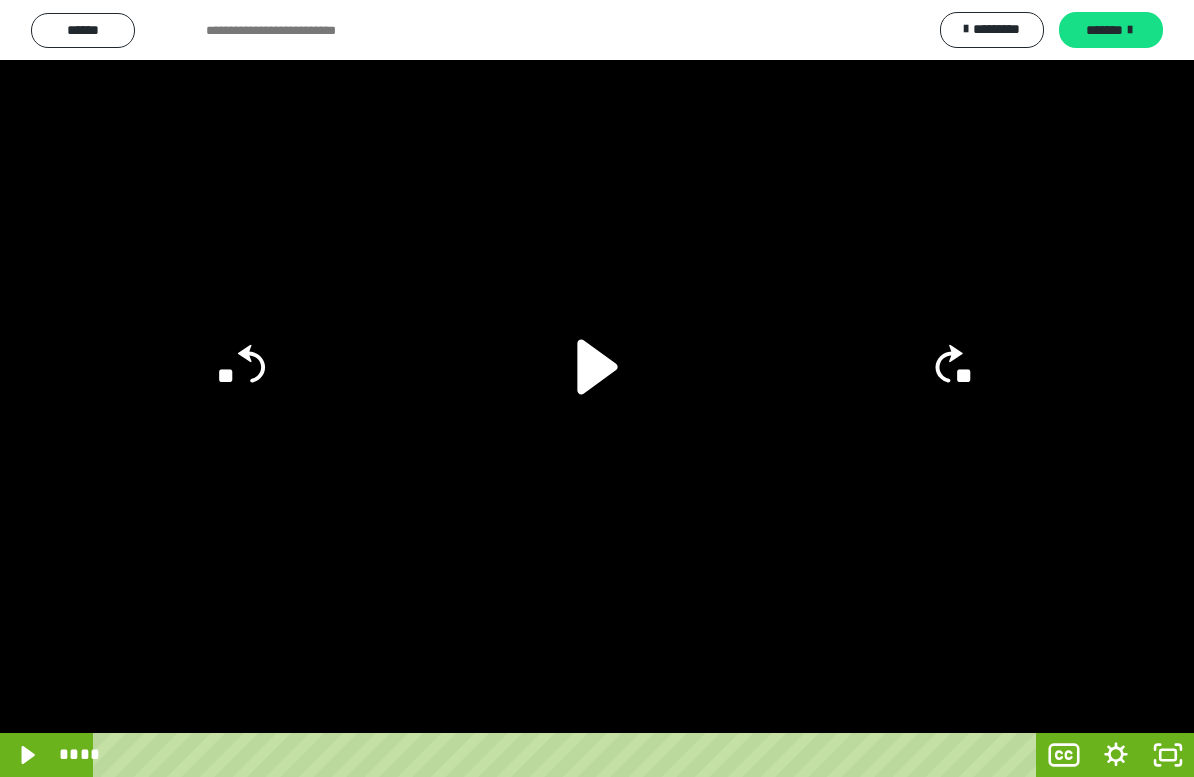 click 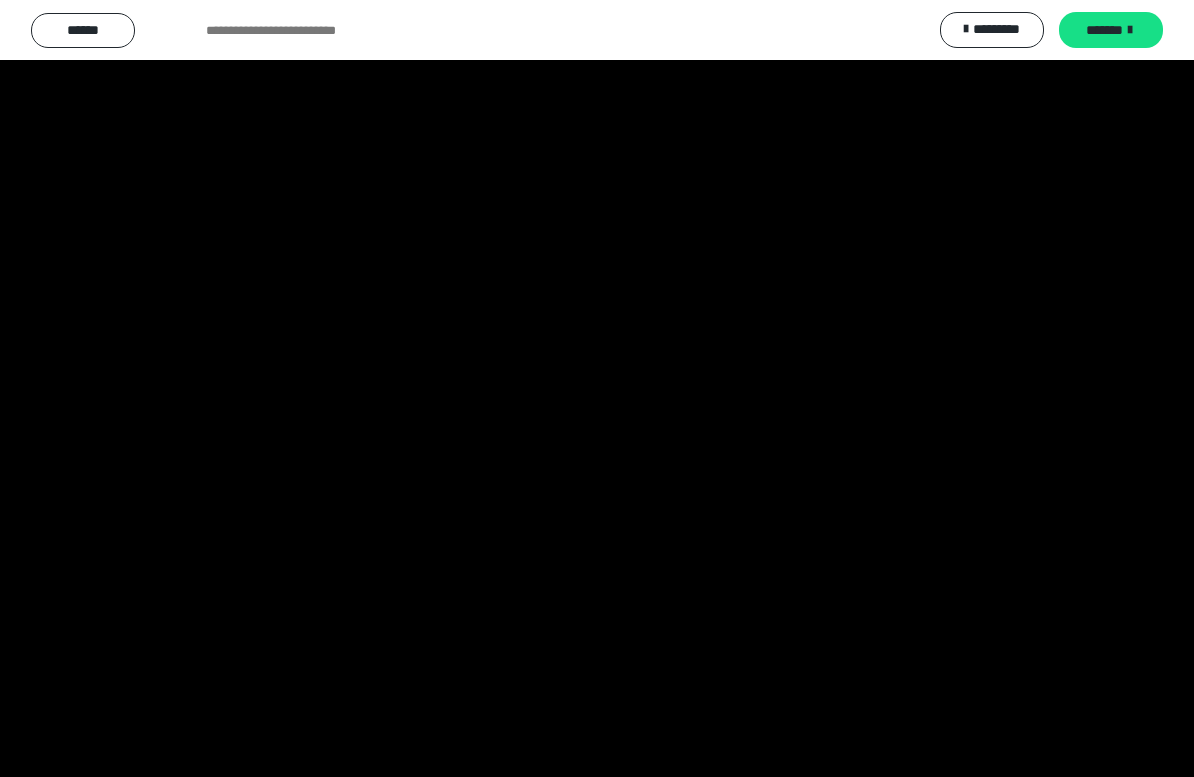click at bounding box center (597, 388) 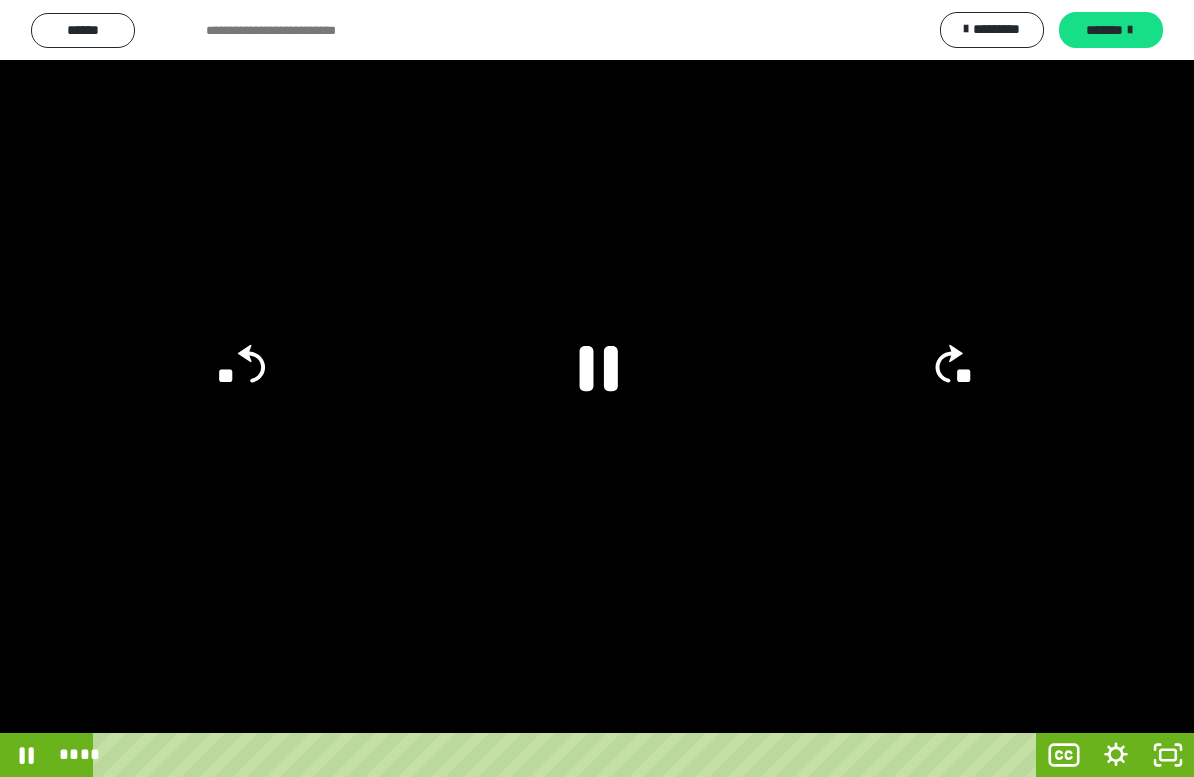 click 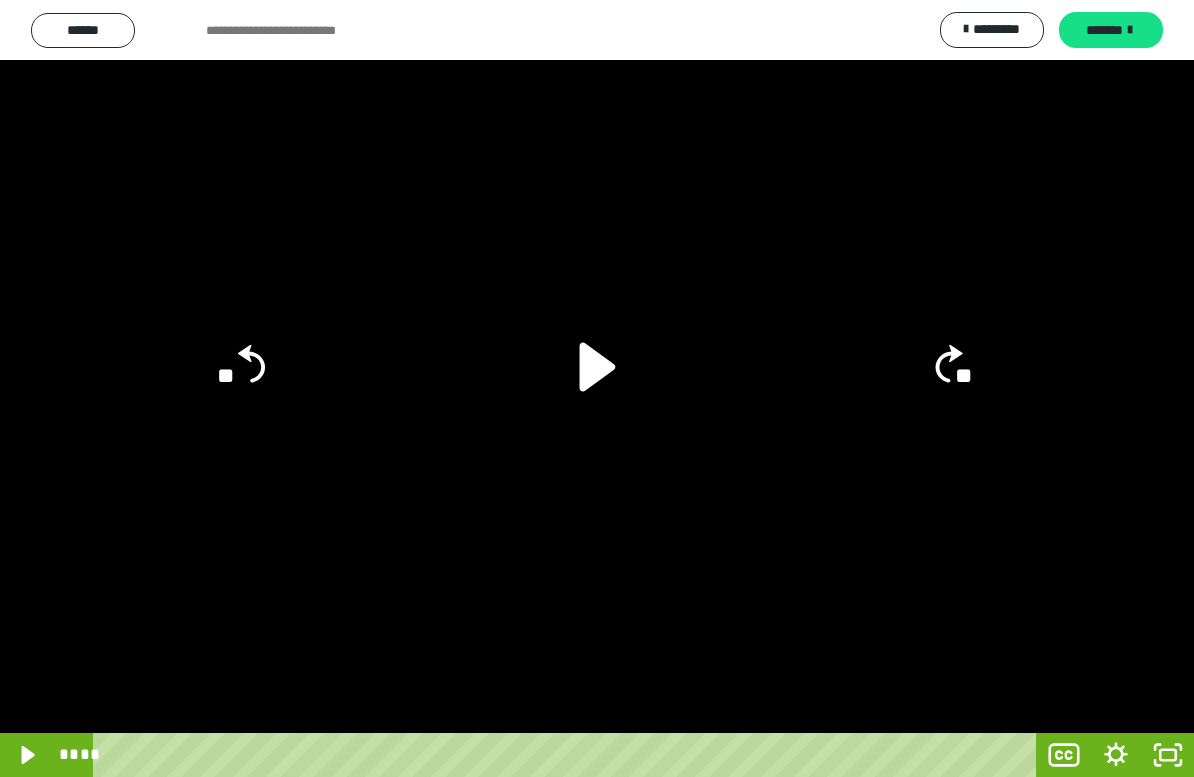 click 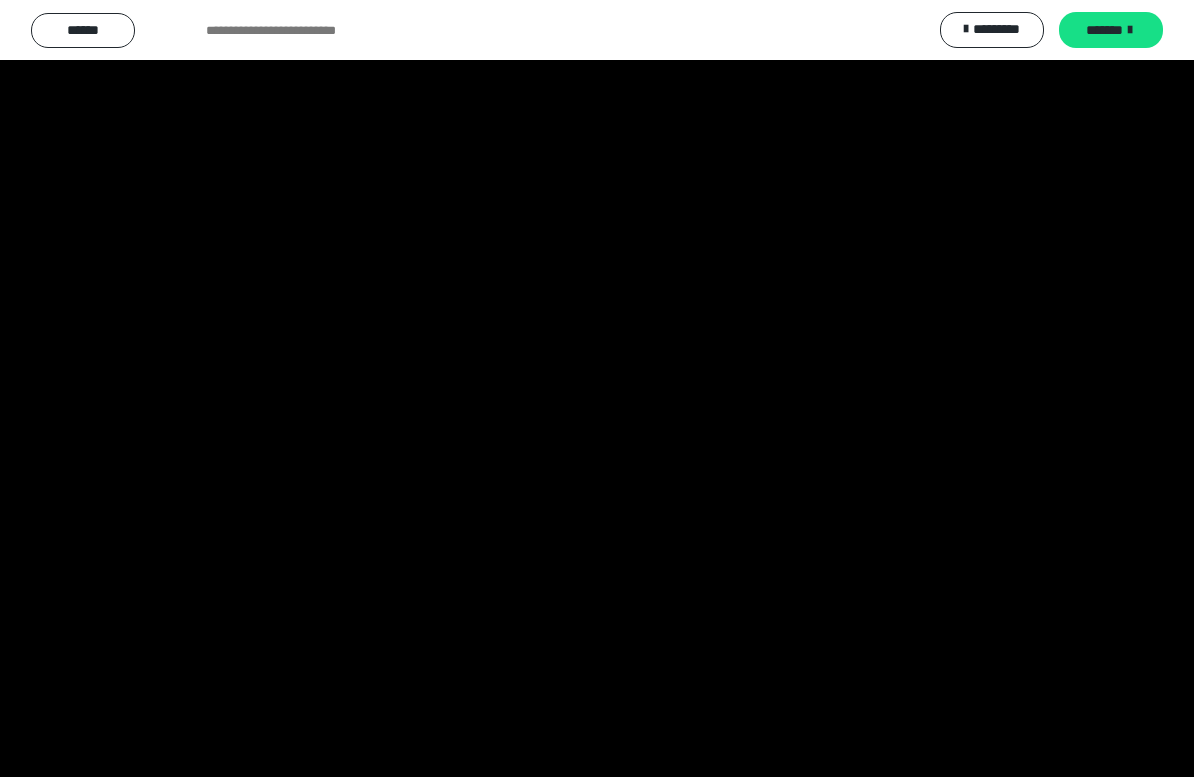 click at bounding box center (597, 388) 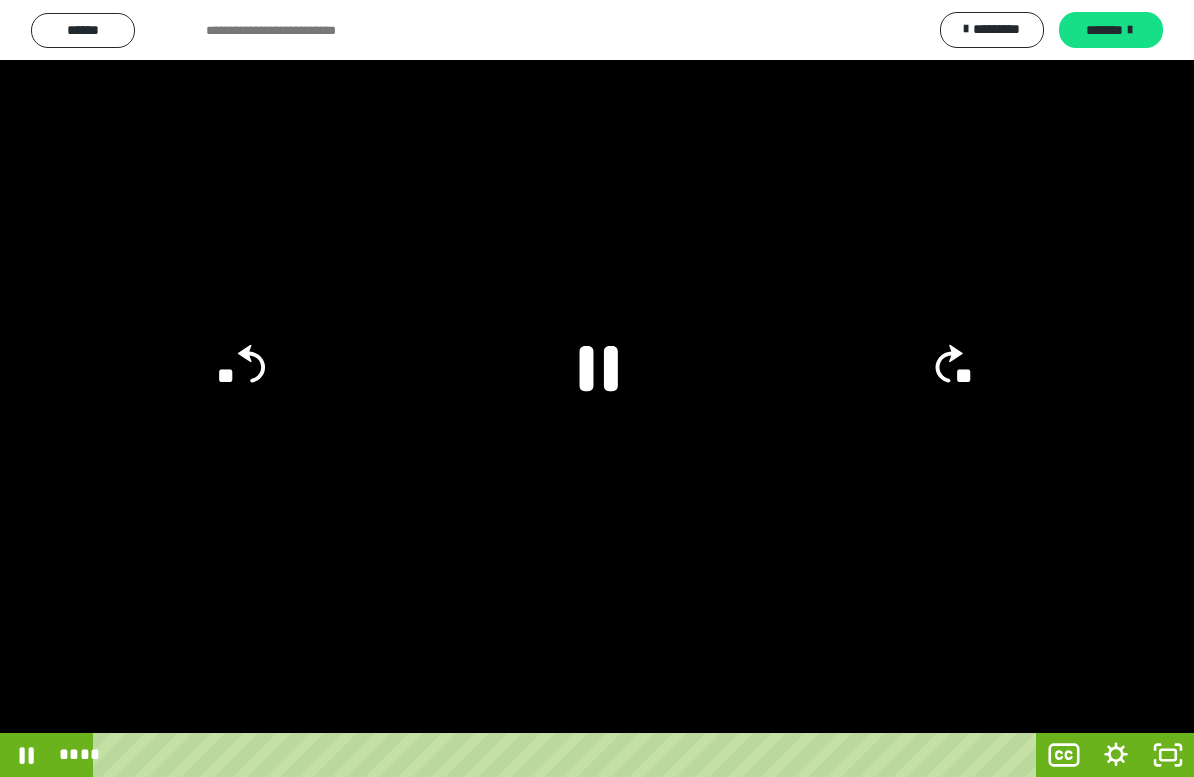 click on "**" 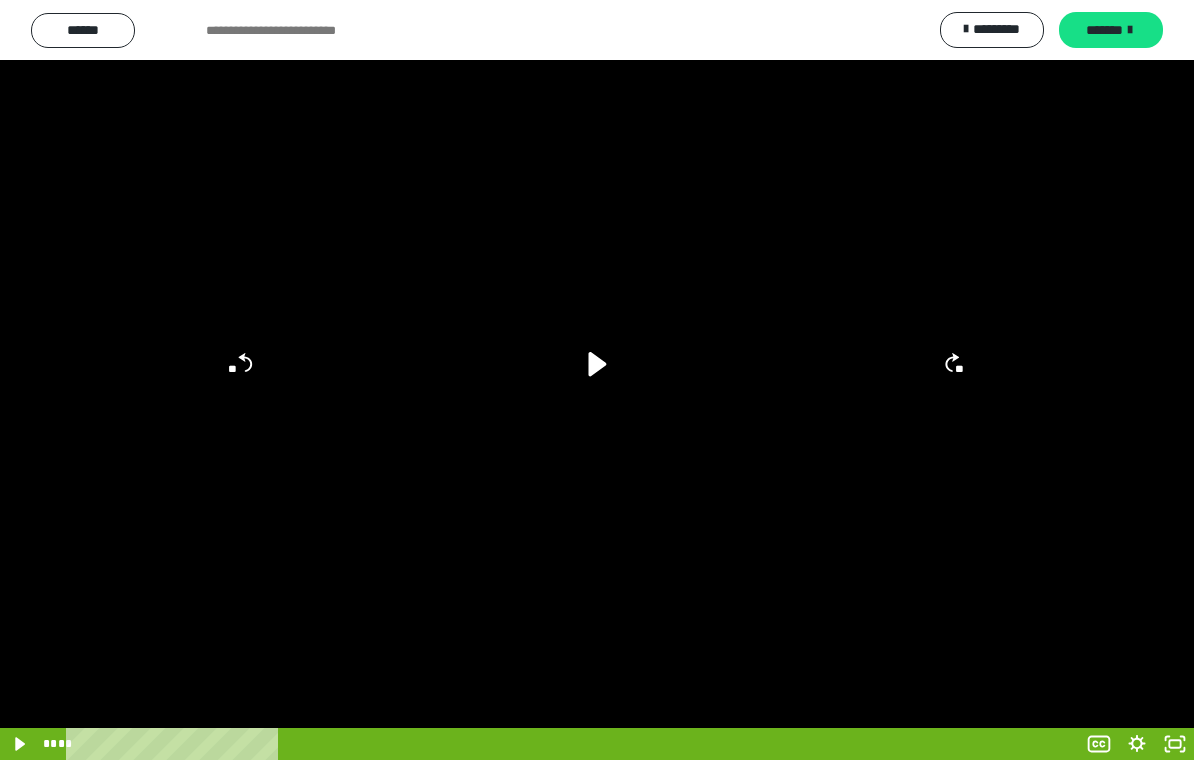 scroll, scrollTop: 292, scrollLeft: 0, axis: vertical 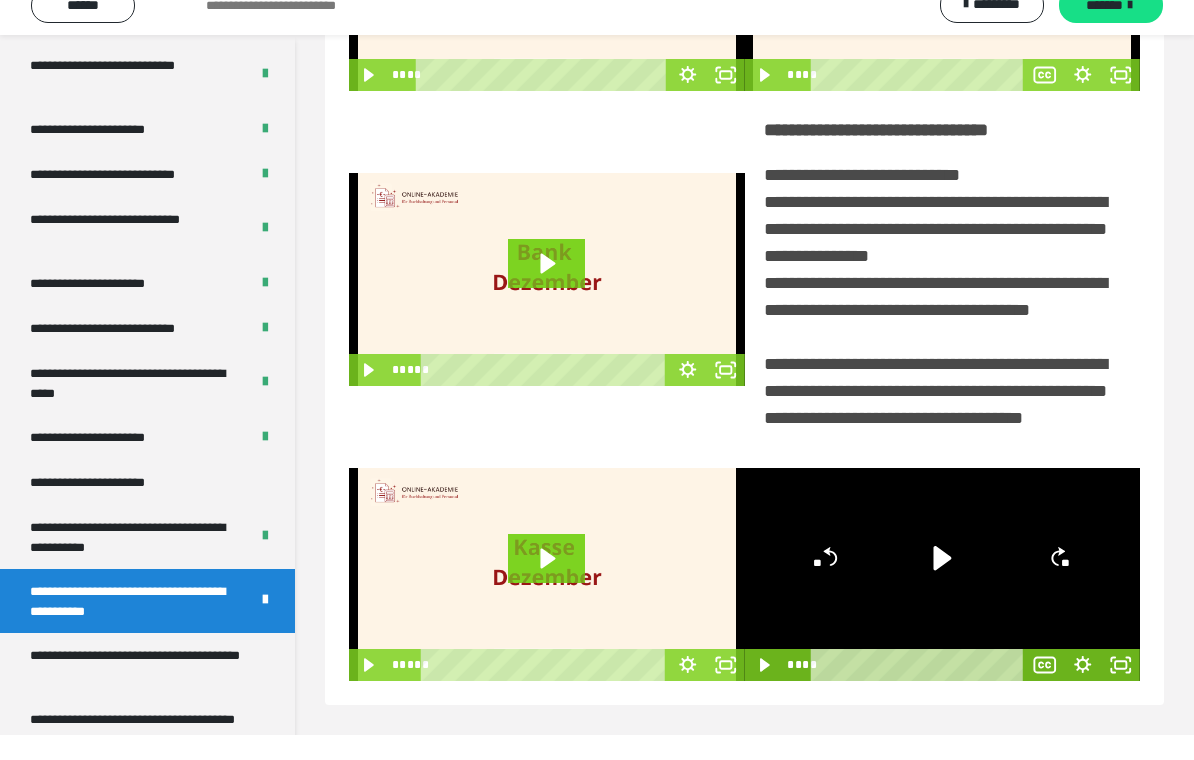 click on "**********" at bounding box center (147, 507) 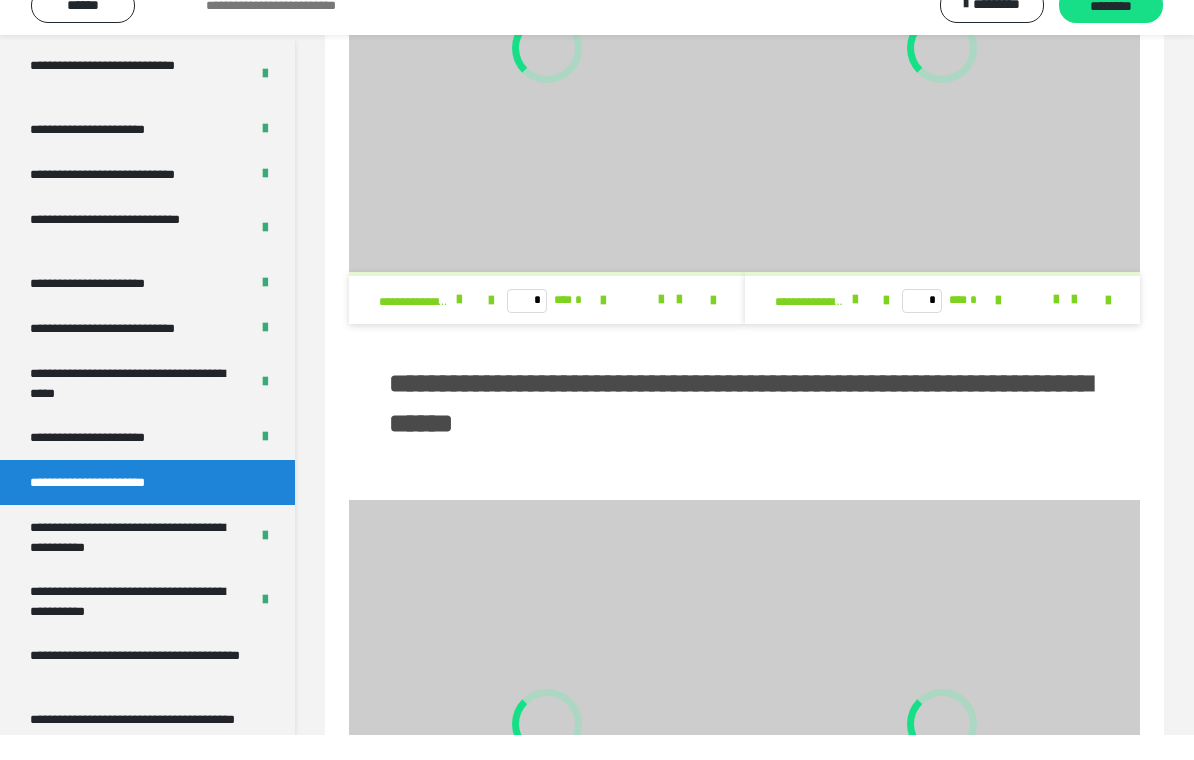 scroll, scrollTop: 317, scrollLeft: 0, axis: vertical 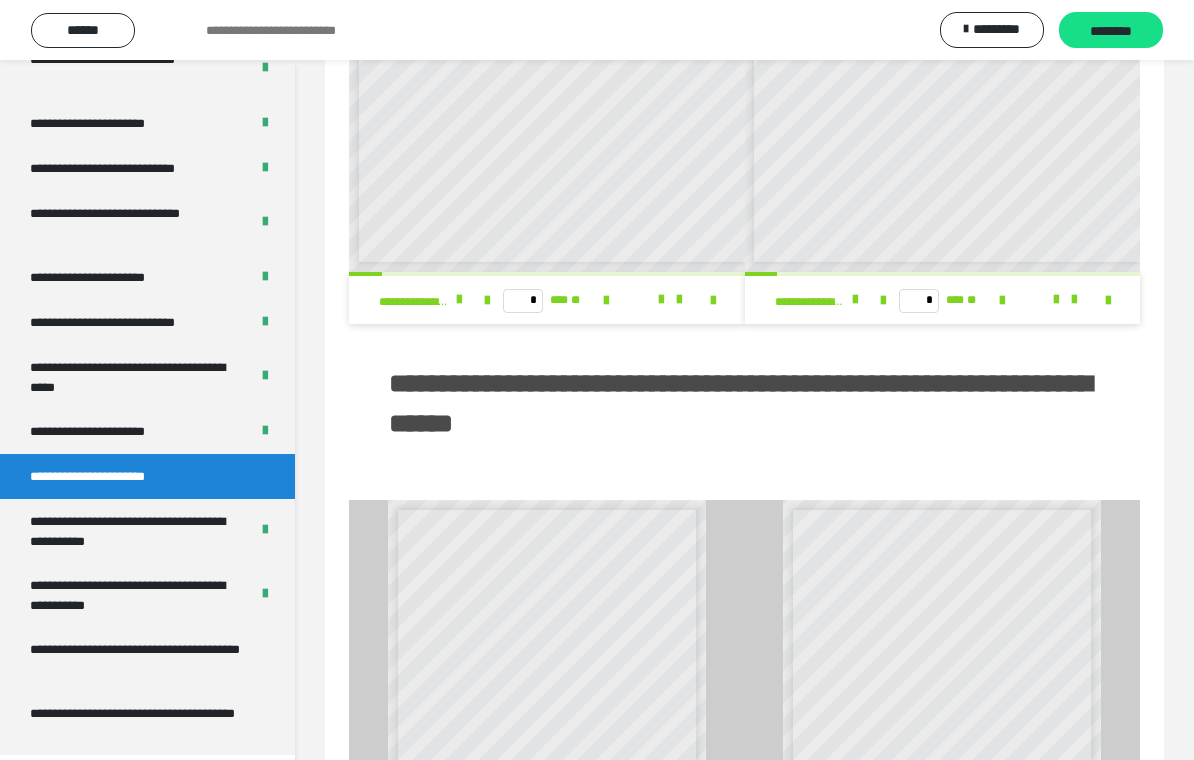 click on "**********" at bounding box center (139, 659) 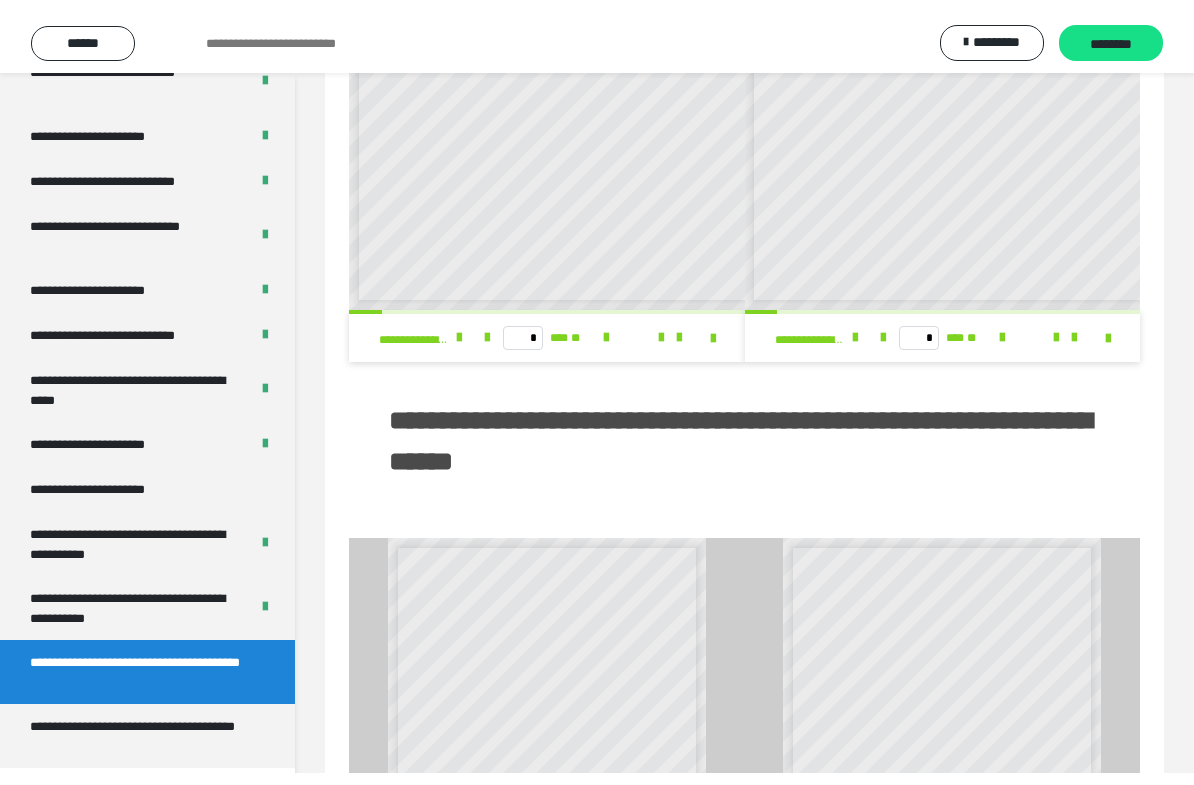 scroll, scrollTop: 91, scrollLeft: 0, axis: vertical 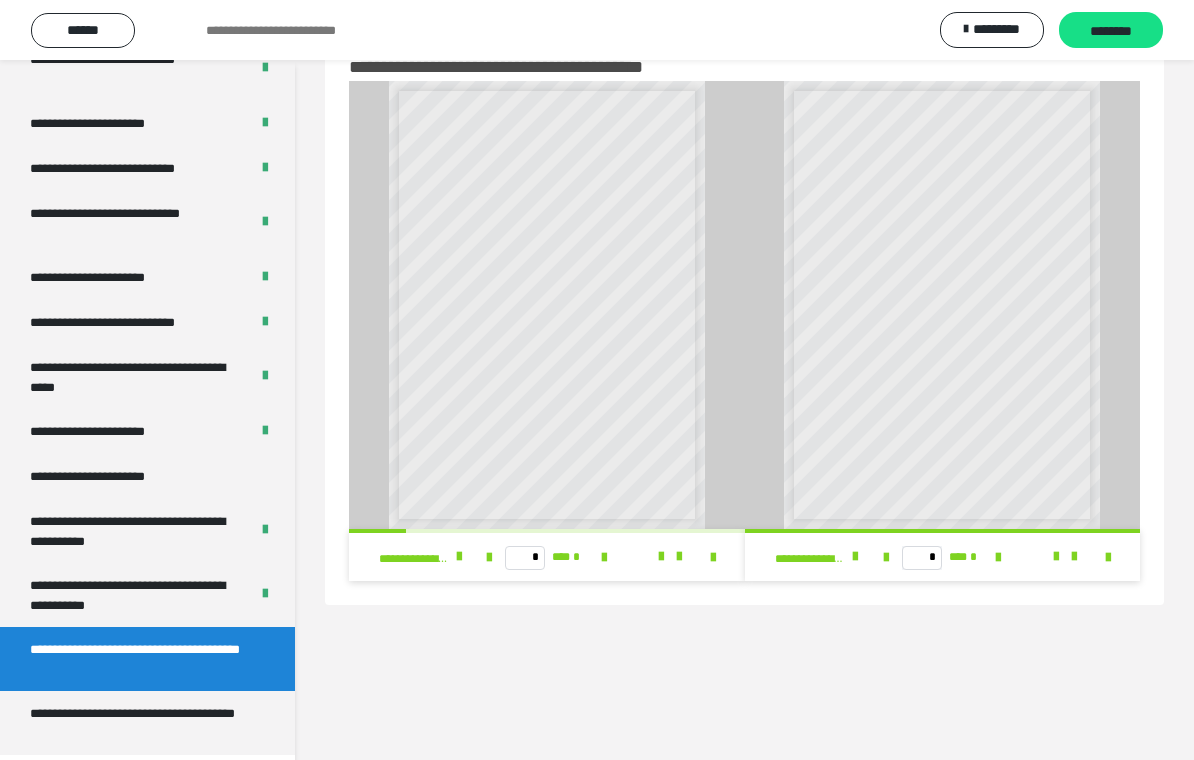 click at bounding box center [680, 557] 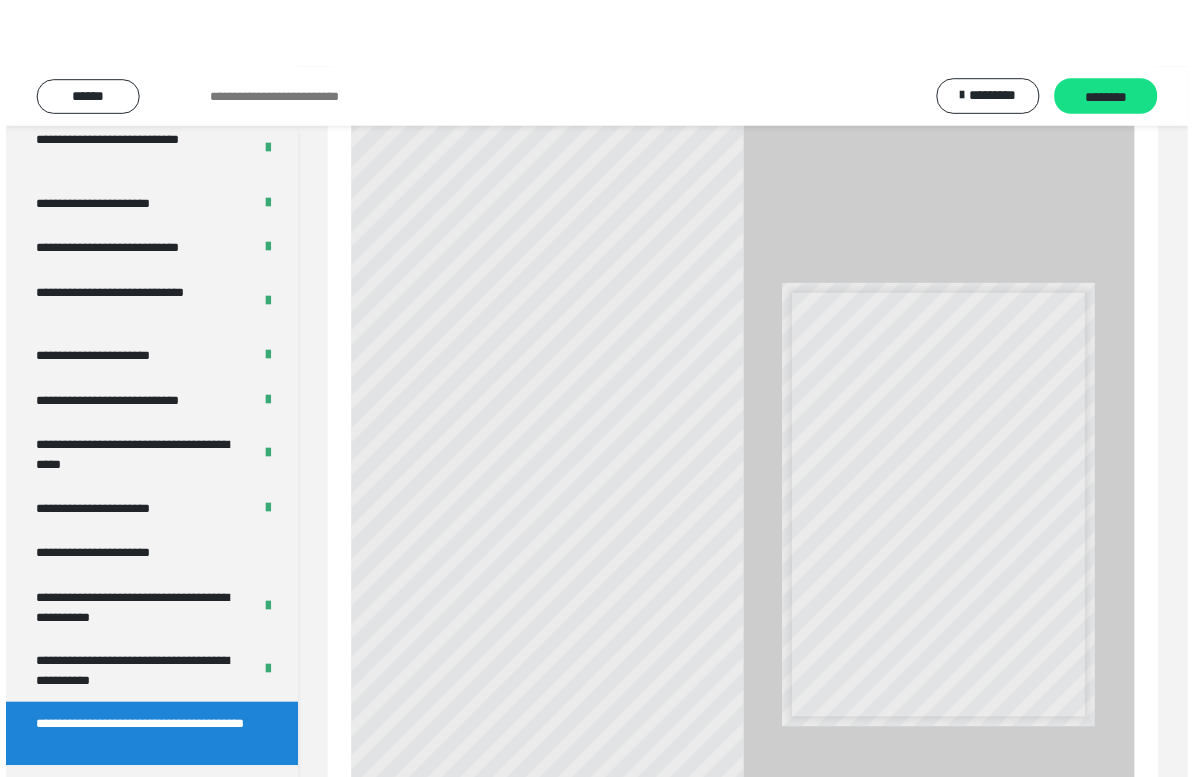 scroll, scrollTop: 24, scrollLeft: 0, axis: vertical 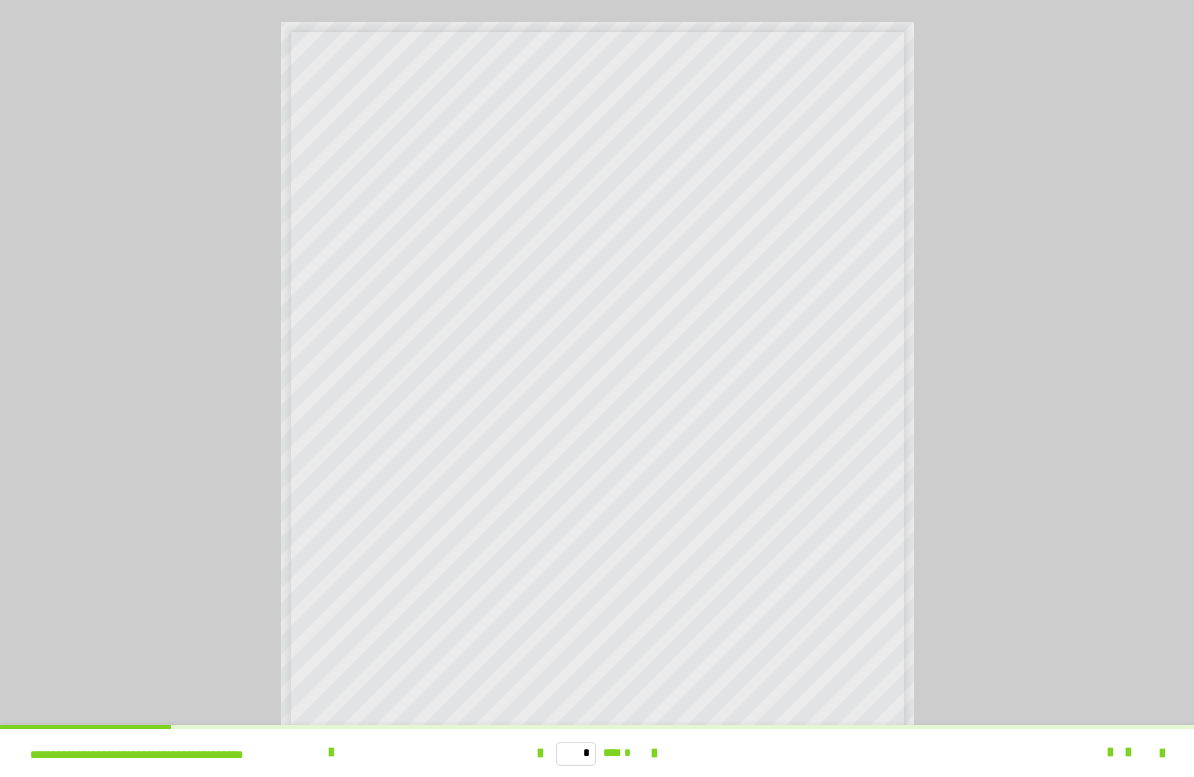 click on "* *** *" at bounding box center [597, 753] 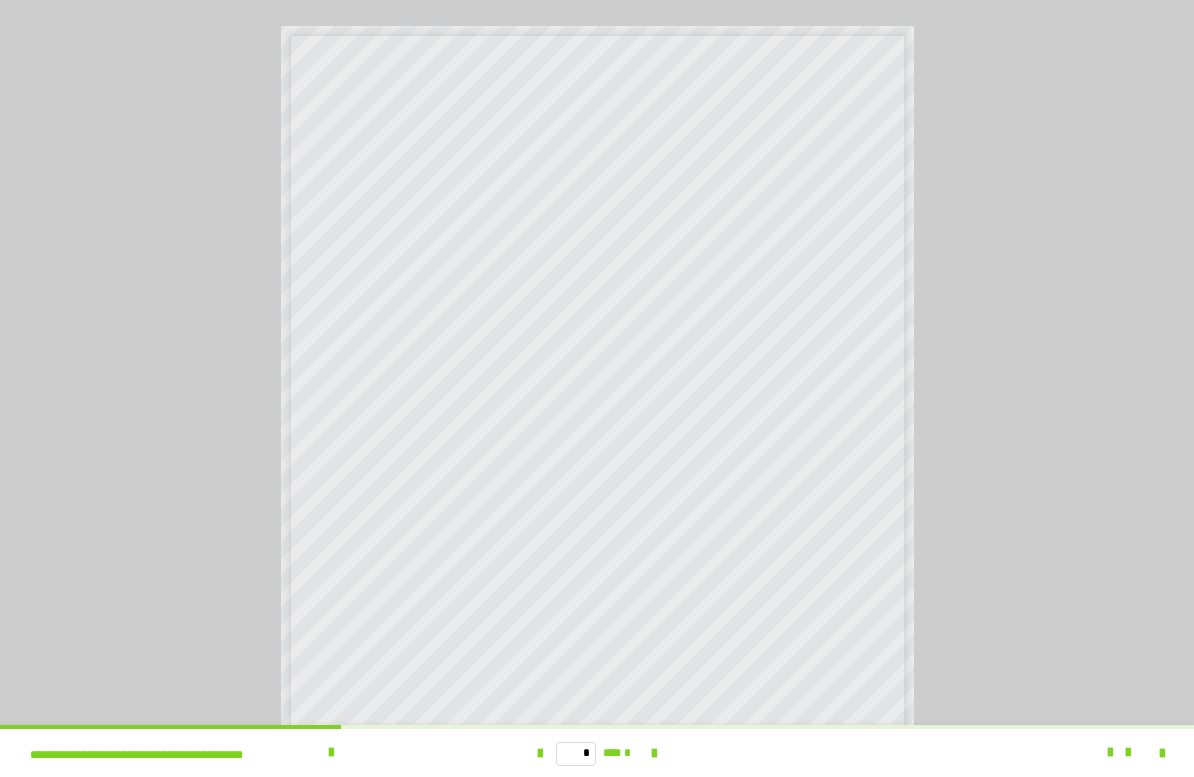 click at bounding box center (654, 754) 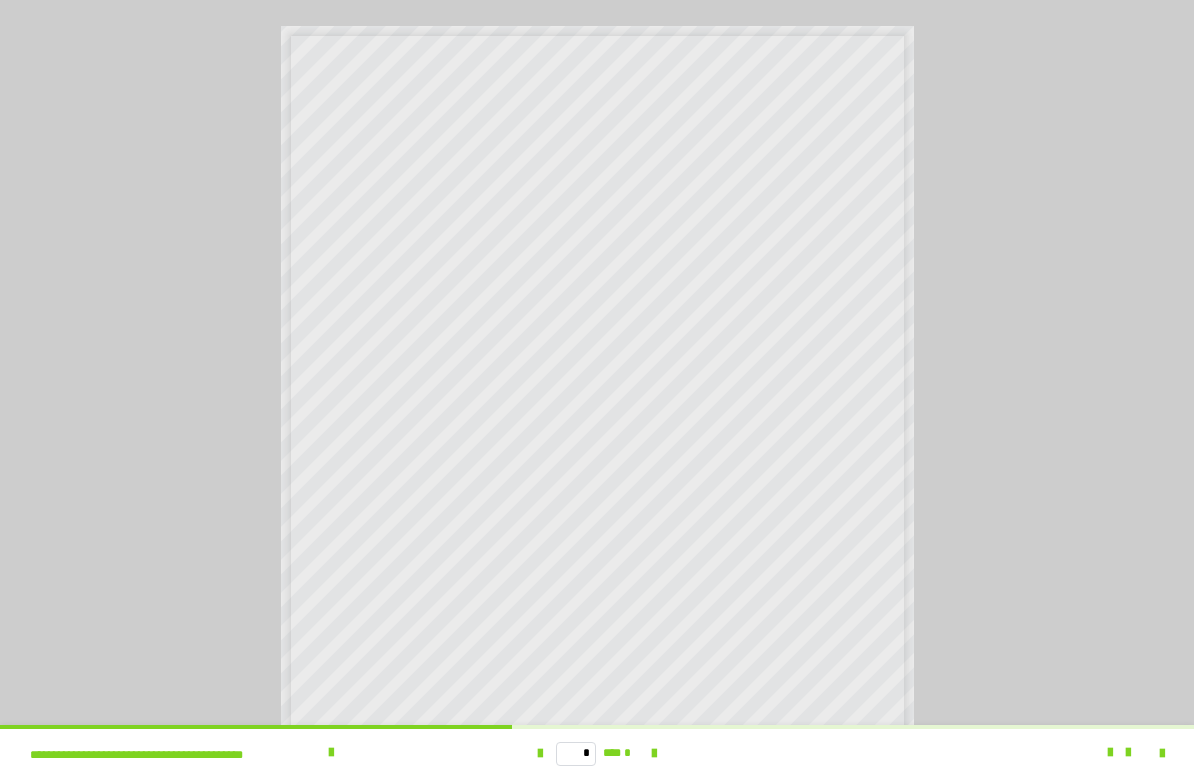 click at bounding box center [654, 754] 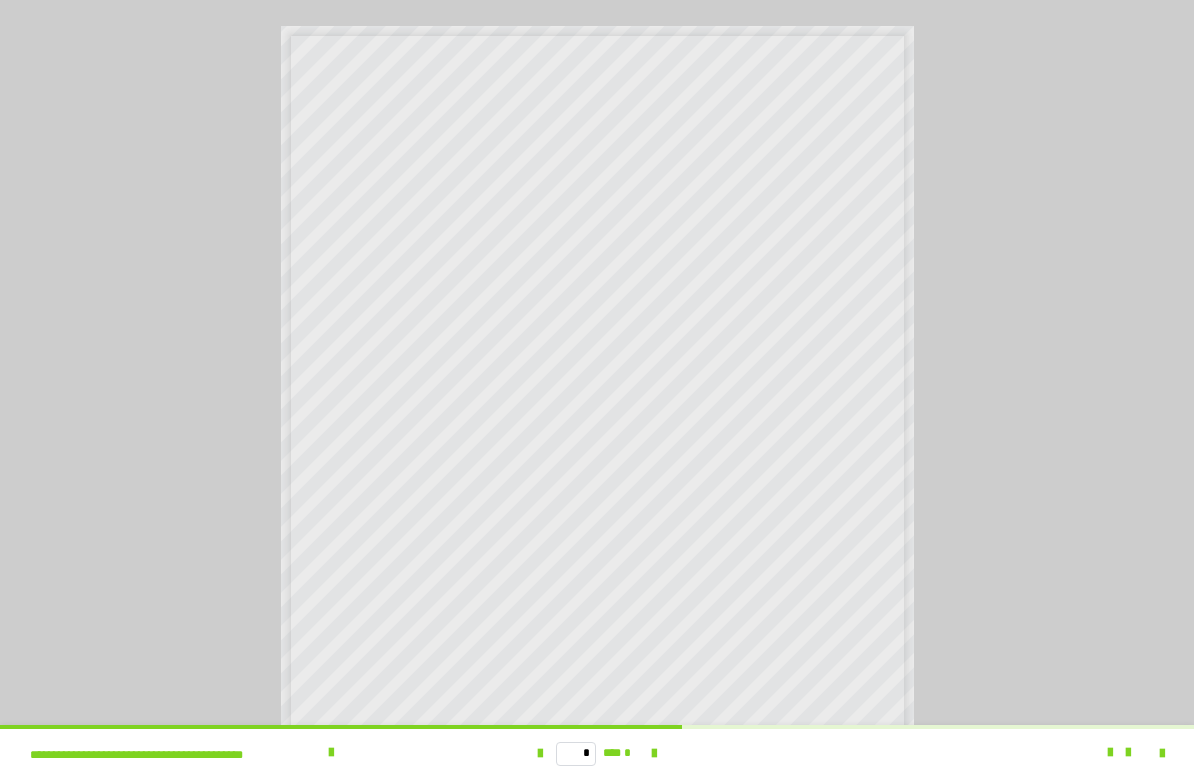 click at bounding box center [654, 754] 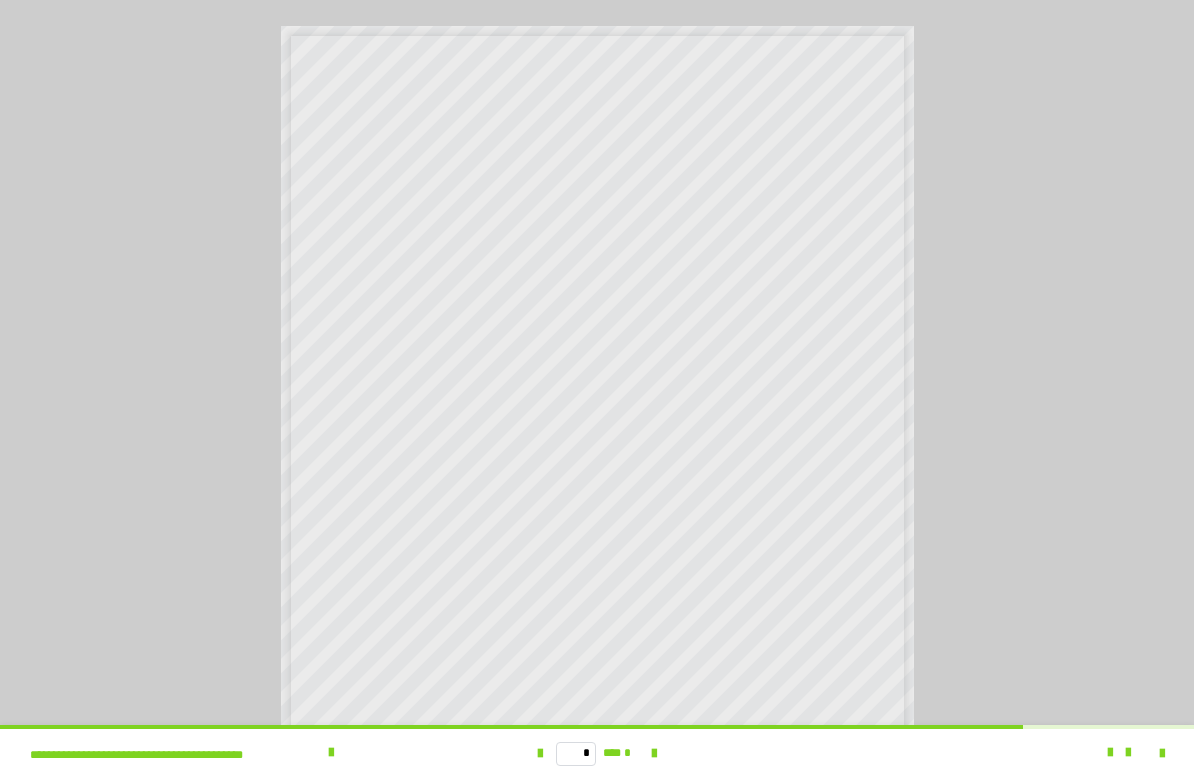 click at bounding box center [654, 754] 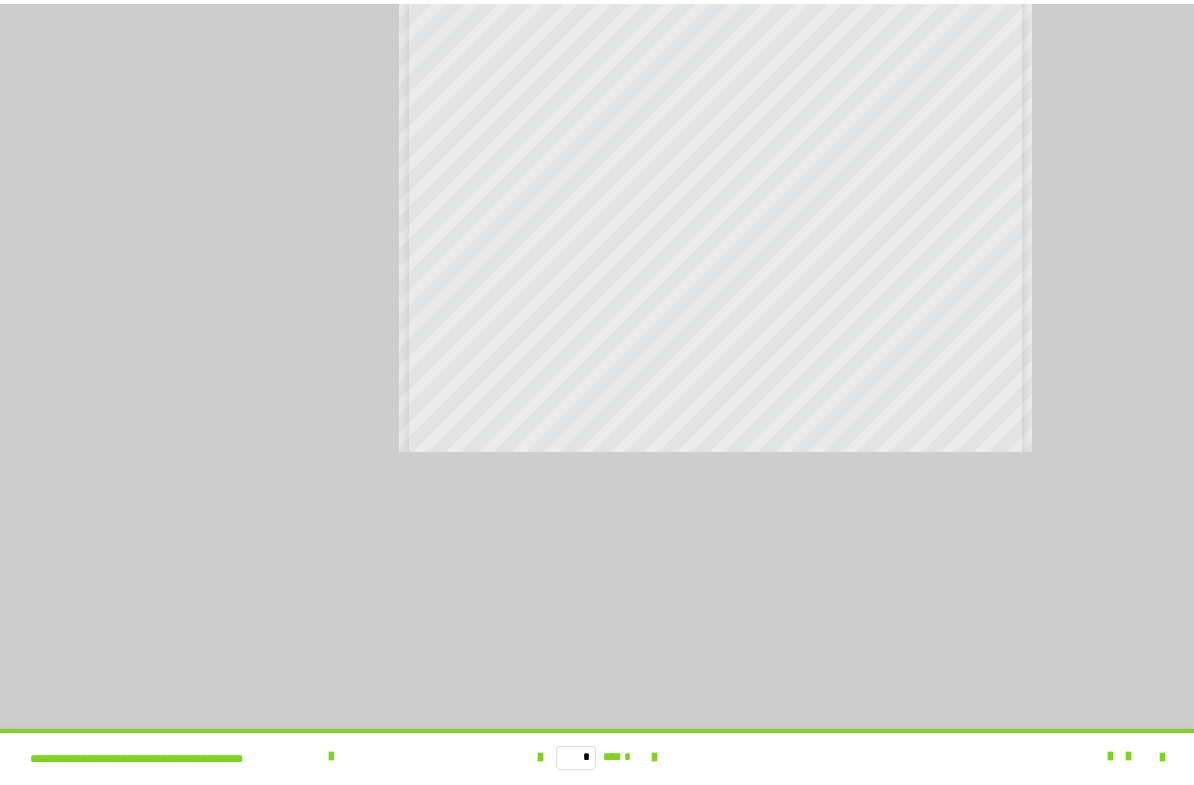 scroll, scrollTop: 74, scrollLeft: 0, axis: vertical 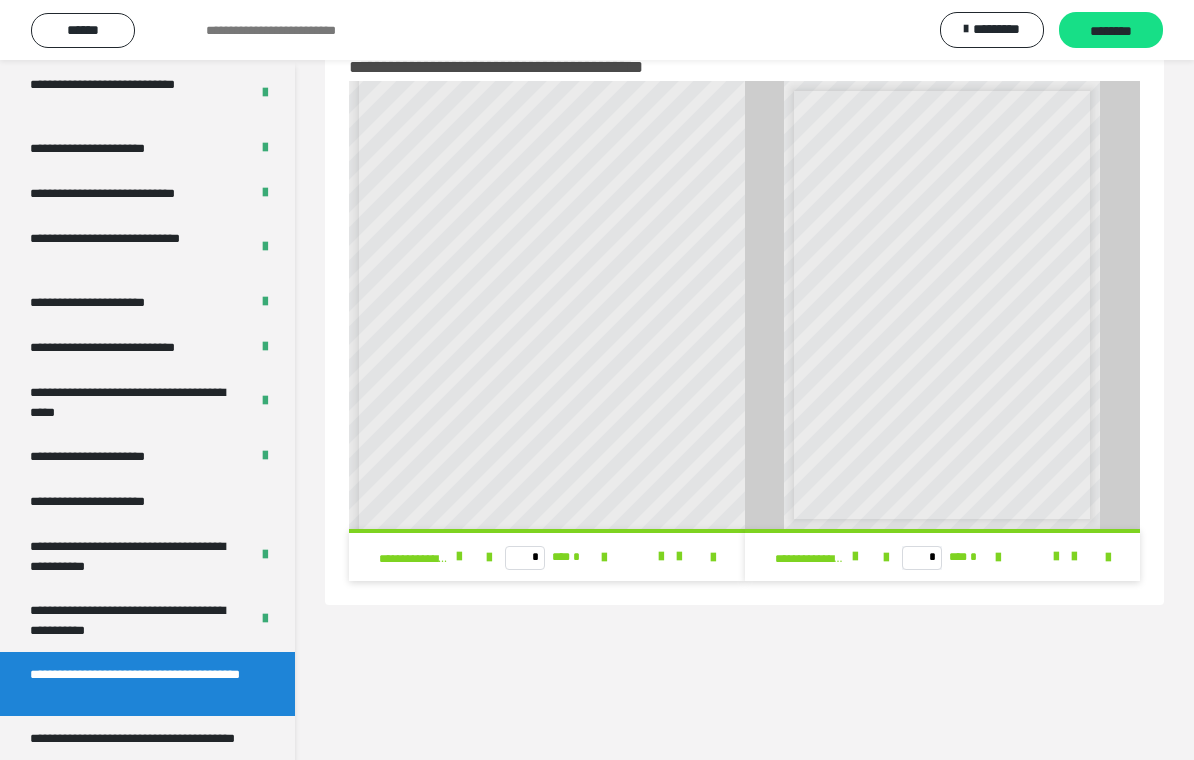 click at bounding box center (701, 557) 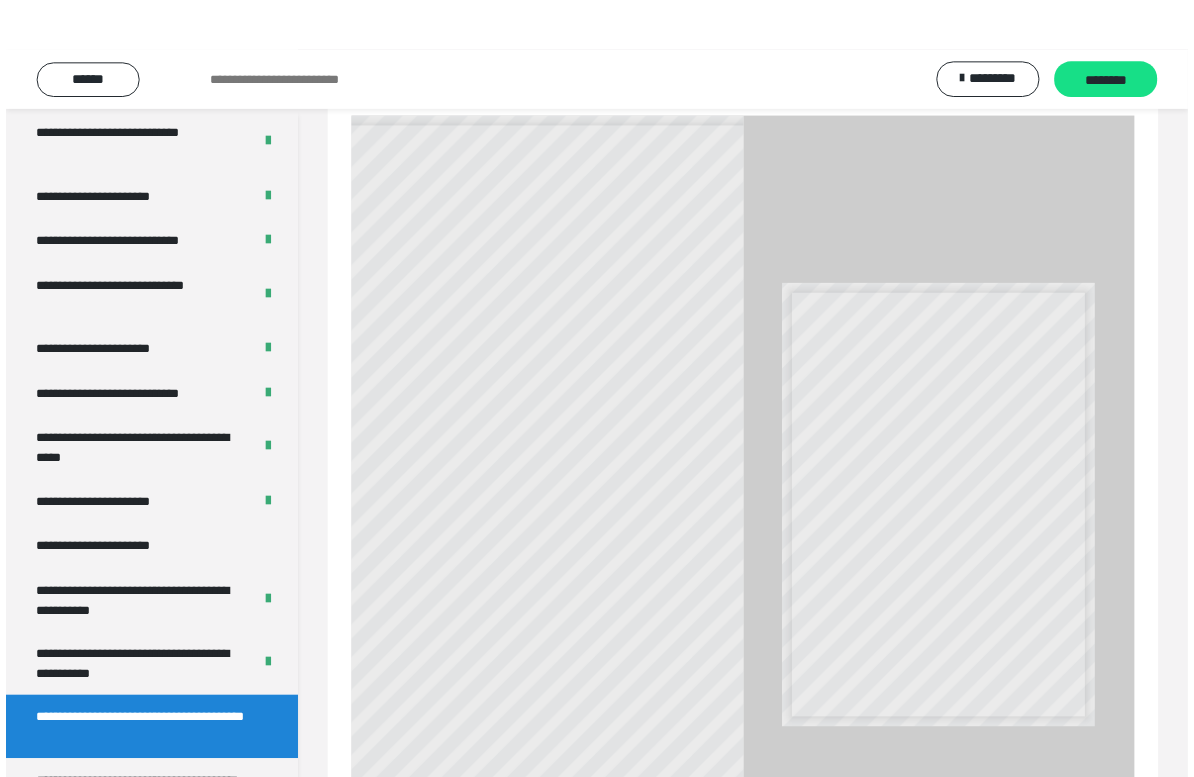 scroll, scrollTop: 24, scrollLeft: 0, axis: vertical 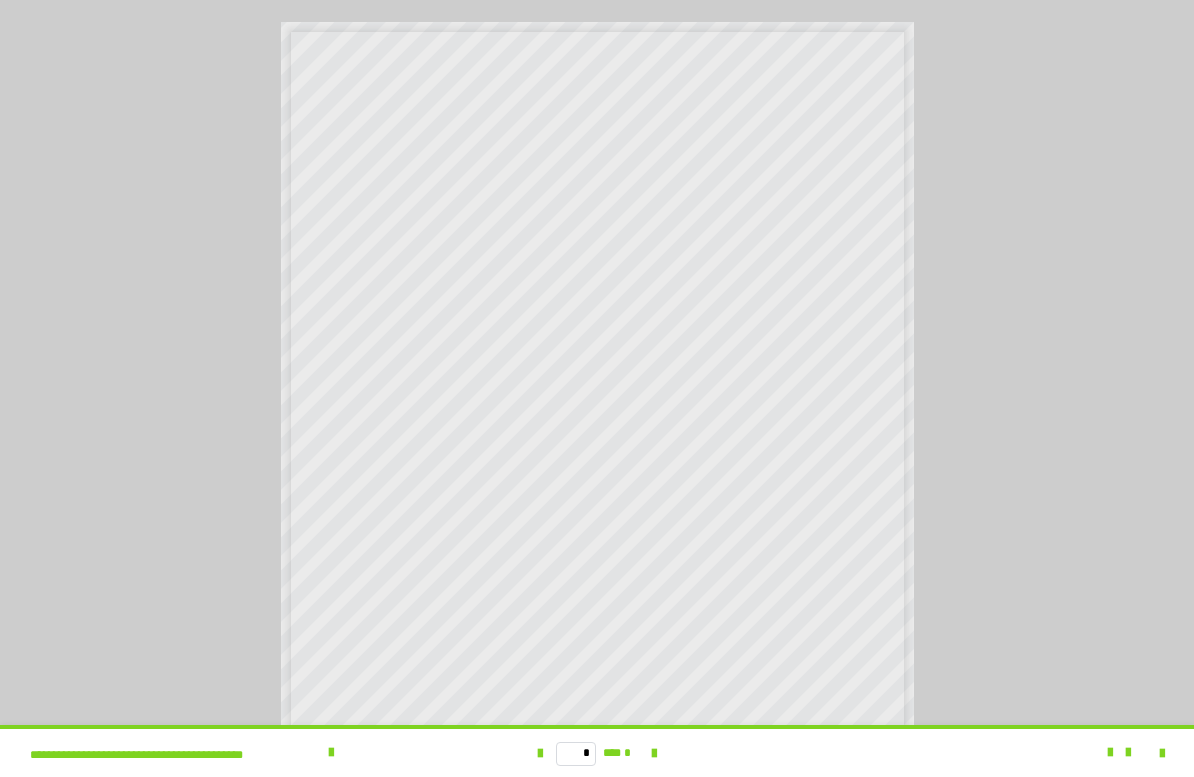 click at bounding box center (540, 754) 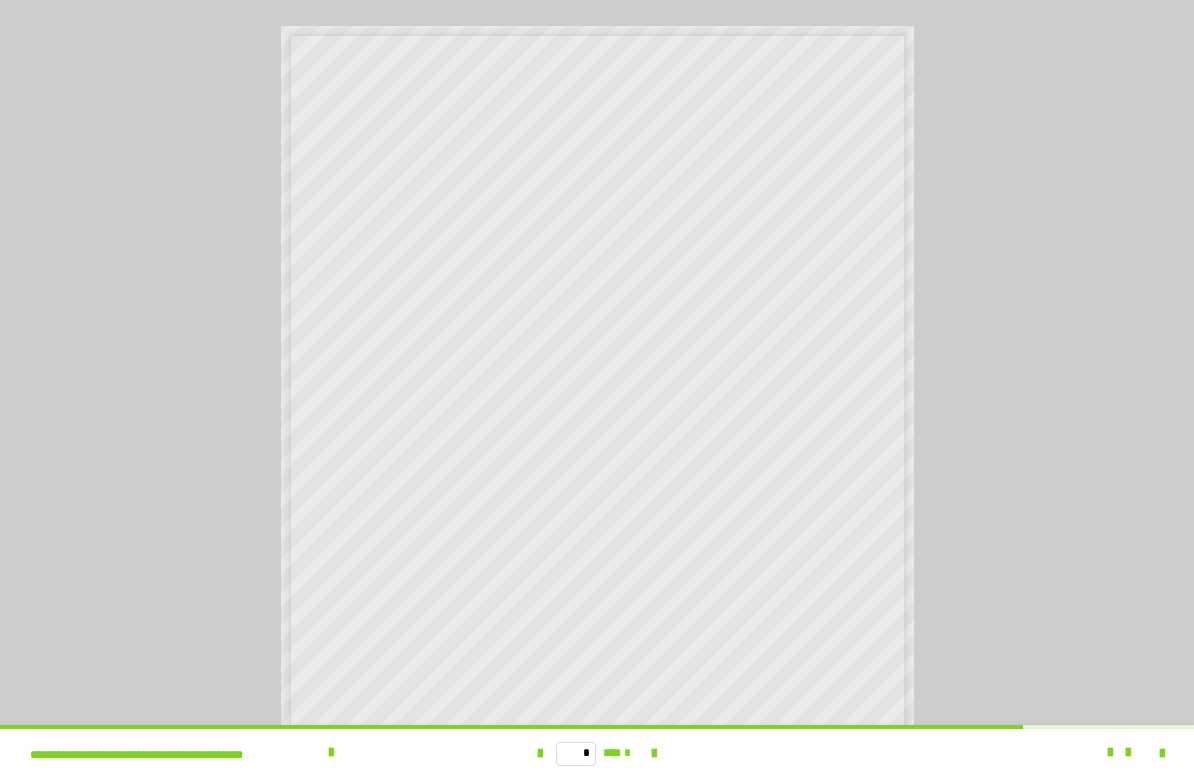 click at bounding box center (540, 754) 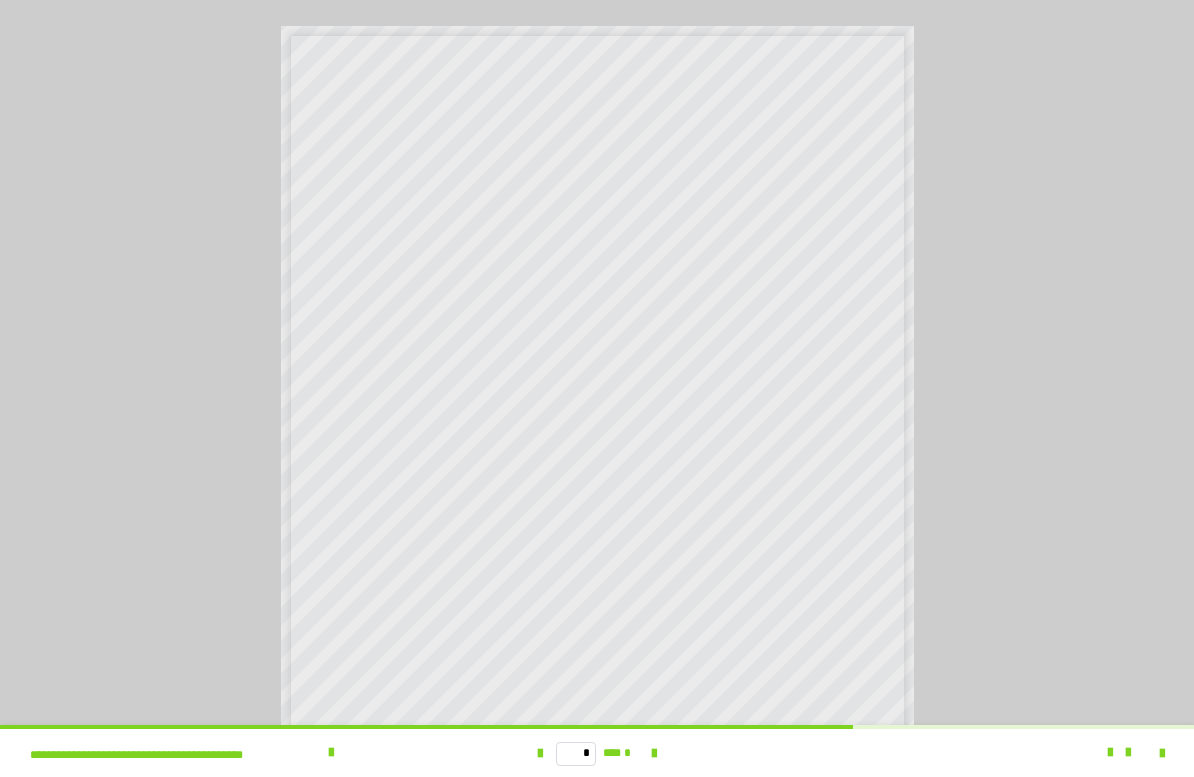 click at bounding box center (540, 754) 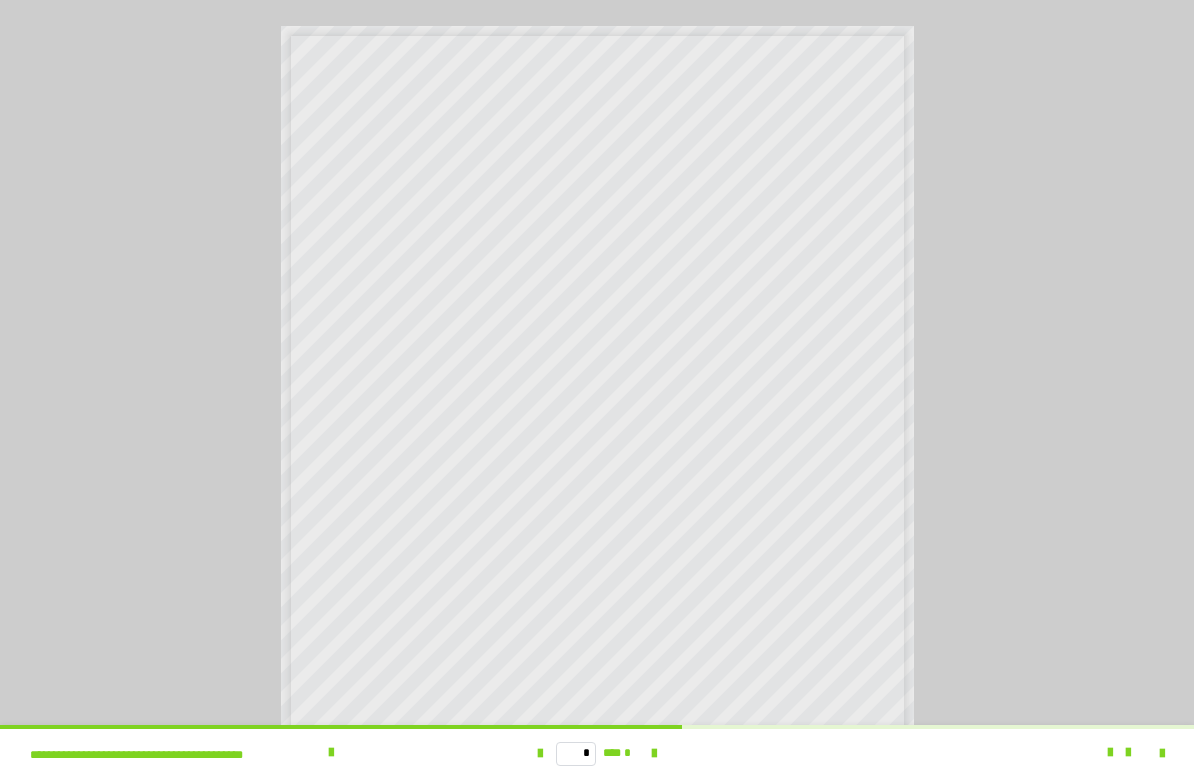 click at bounding box center (540, 754) 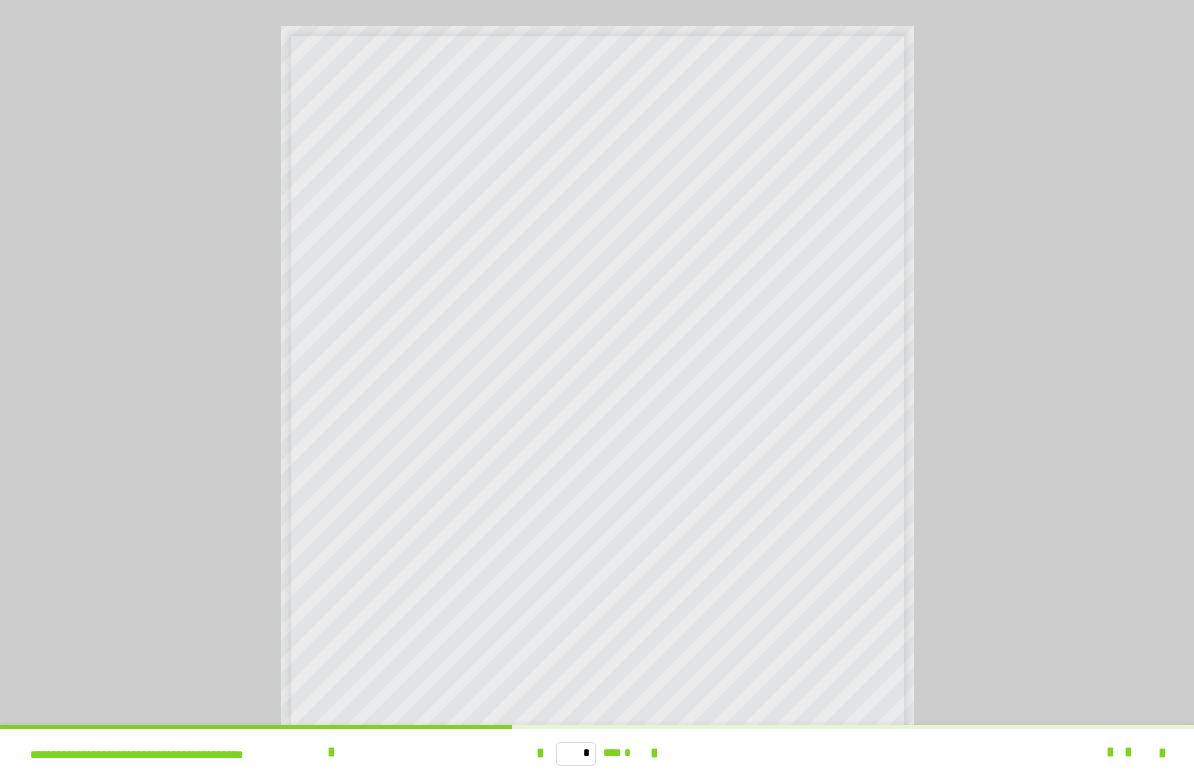 click at bounding box center [654, 753] 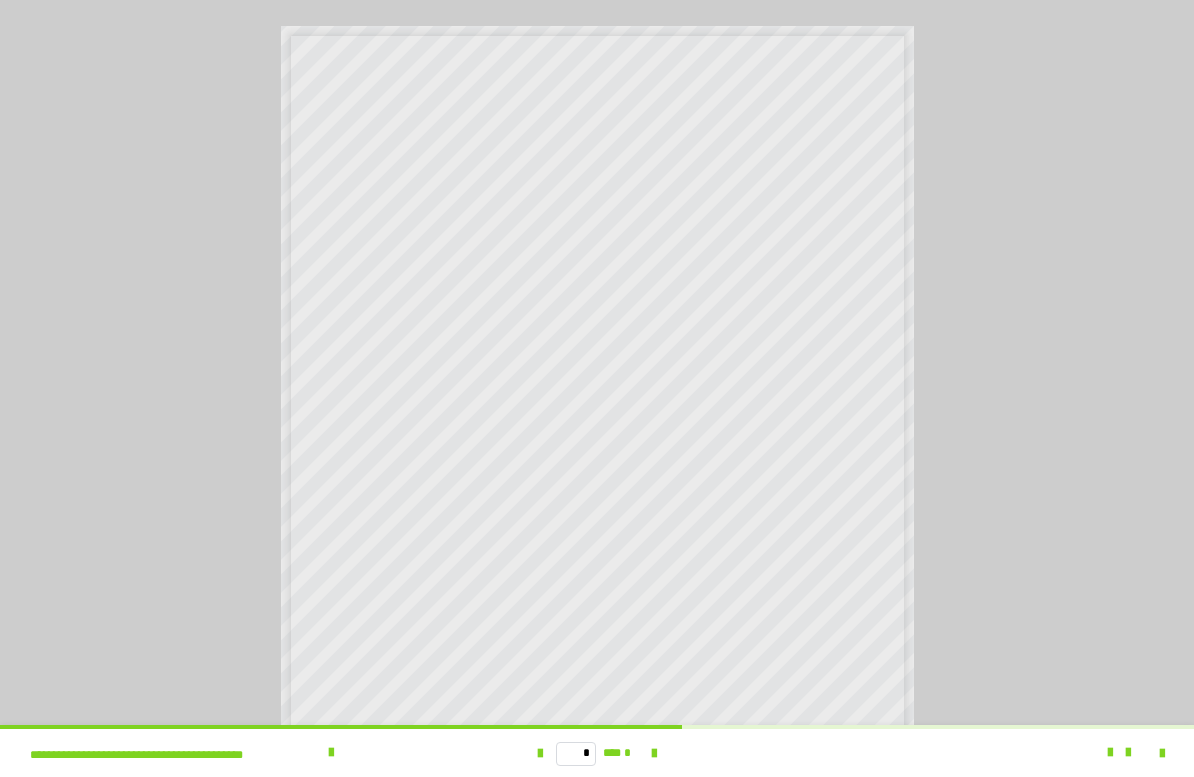 click at bounding box center (540, 753) 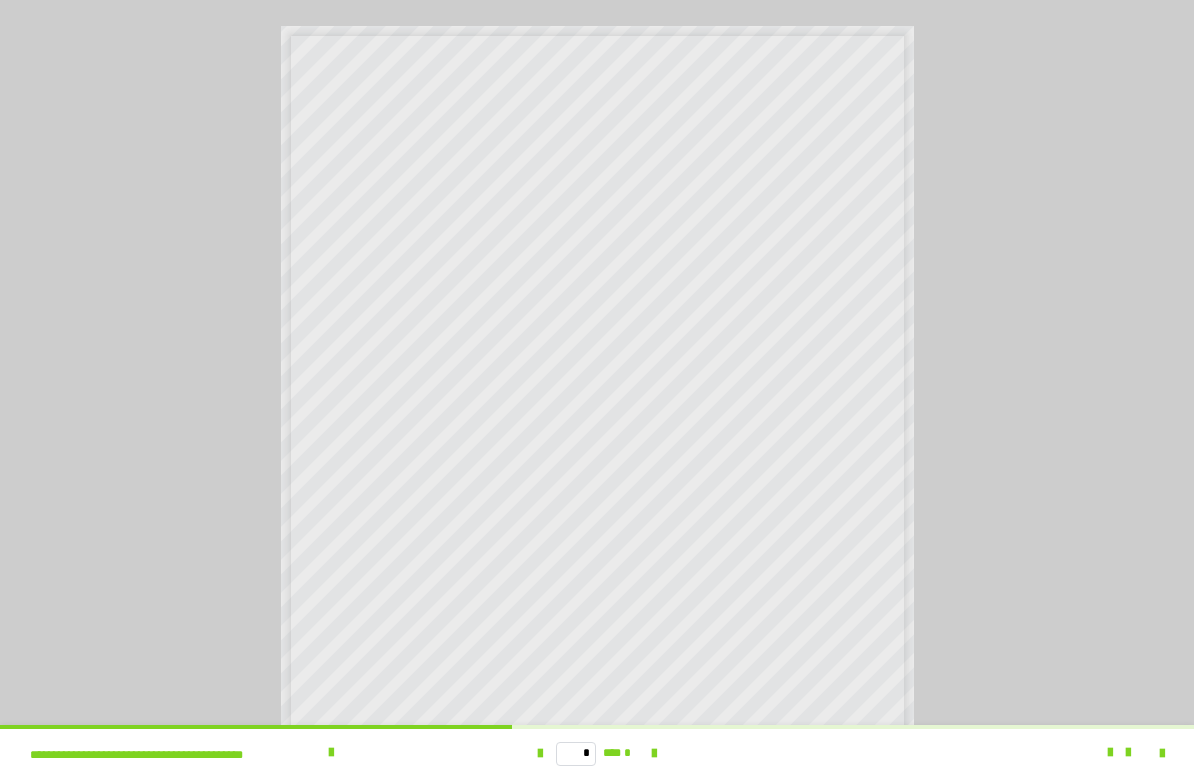 click on "* *** *" at bounding box center [597, 753] 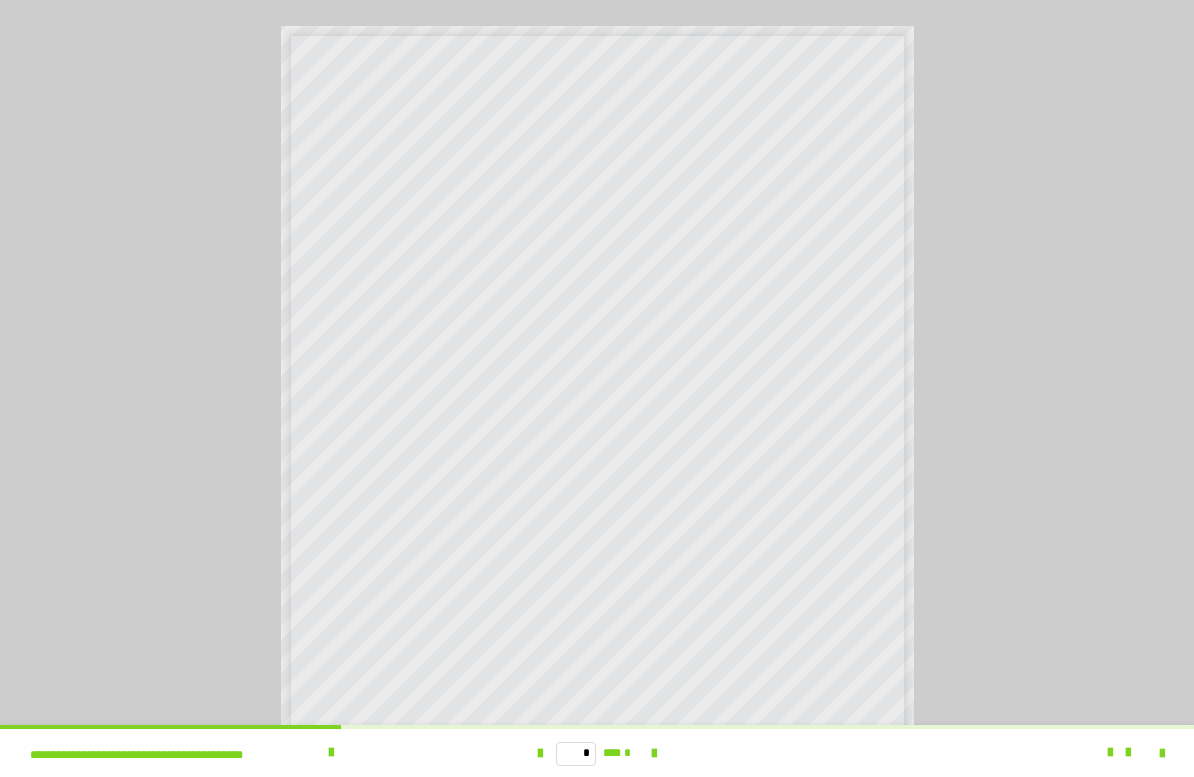 click at bounding box center (540, 754) 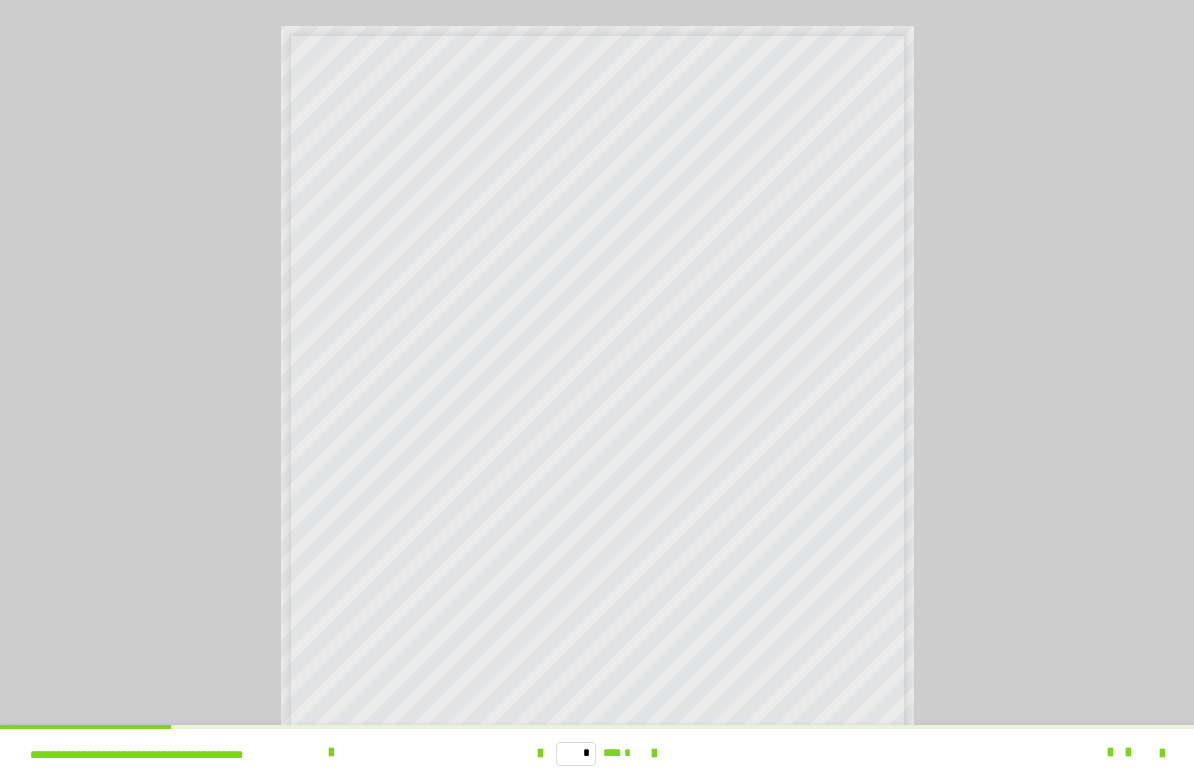 click at bounding box center (654, 754) 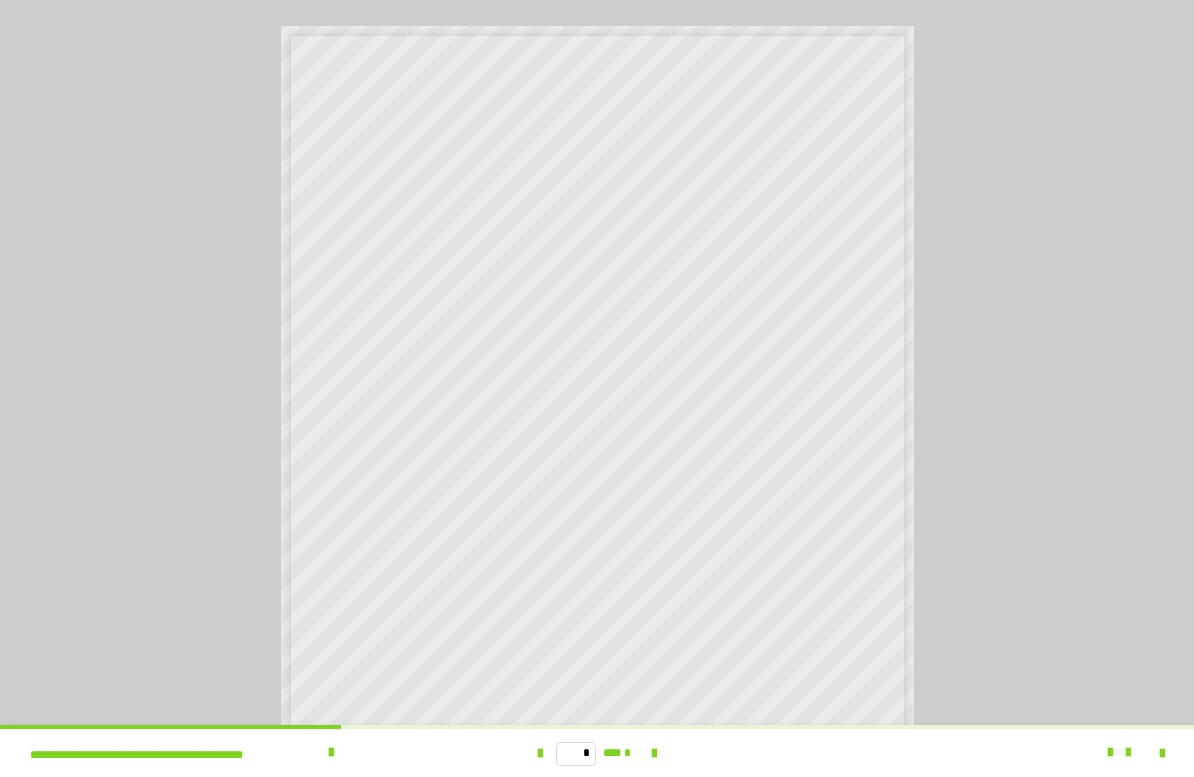 click at bounding box center [654, 754] 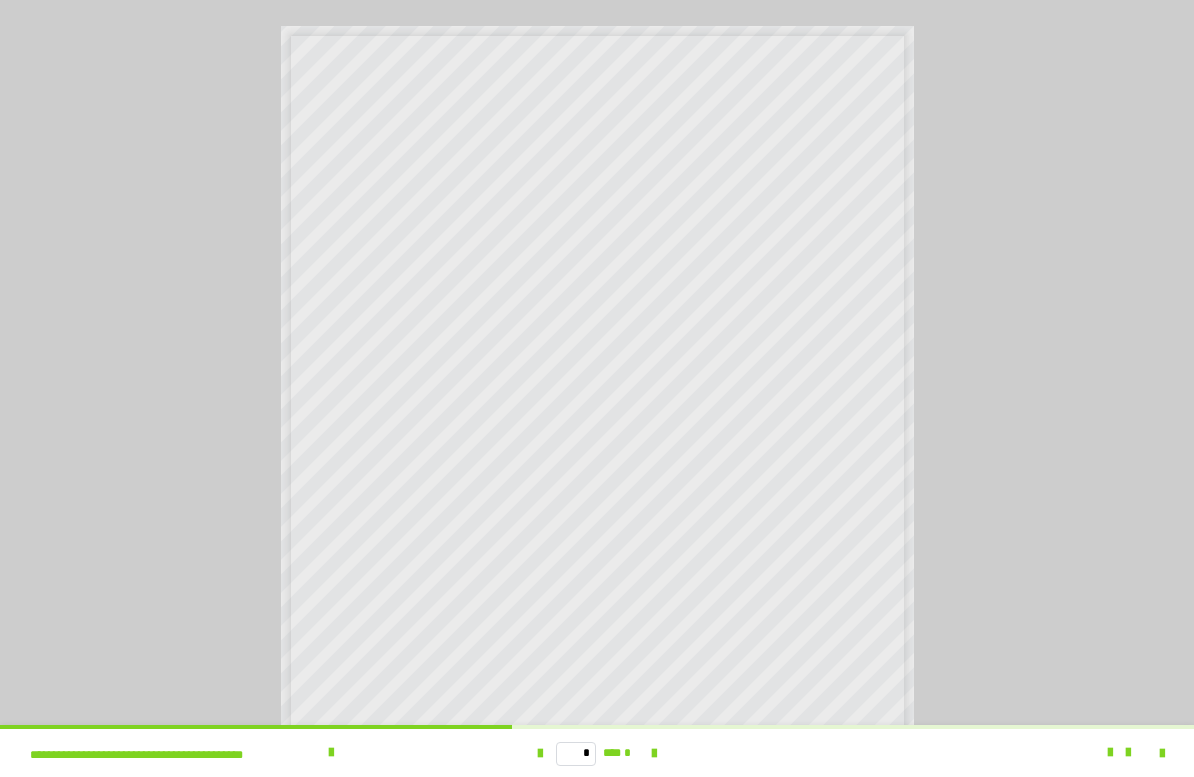 click at bounding box center (654, 753) 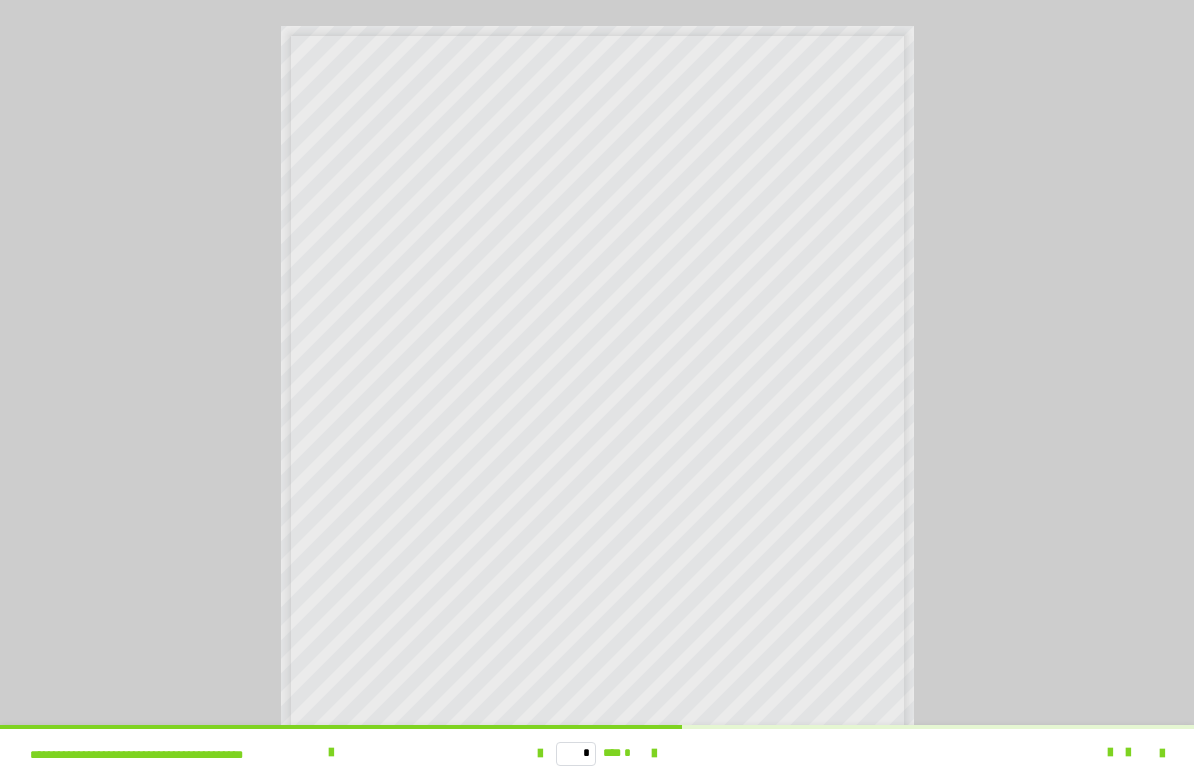 click at bounding box center [654, 754] 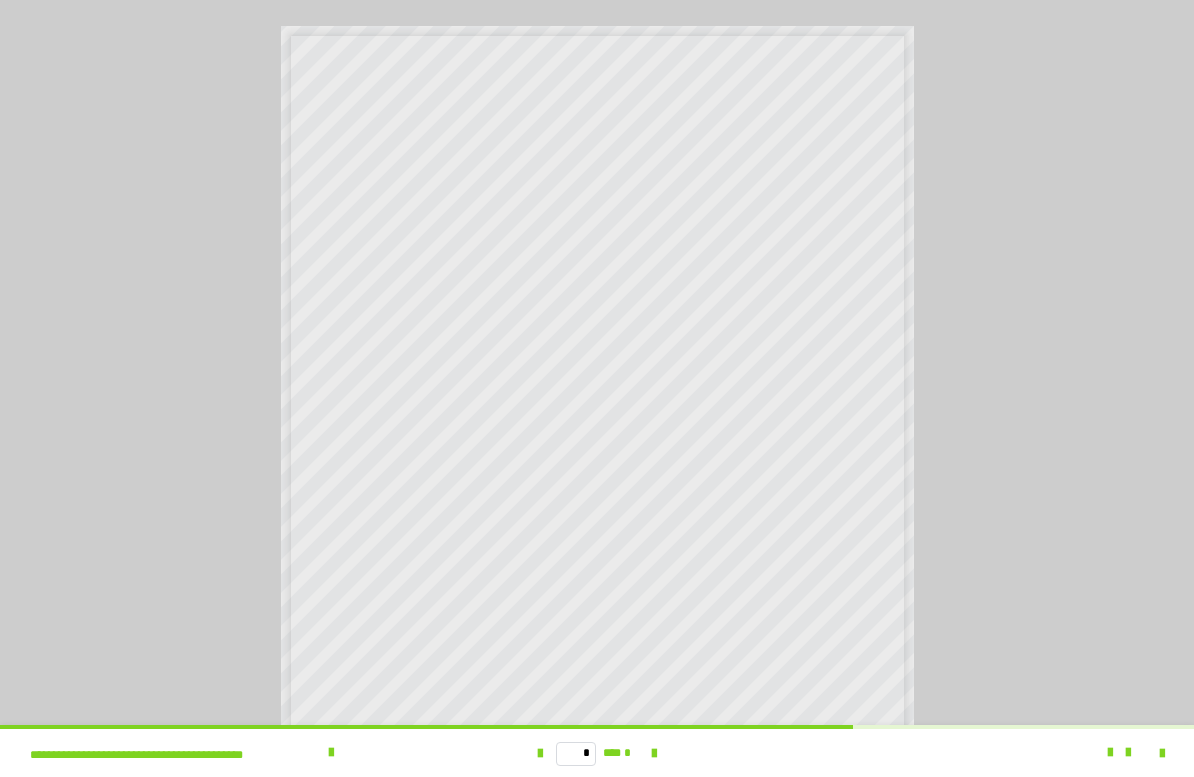 click on "* *** *" at bounding box center (597, 753) 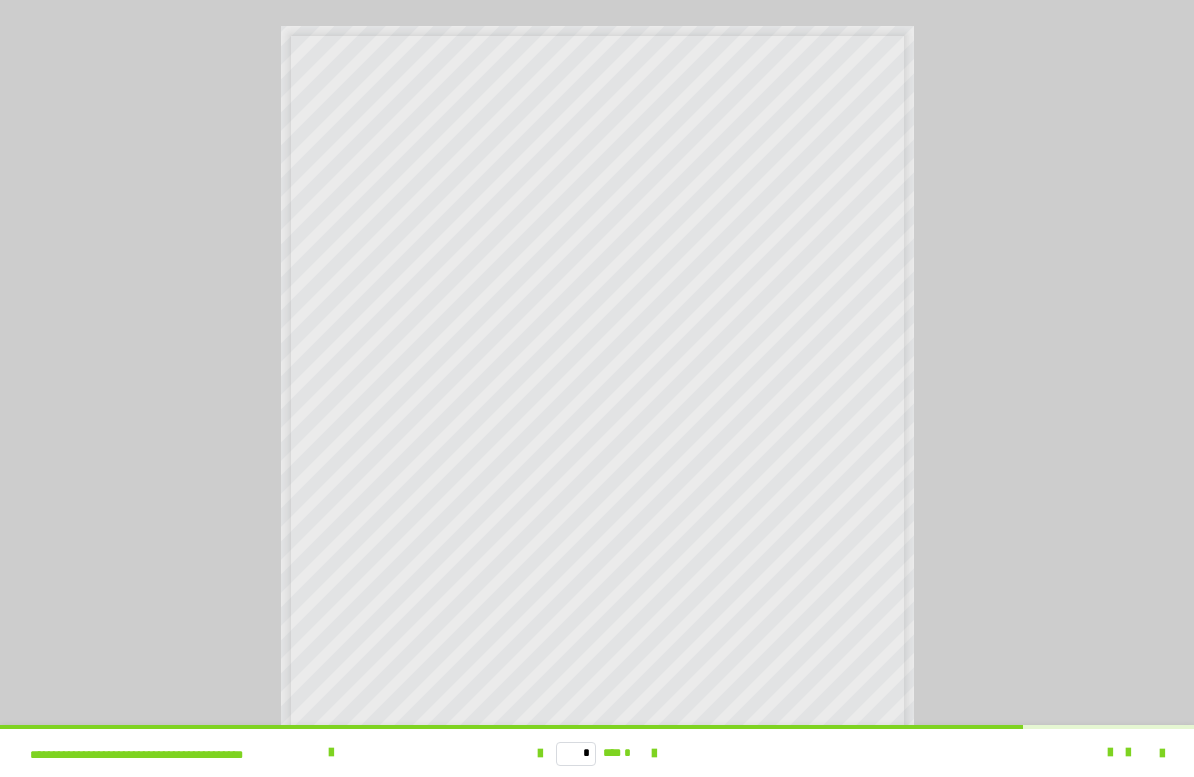 click at bounding box center [654, 753] 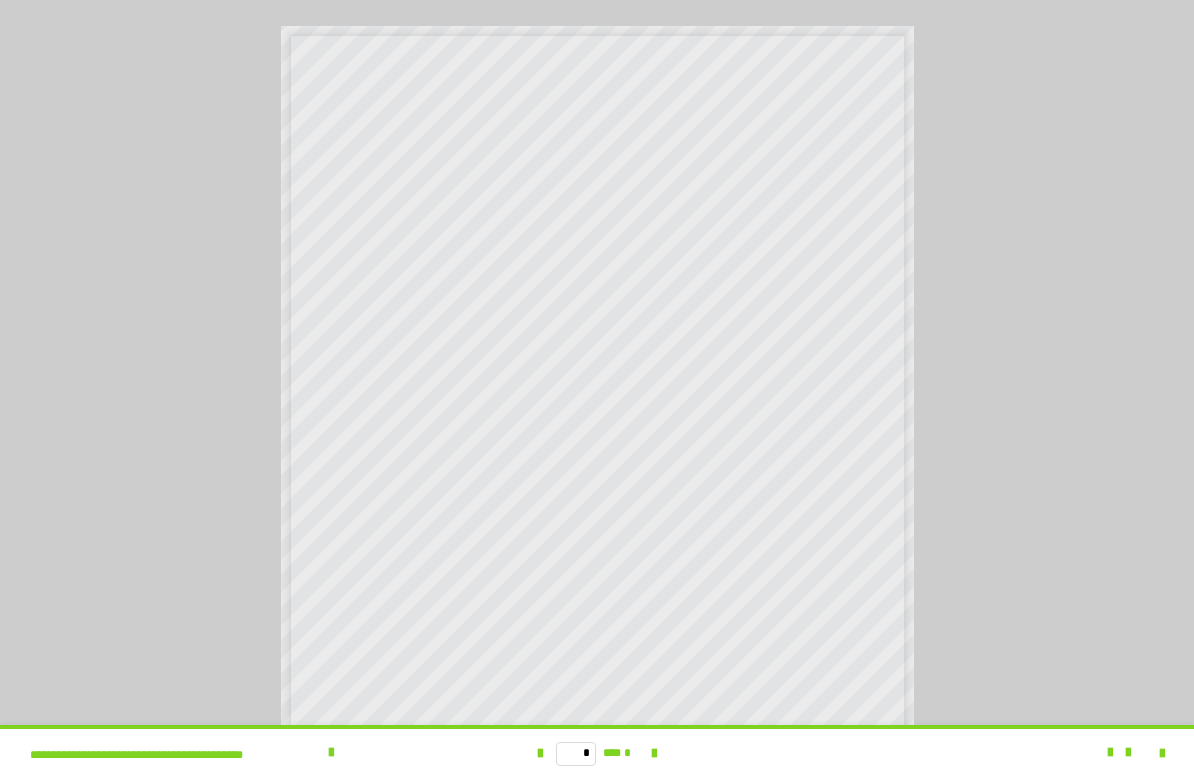 click on "* *** *" at bounding box center [597, 753] 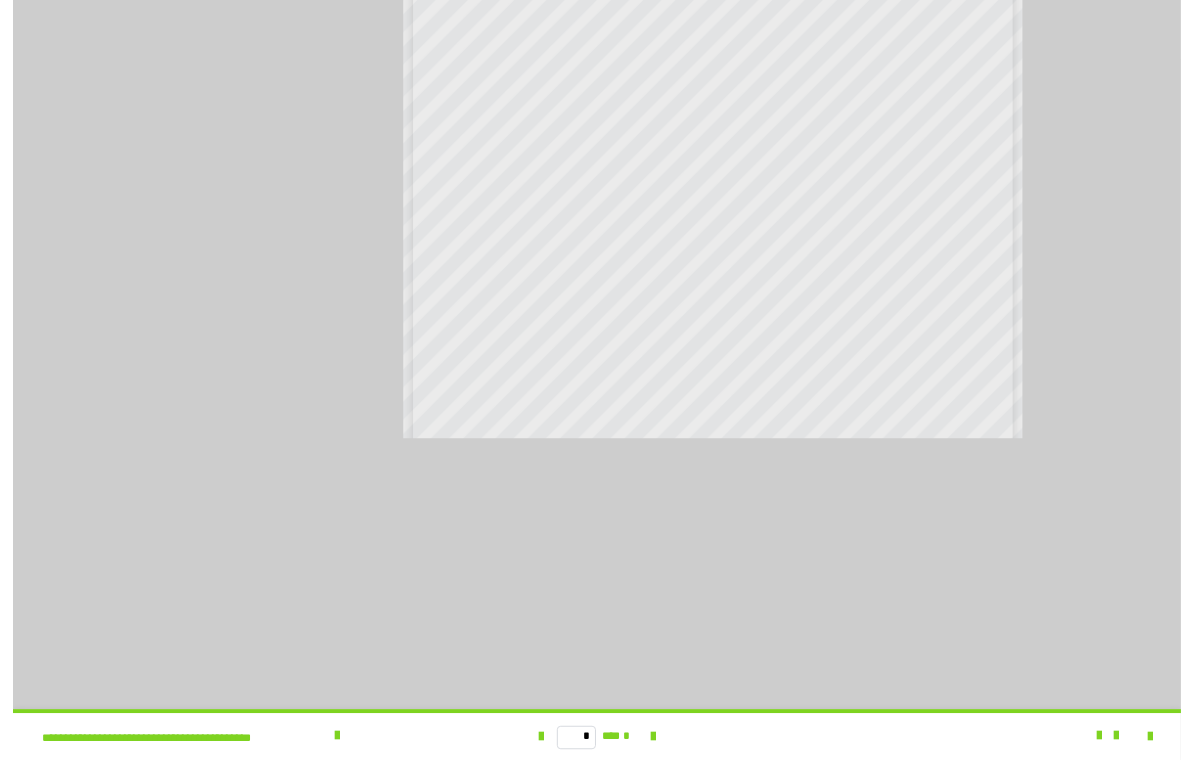 scroll, scrollTop: 74, scrollLeft: 0, axis: vertical 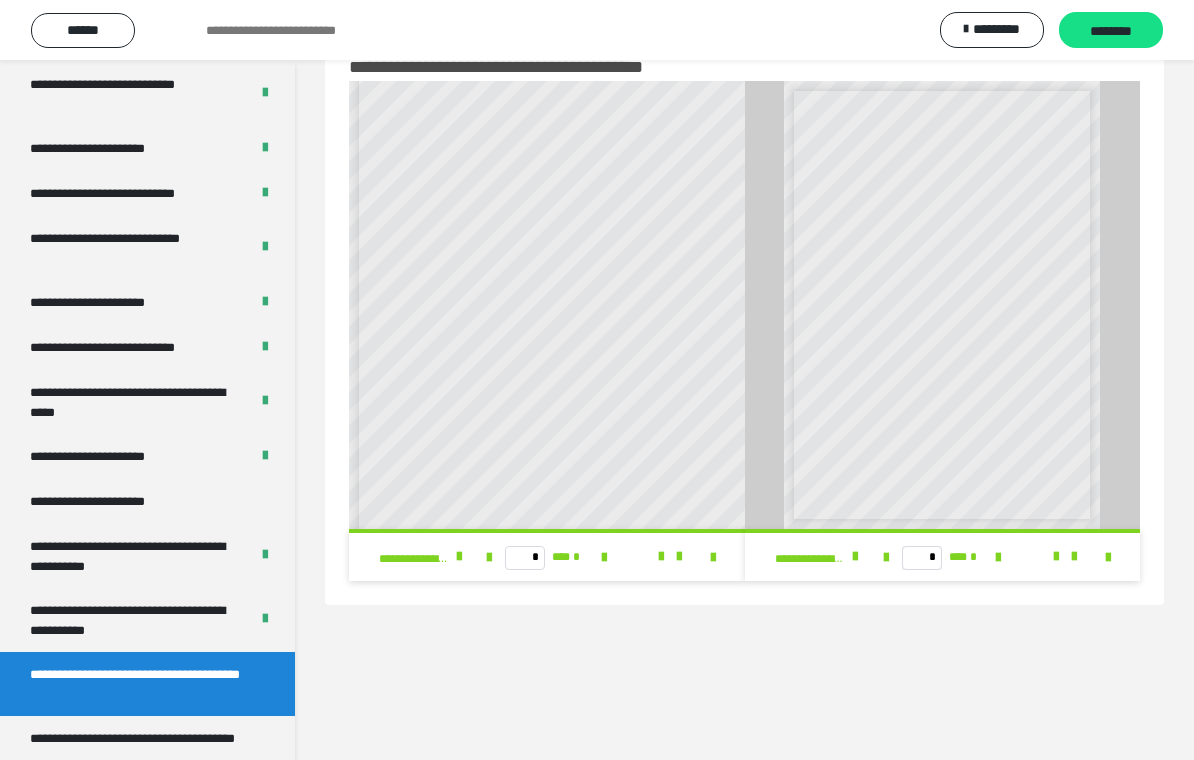 click at bounding box center [1108, 558] 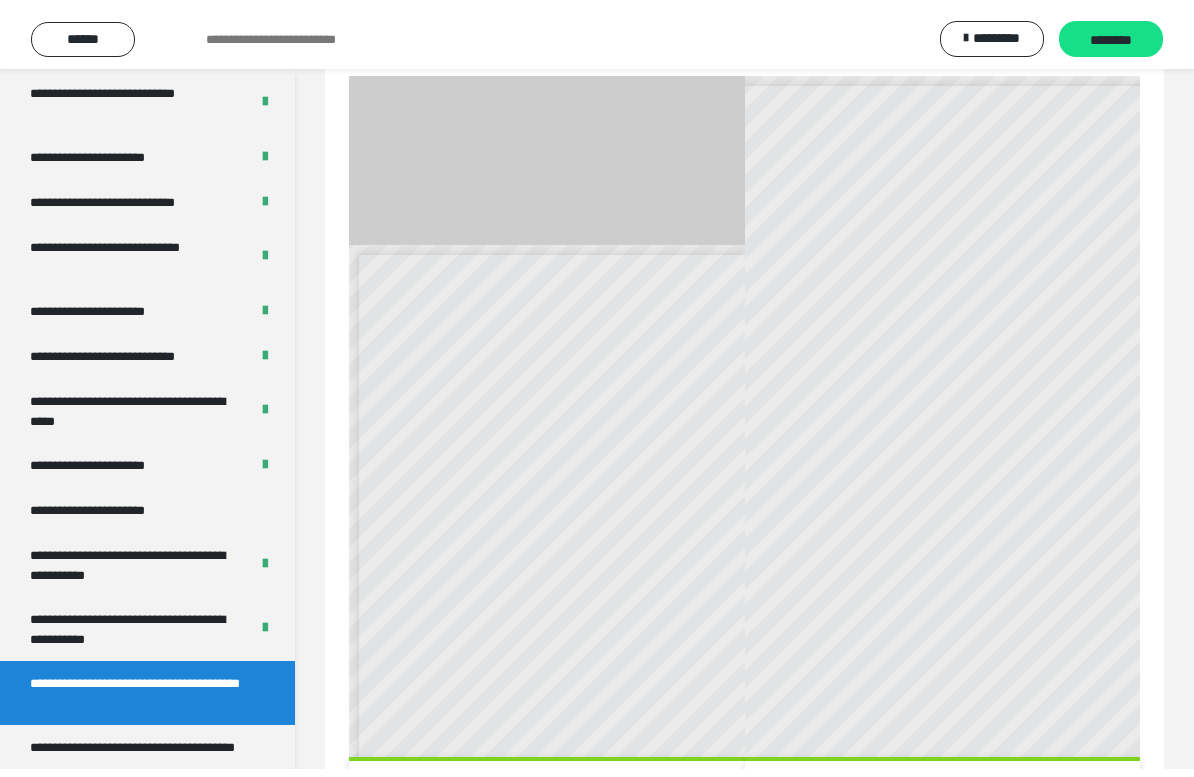 scroll, scrollTop: 24, scrollLeft: 0, axis: vertical 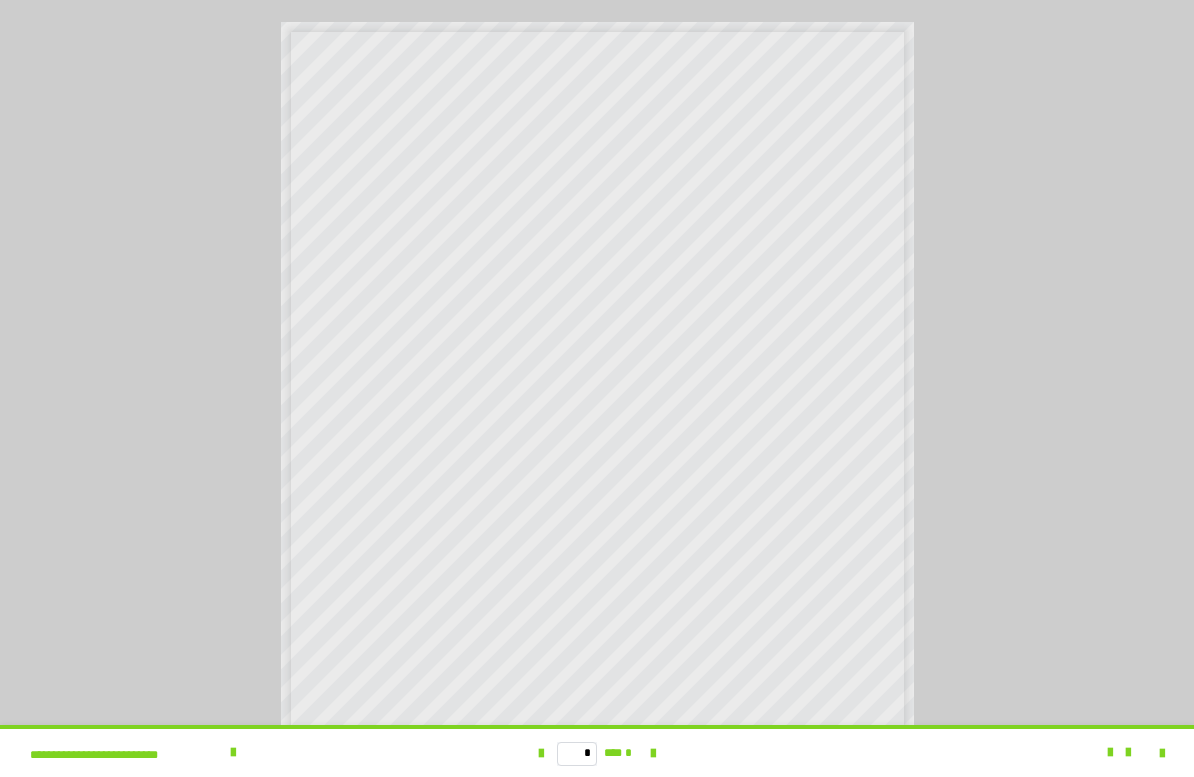 click at bounding box center (597, 388) 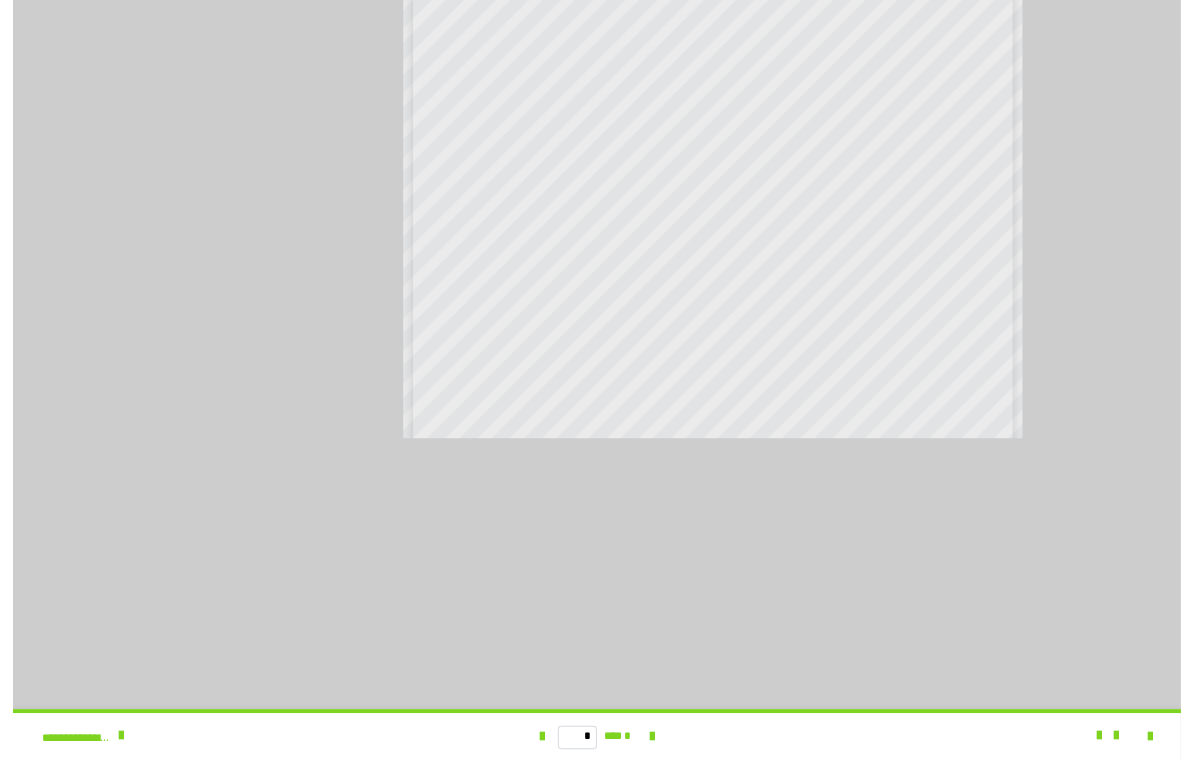 scroll, scrollTop: 74, scrollLeft: 0, axis: vertical 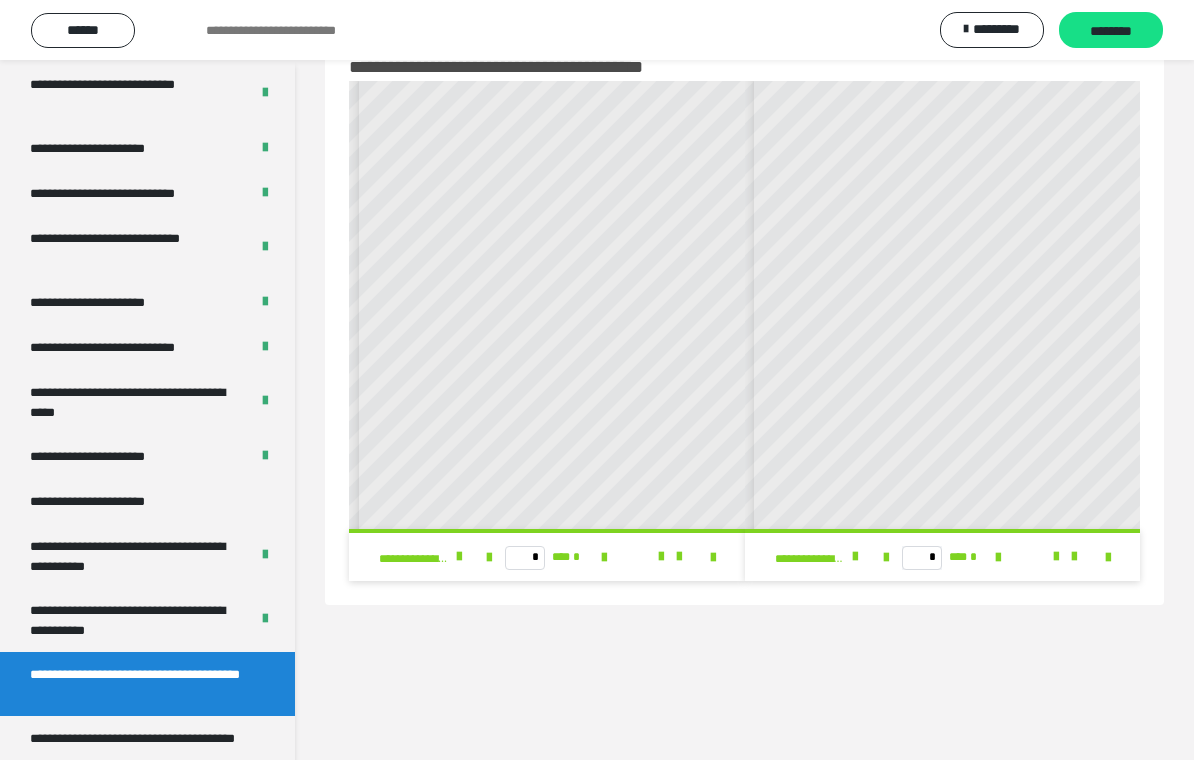 click on "********" at bounding box center (1111, 31) 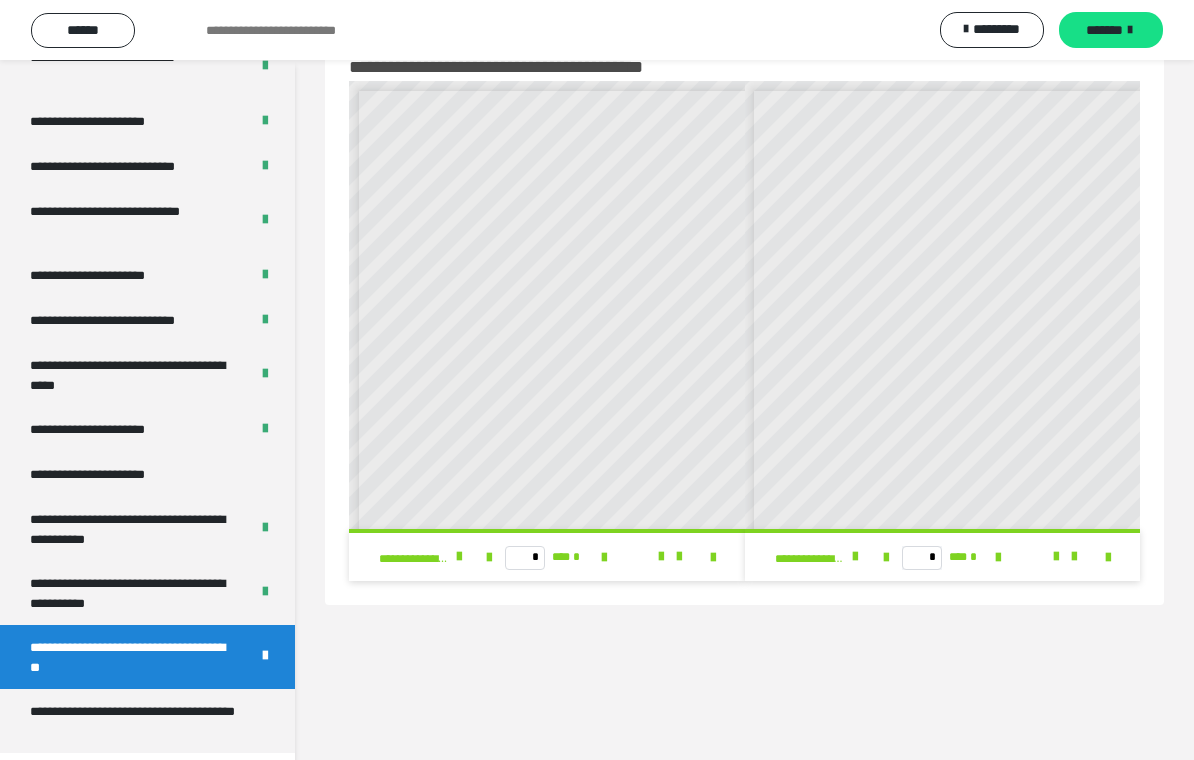 scroll, scrollTop: 3683, scrollLeft: 0, axis: vertical 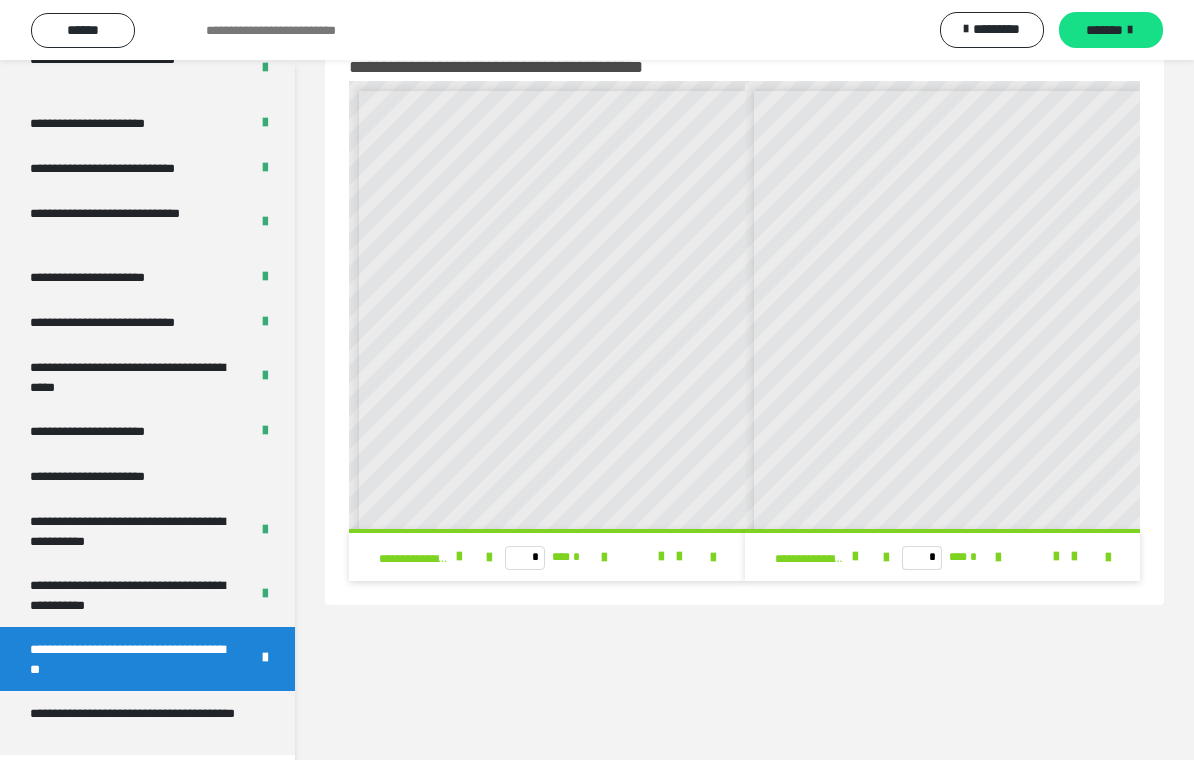 click on "**********" at bounding box center (139, 723) 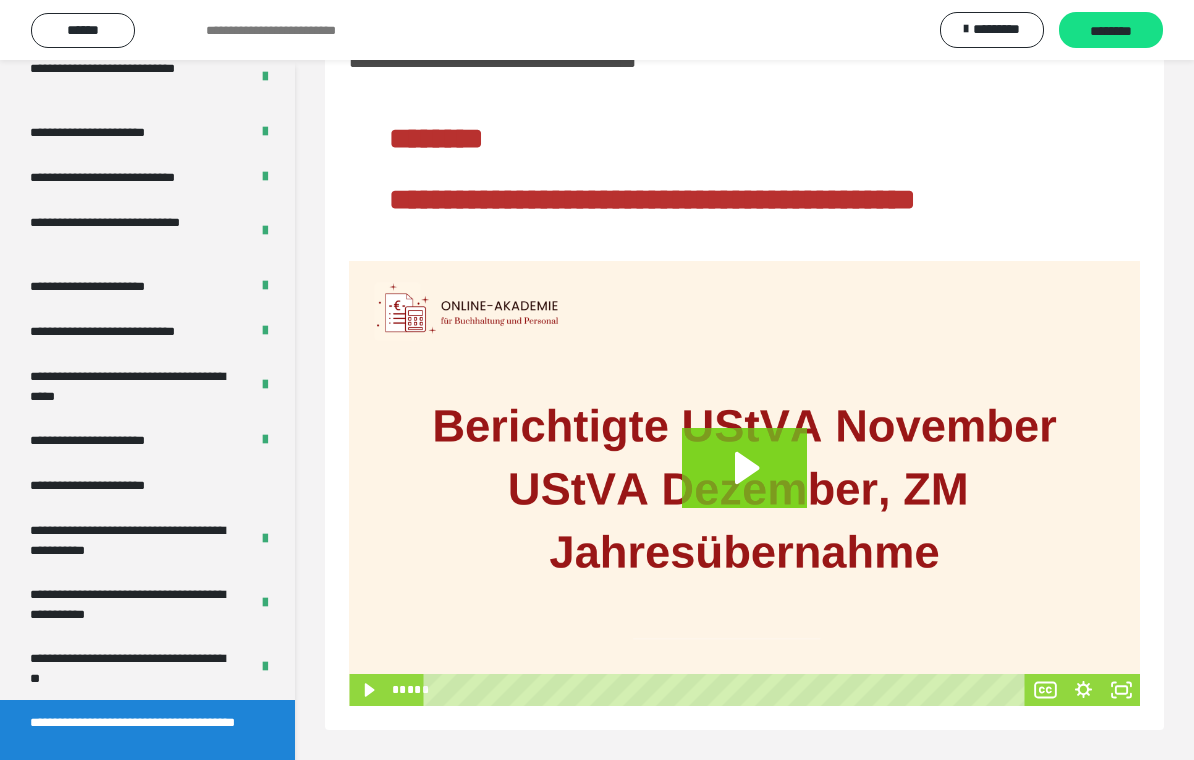 scroll, scrollTop: 110, scrollLeft: 0, axis: vertical 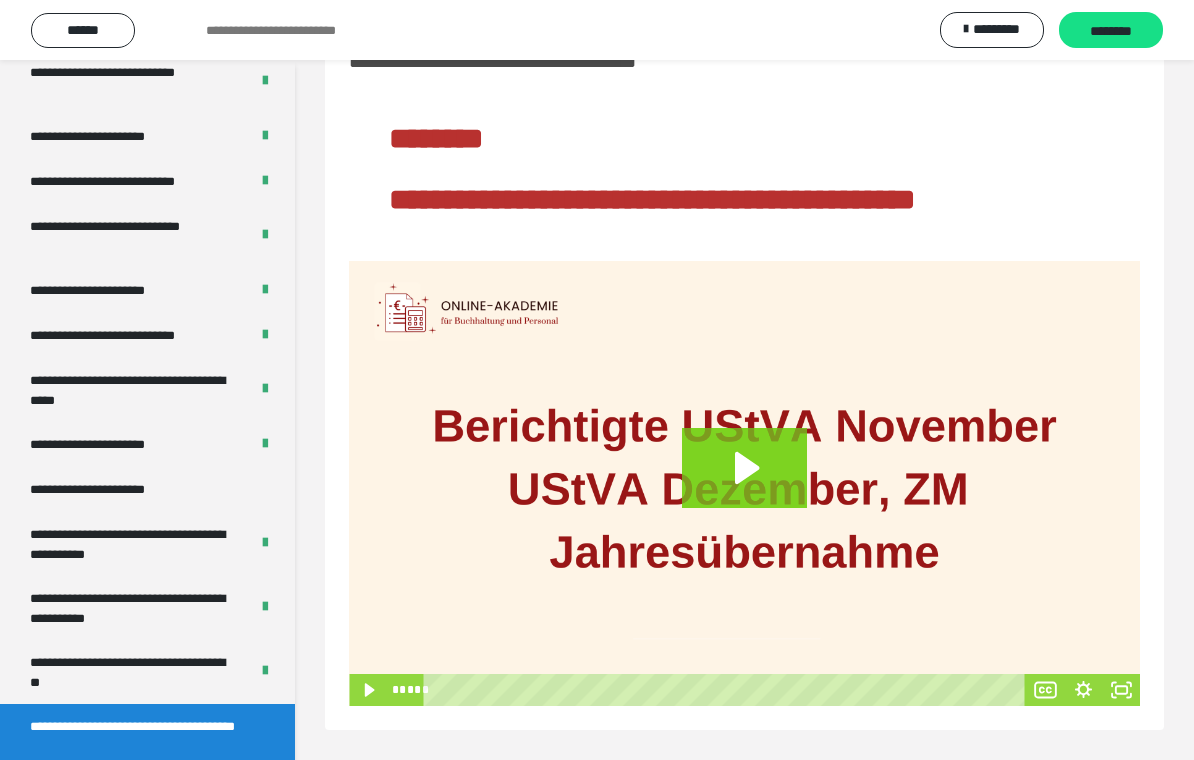 click 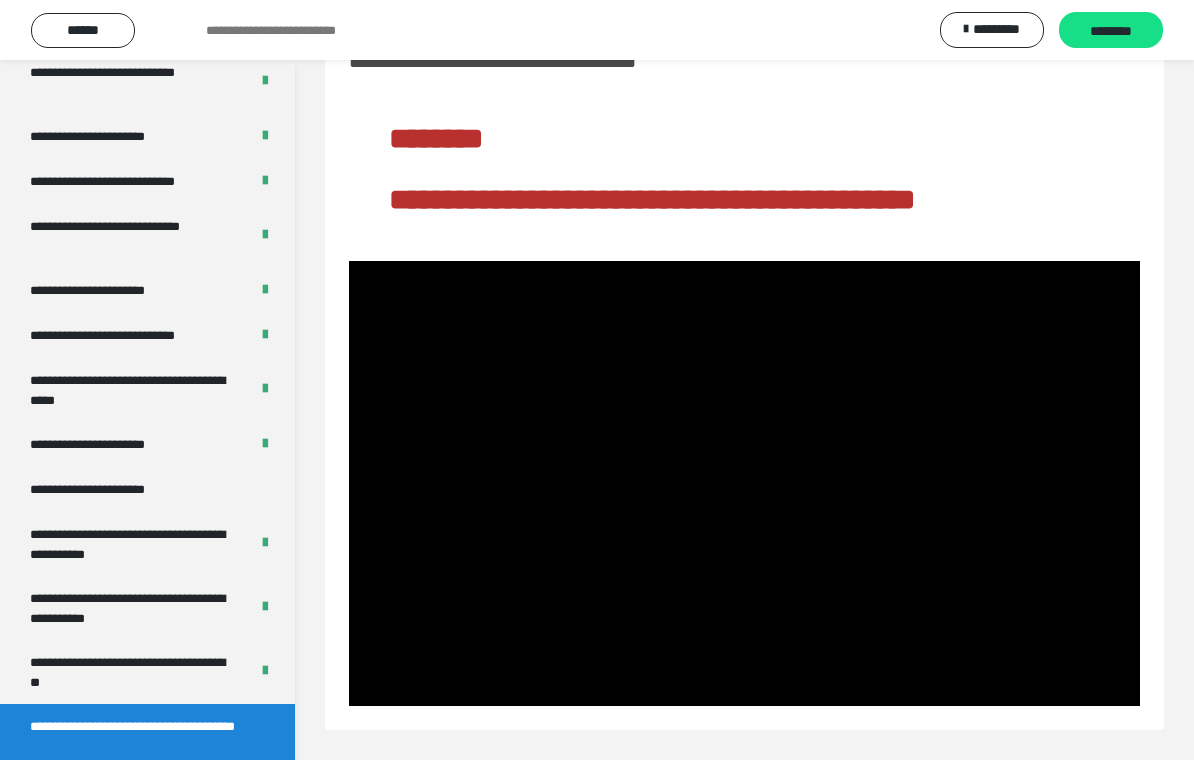 click at bounding box center [744, 483] 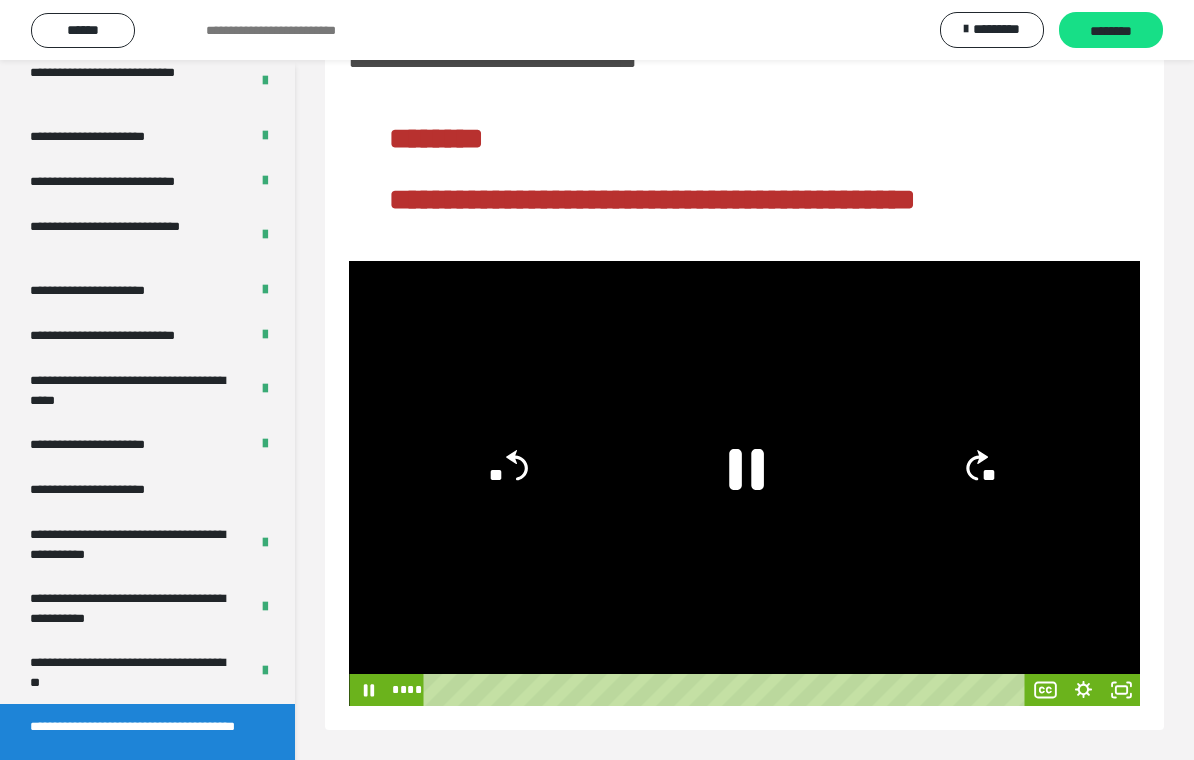 click 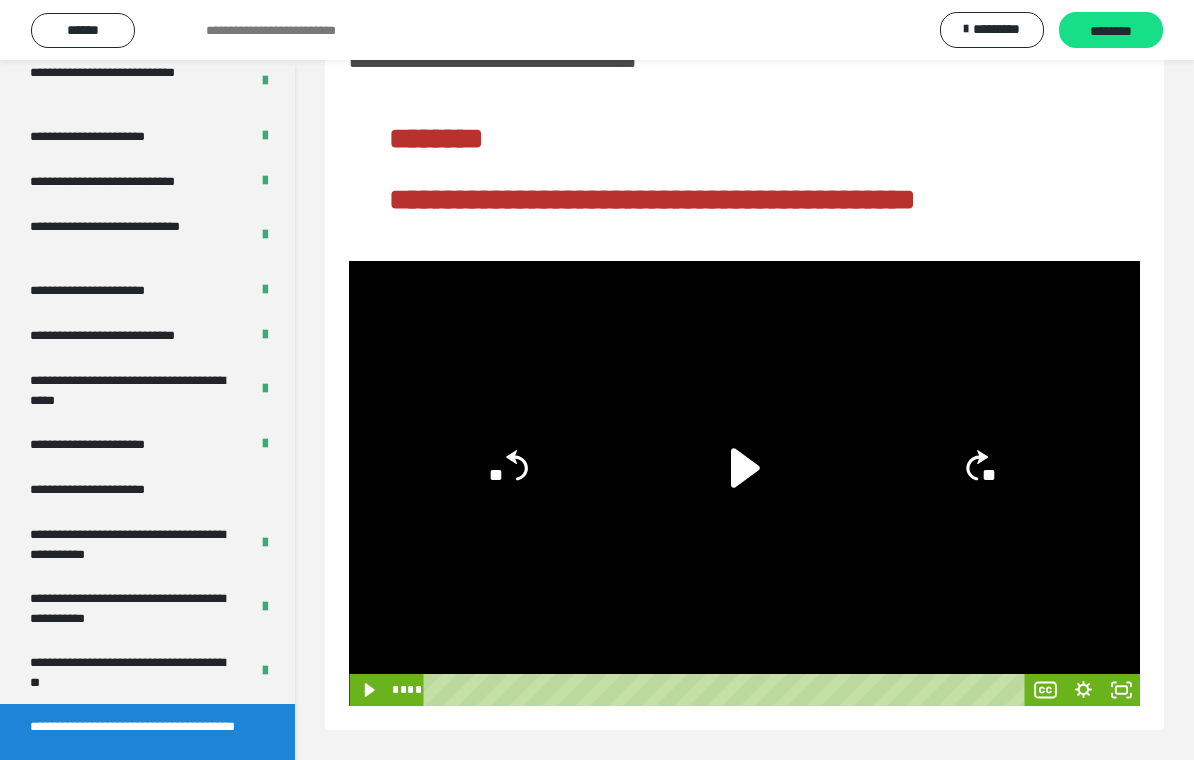 click 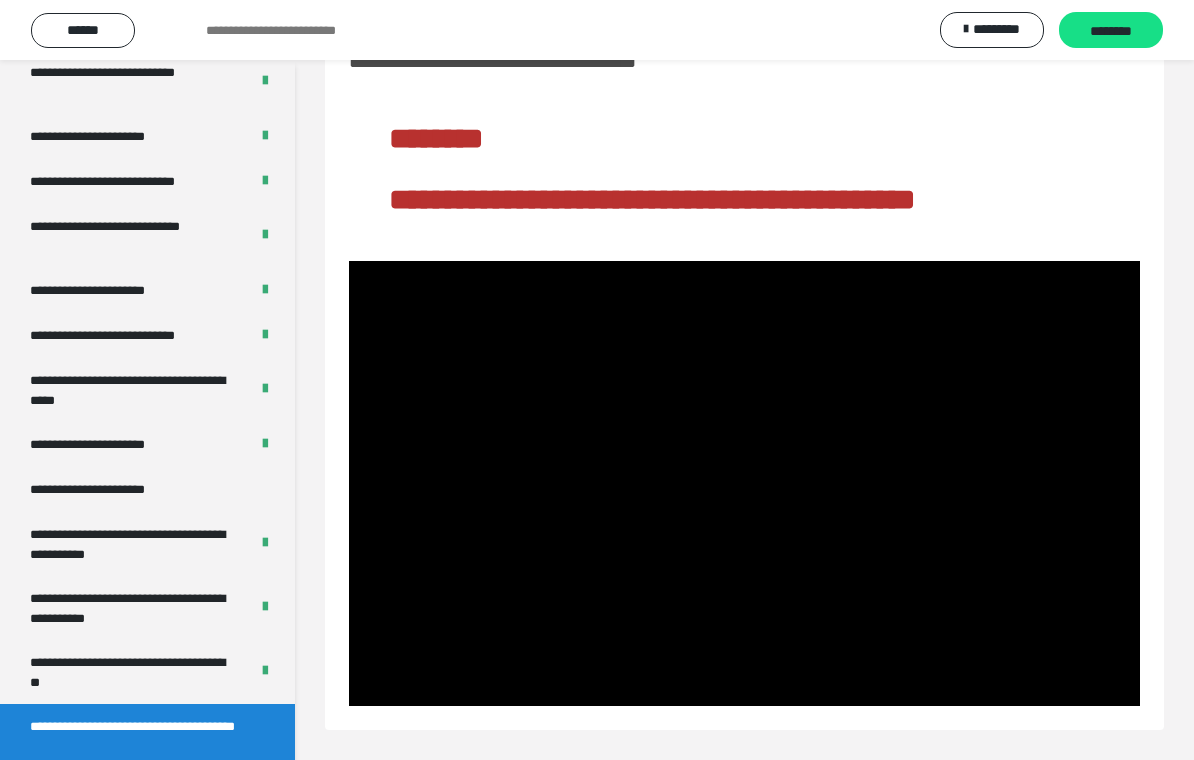 click at bounding box center (744, 483) 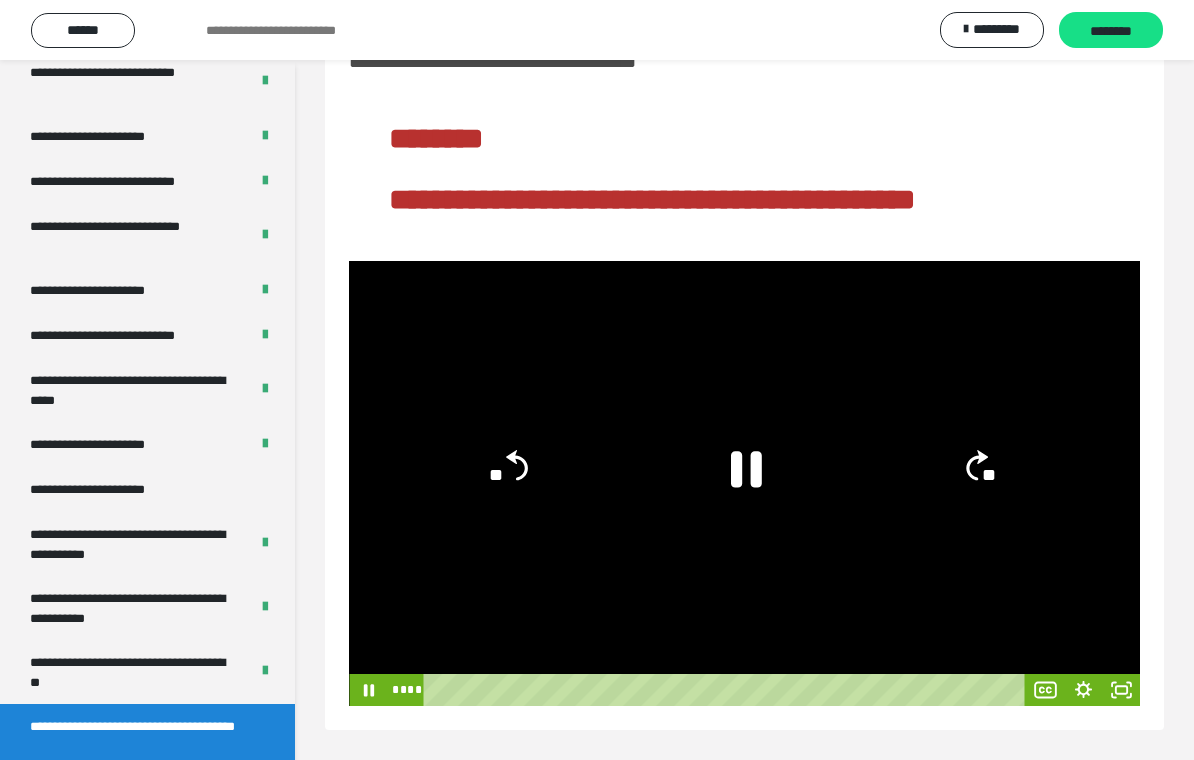 click 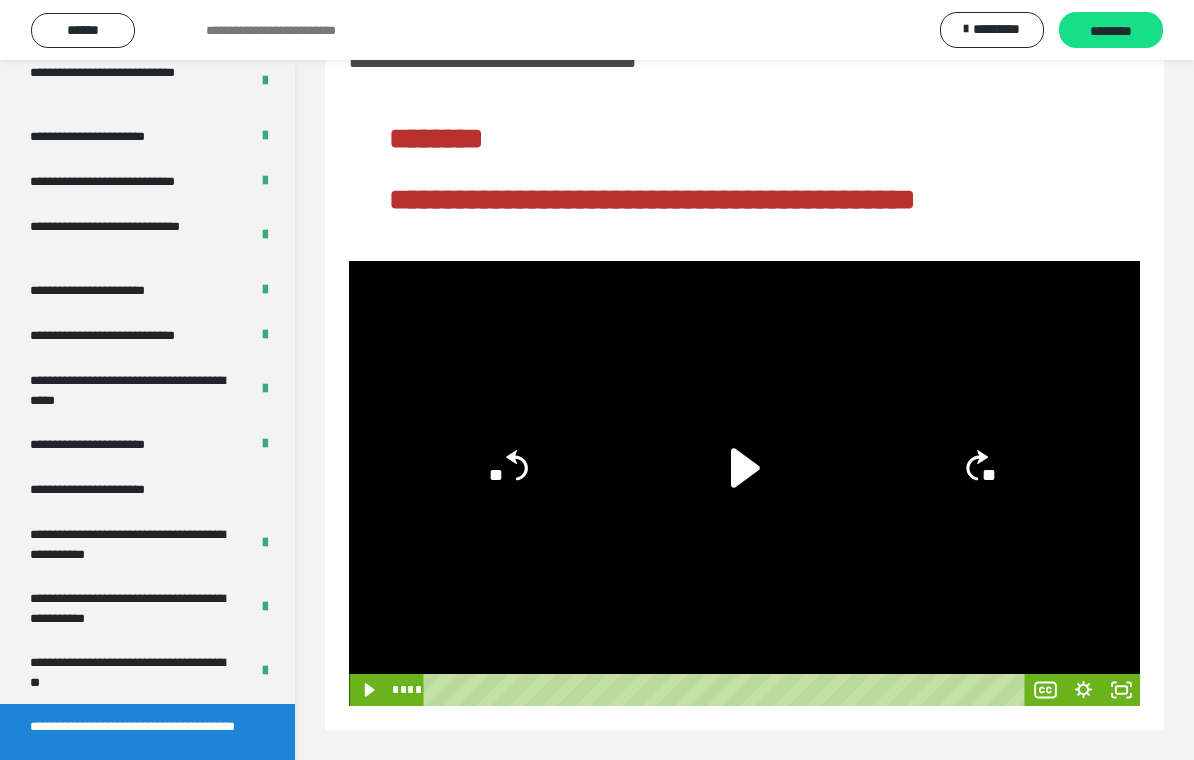click 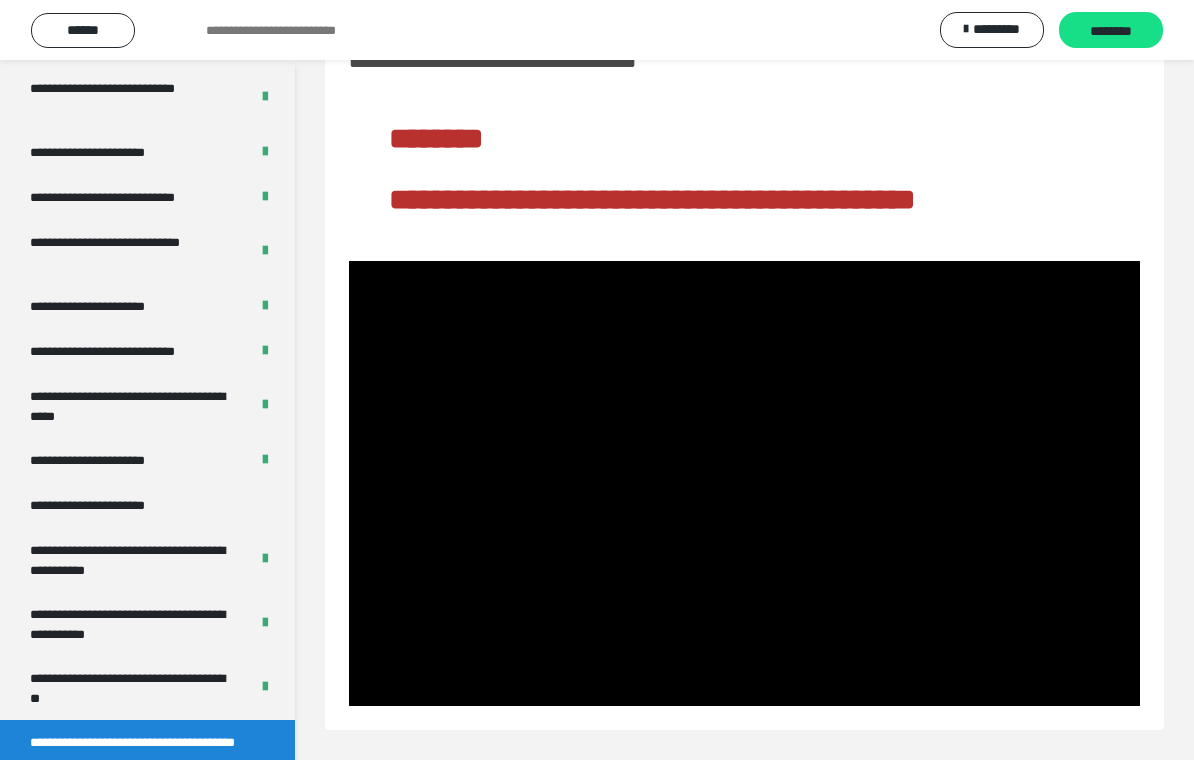 scroll, scrollTop: 3, scrollLeft: 0, axis: vertical 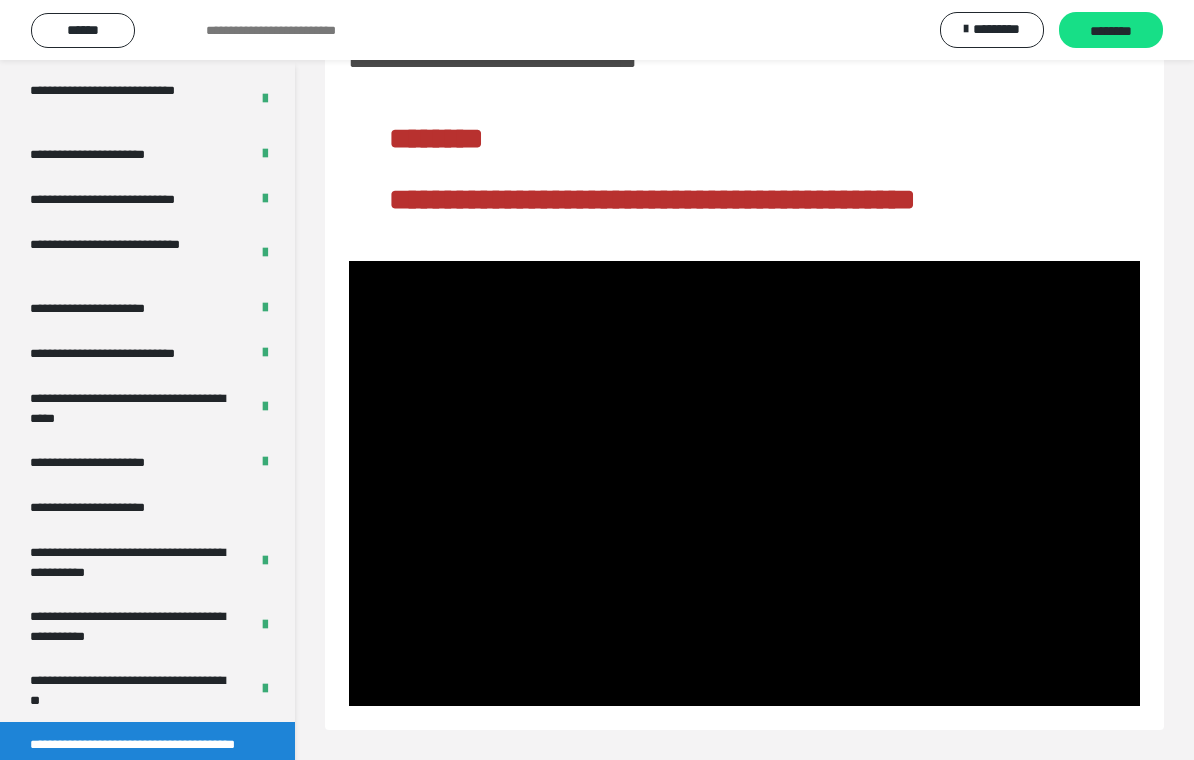 click at bounding box center [744, 483] 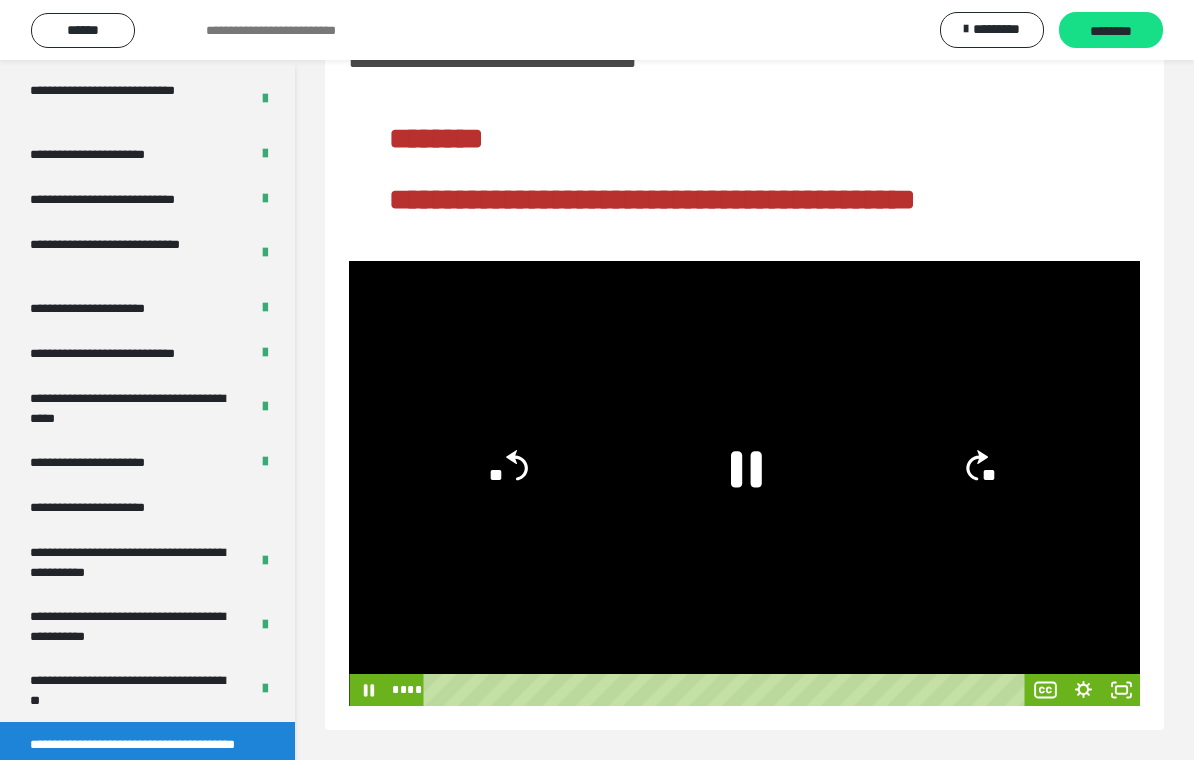 click 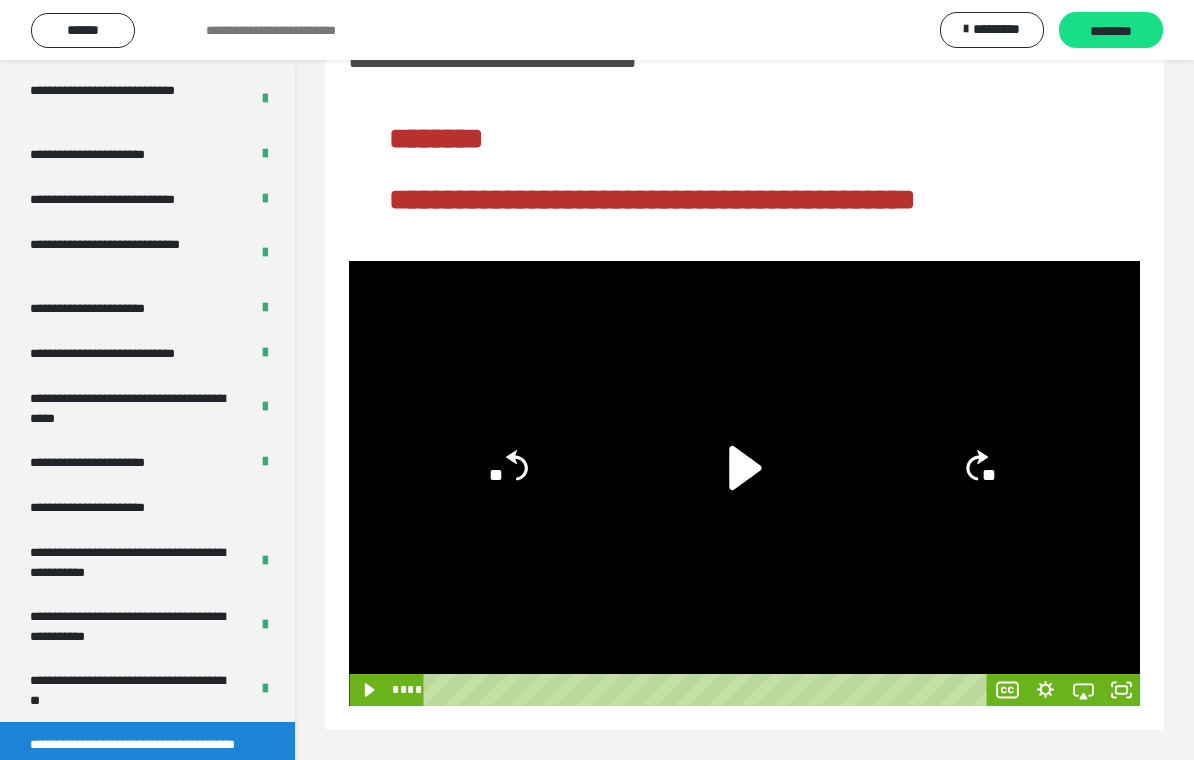 click 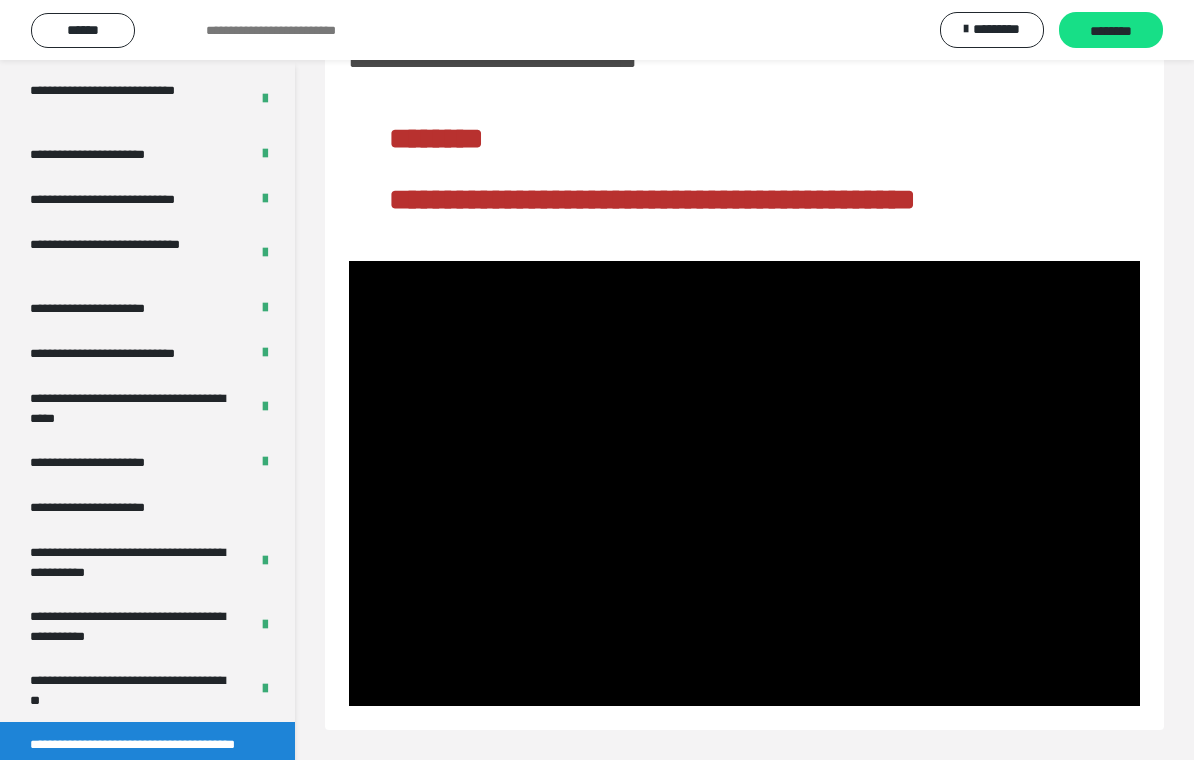 click at bounding box center [744, 483] 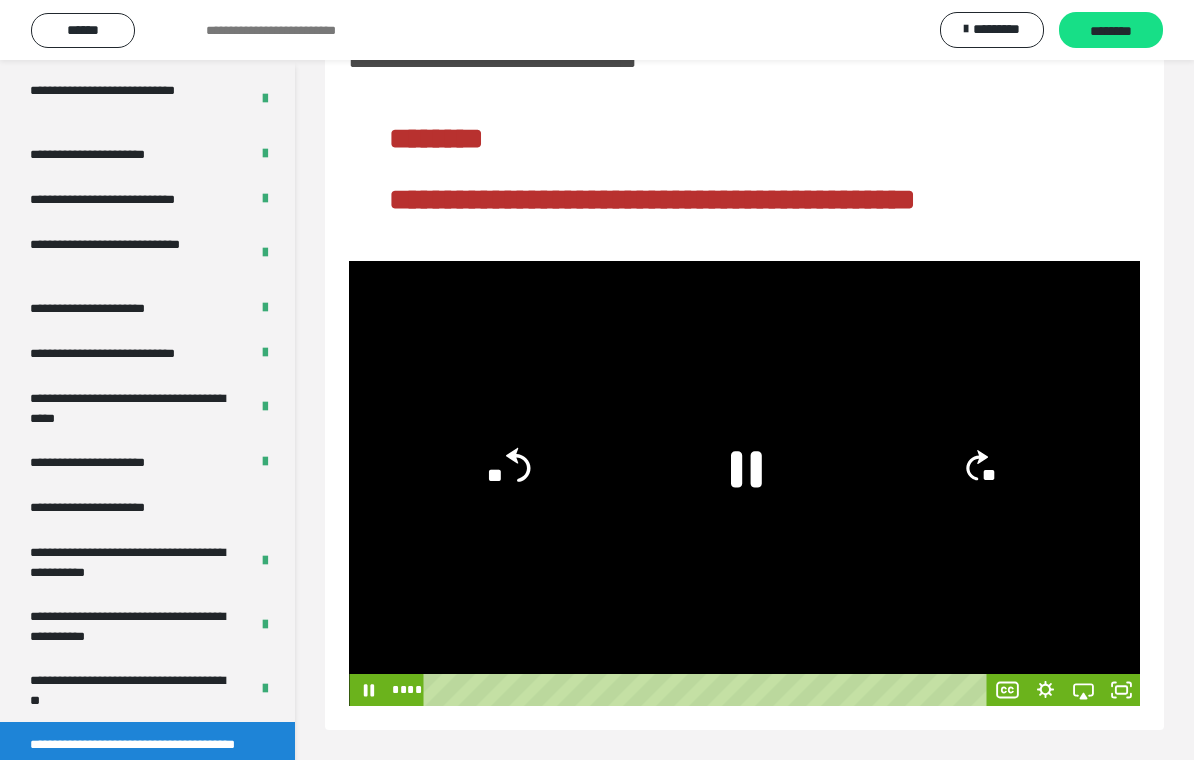 click on "**" 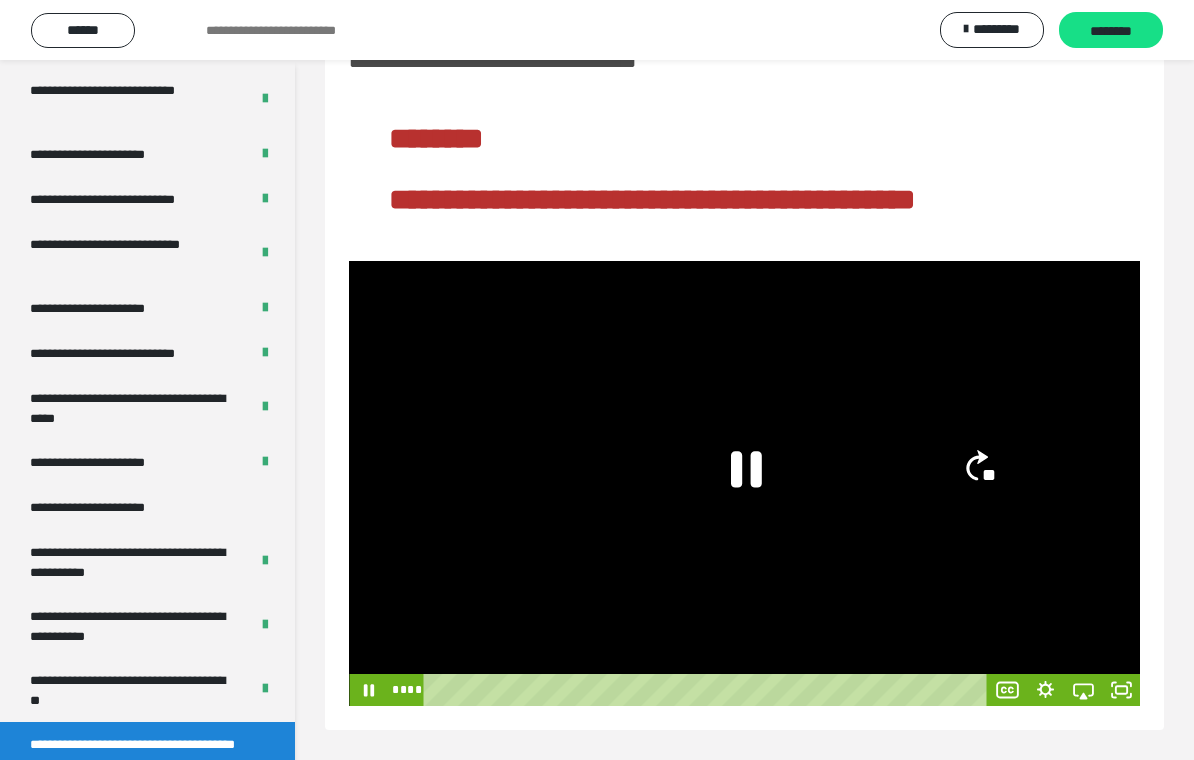 click on "**" 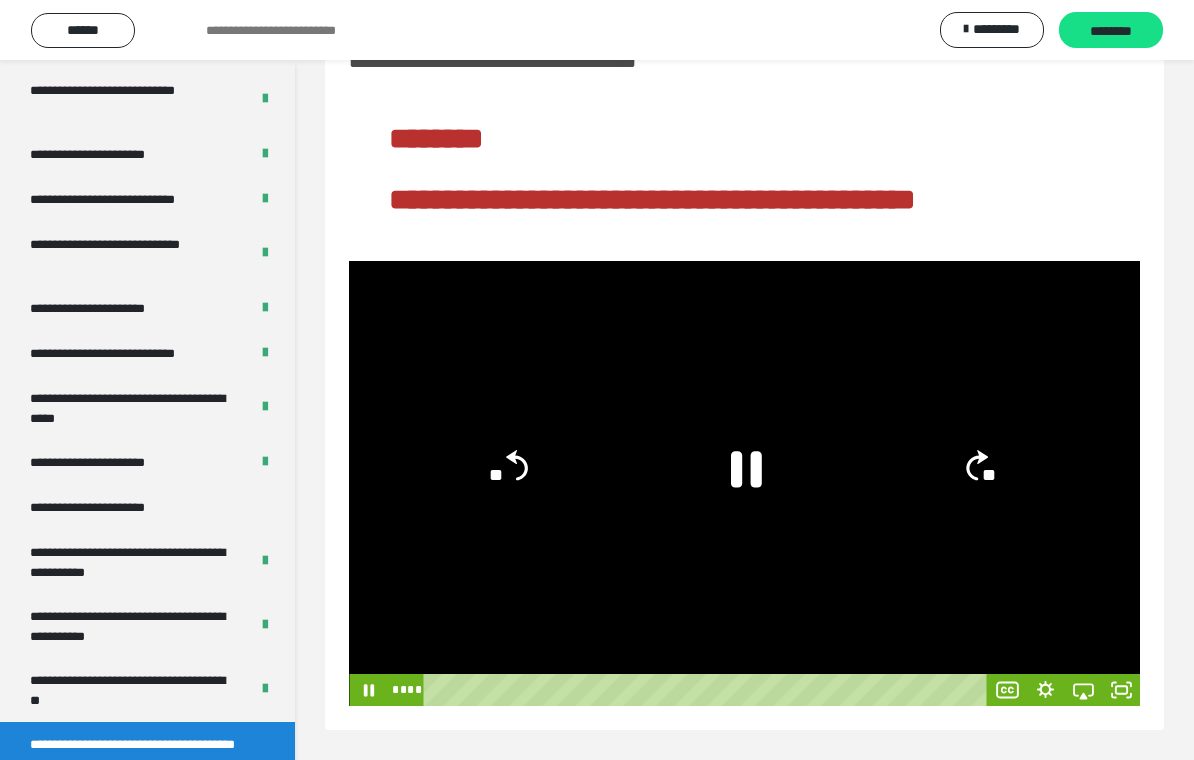 click on "**" 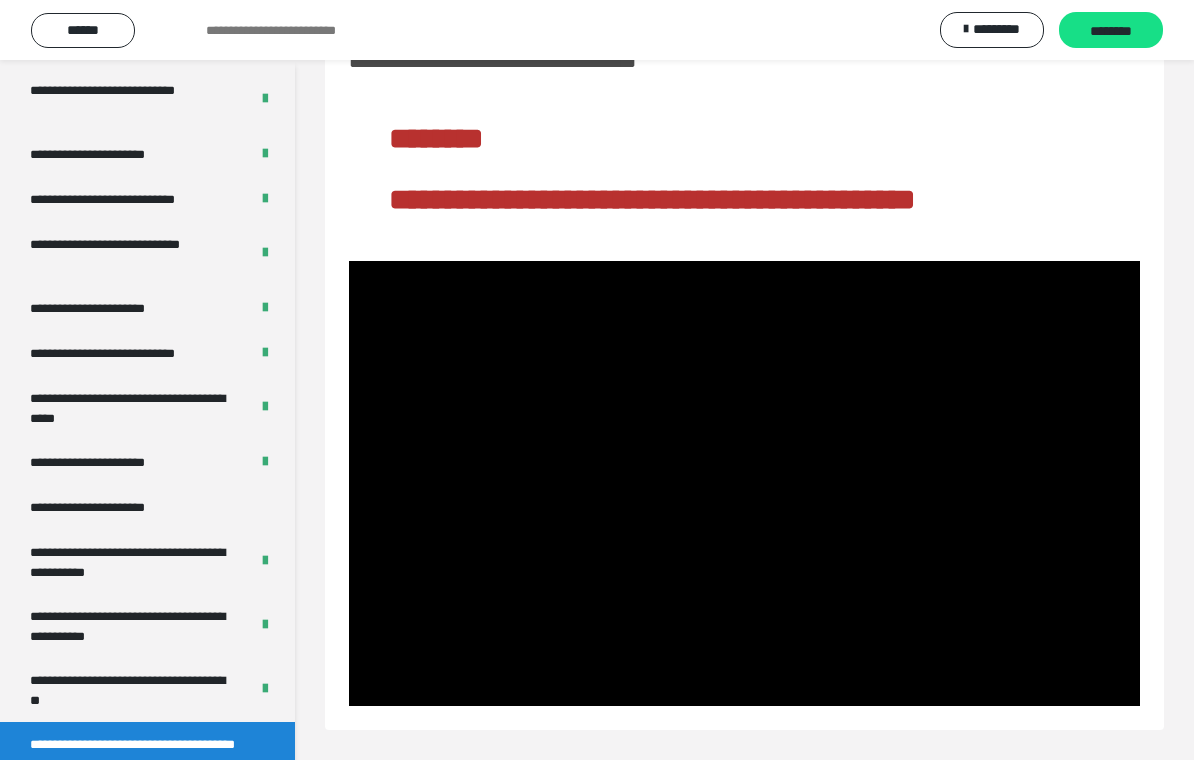 click at bounding box center [744, 483] 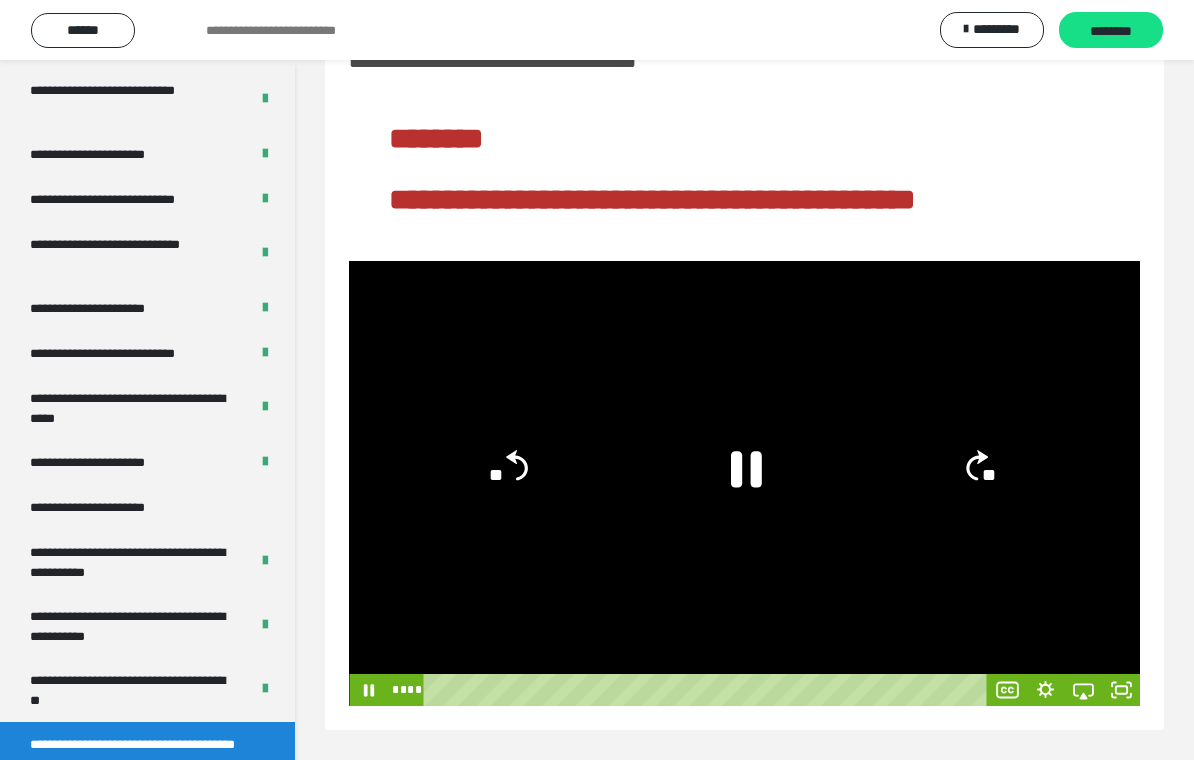 click 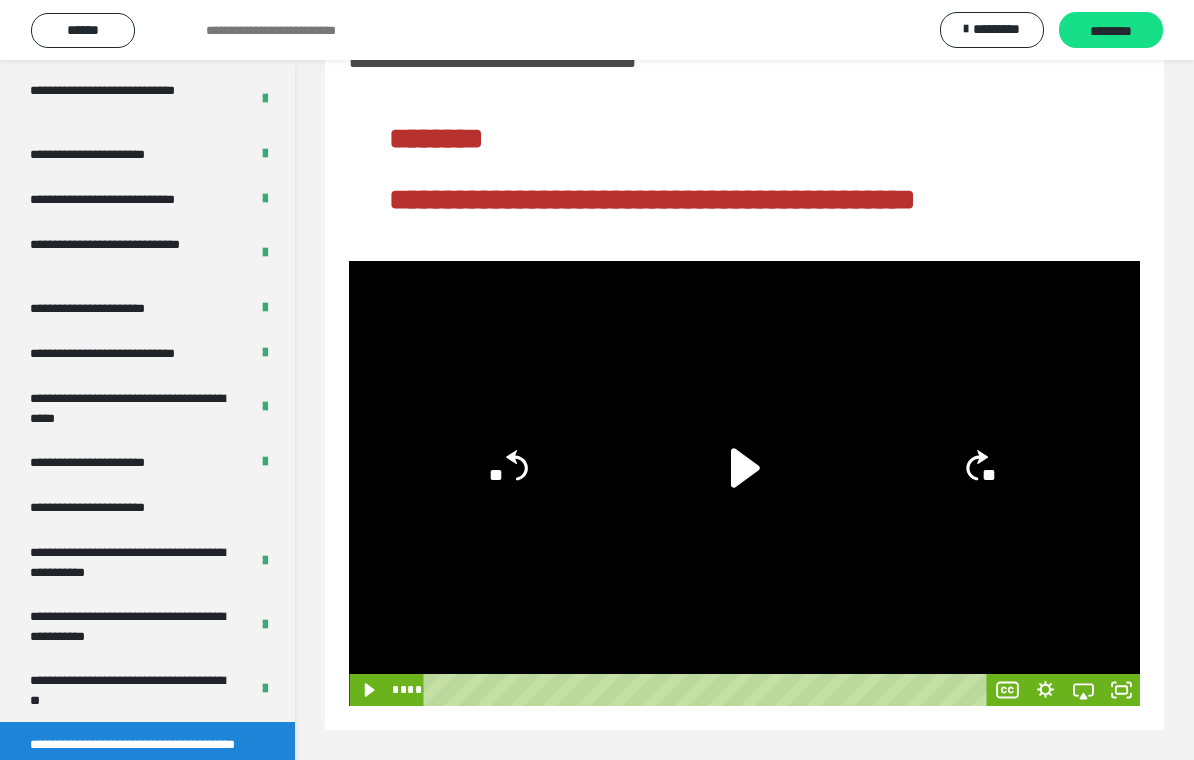 click on "**" 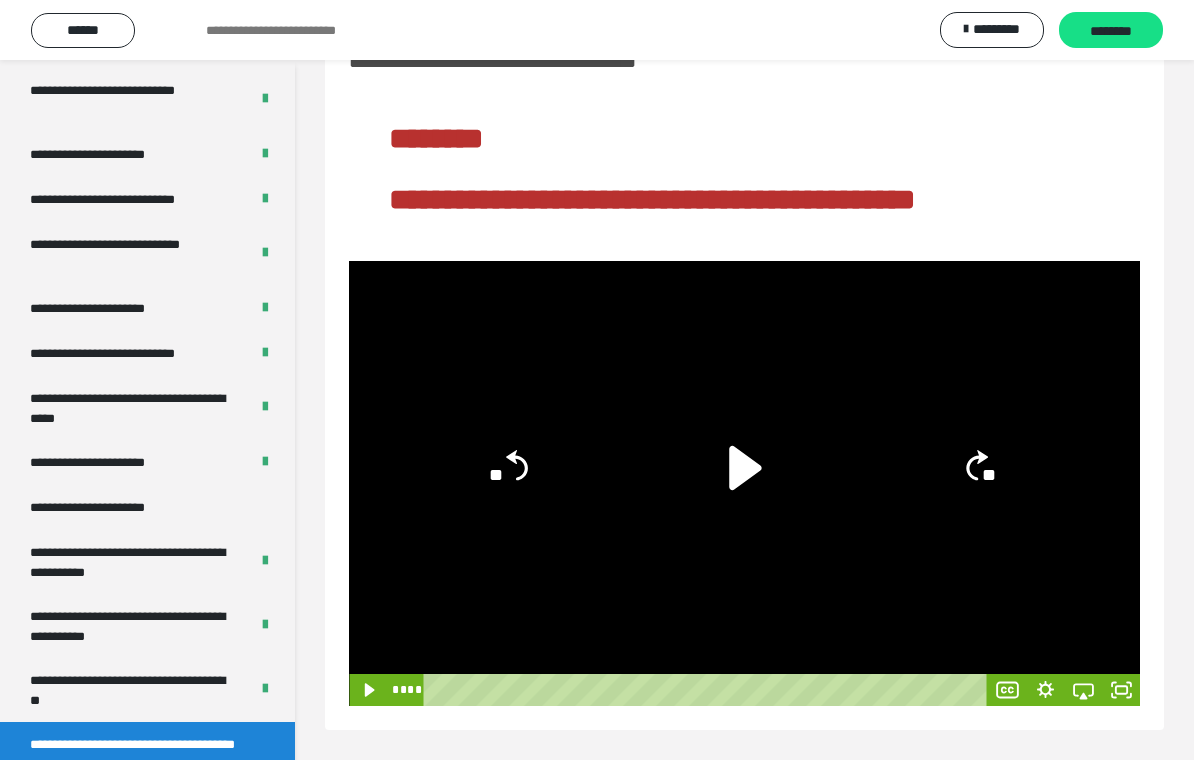 click 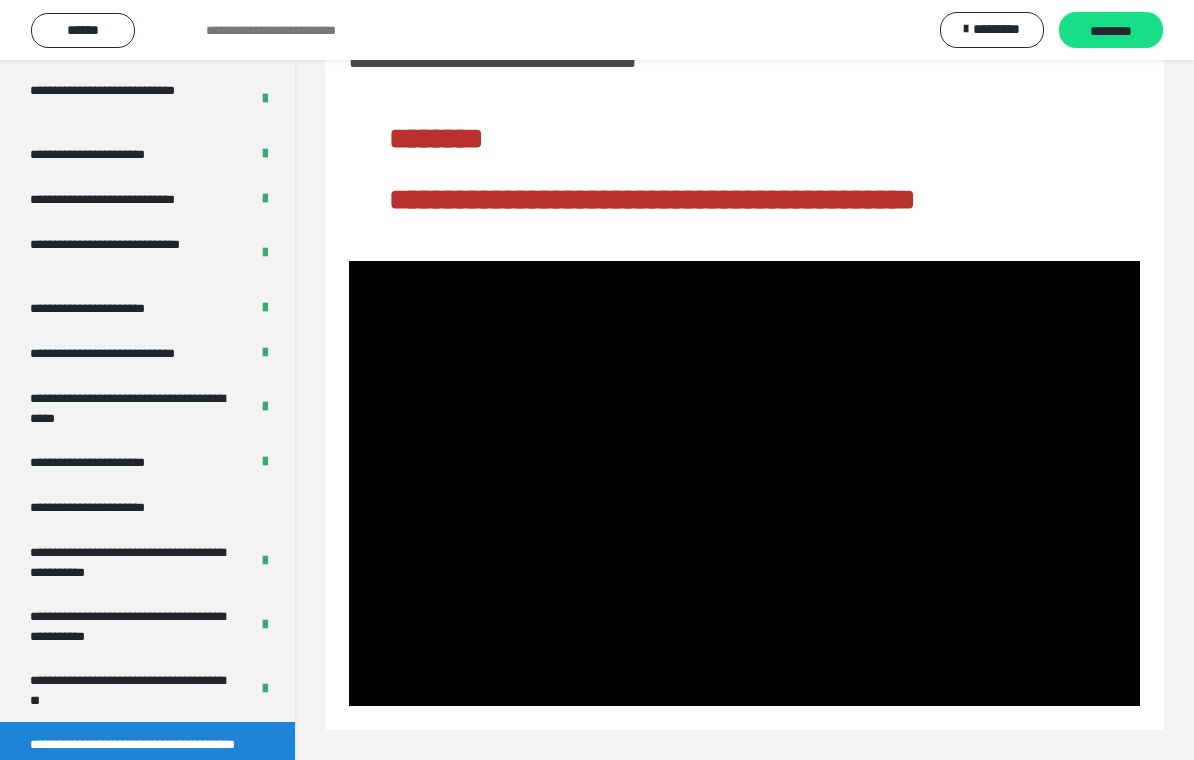 click at bounding box center [744, 483] 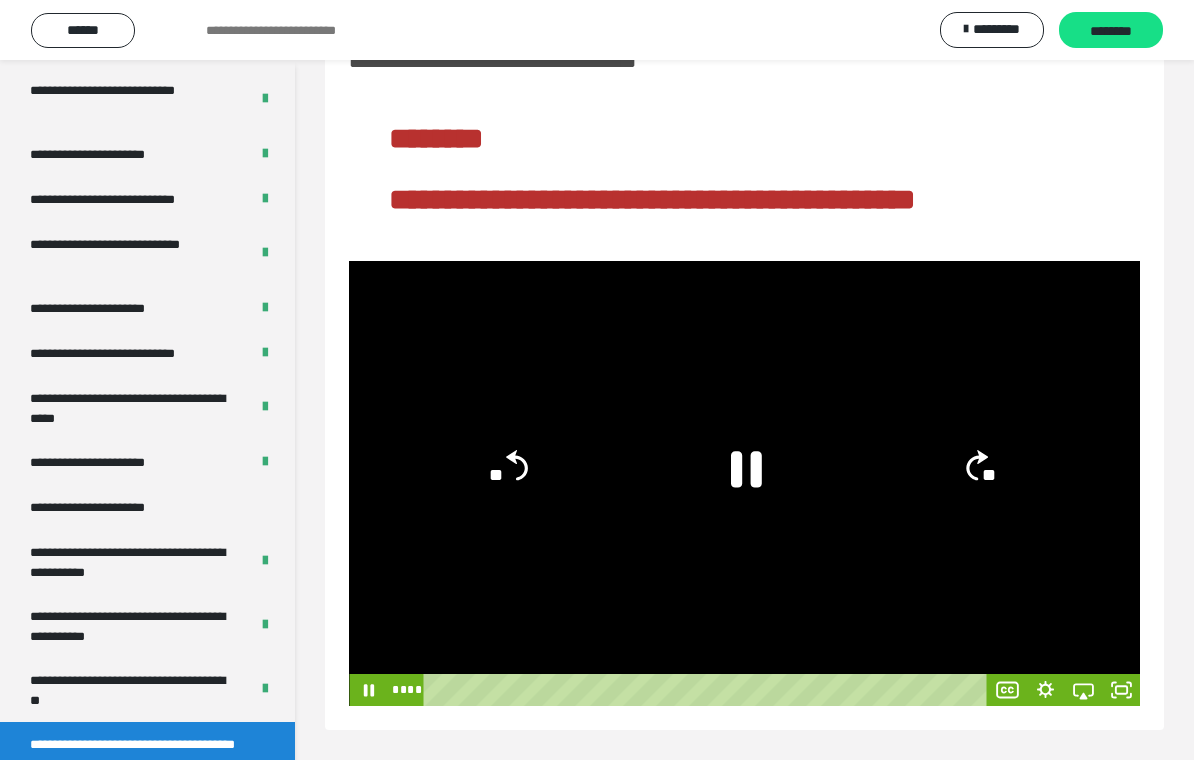 click on "**" 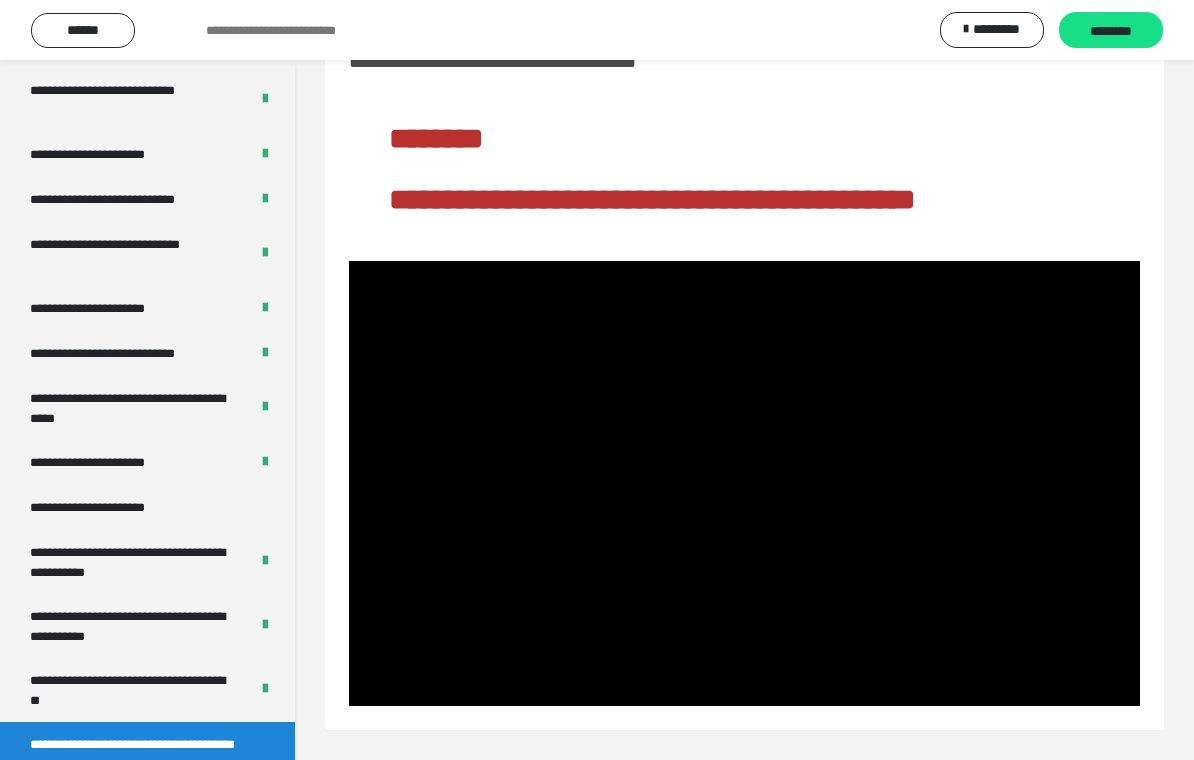 click at bounding box center (744, 483) 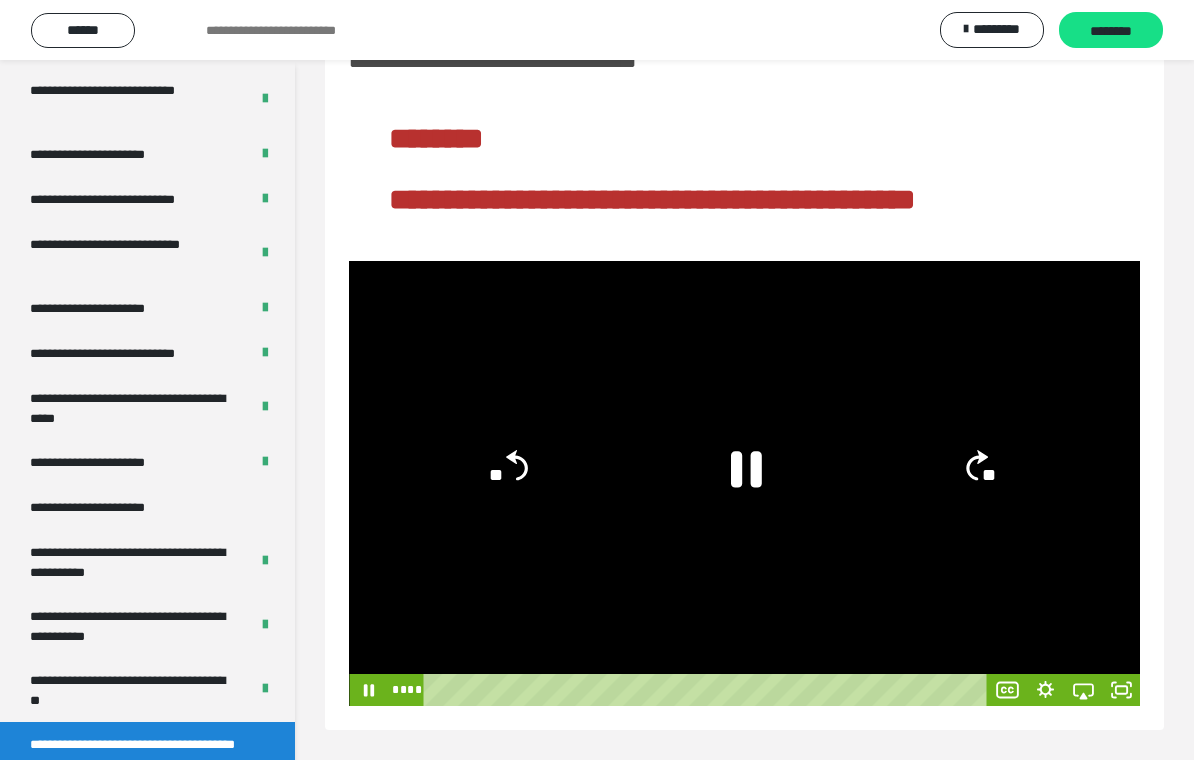 click 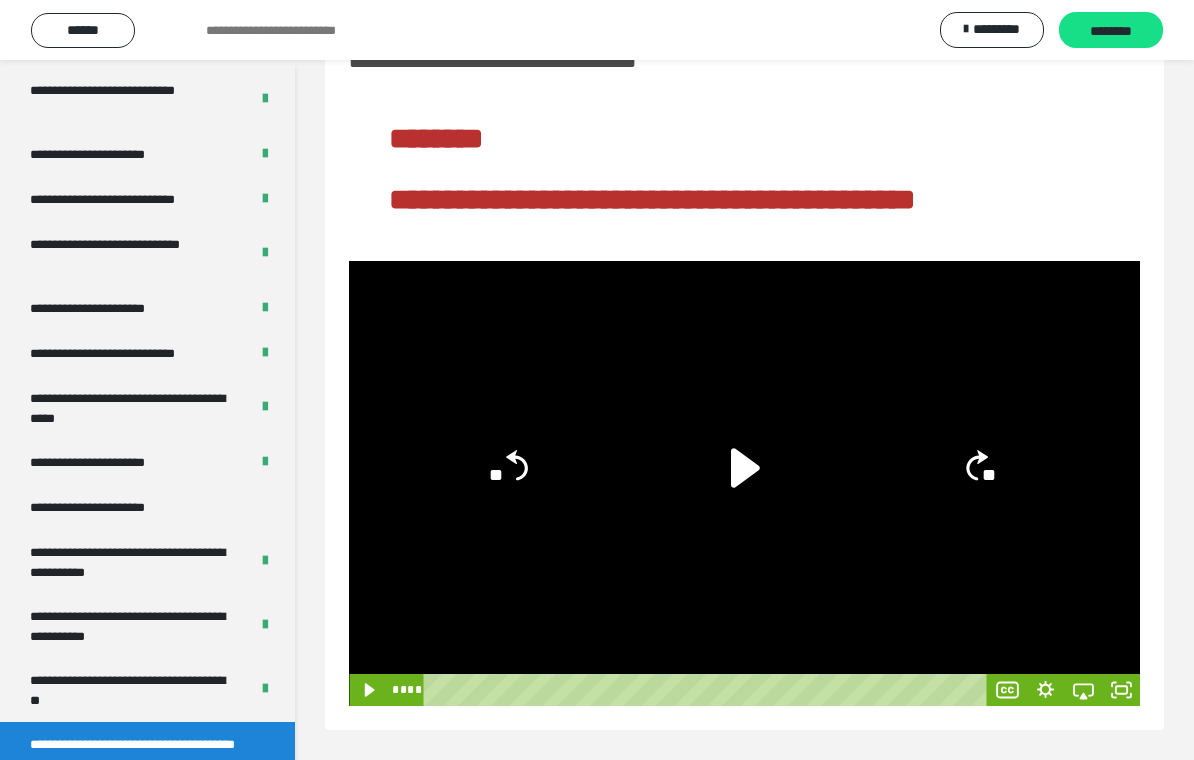 click 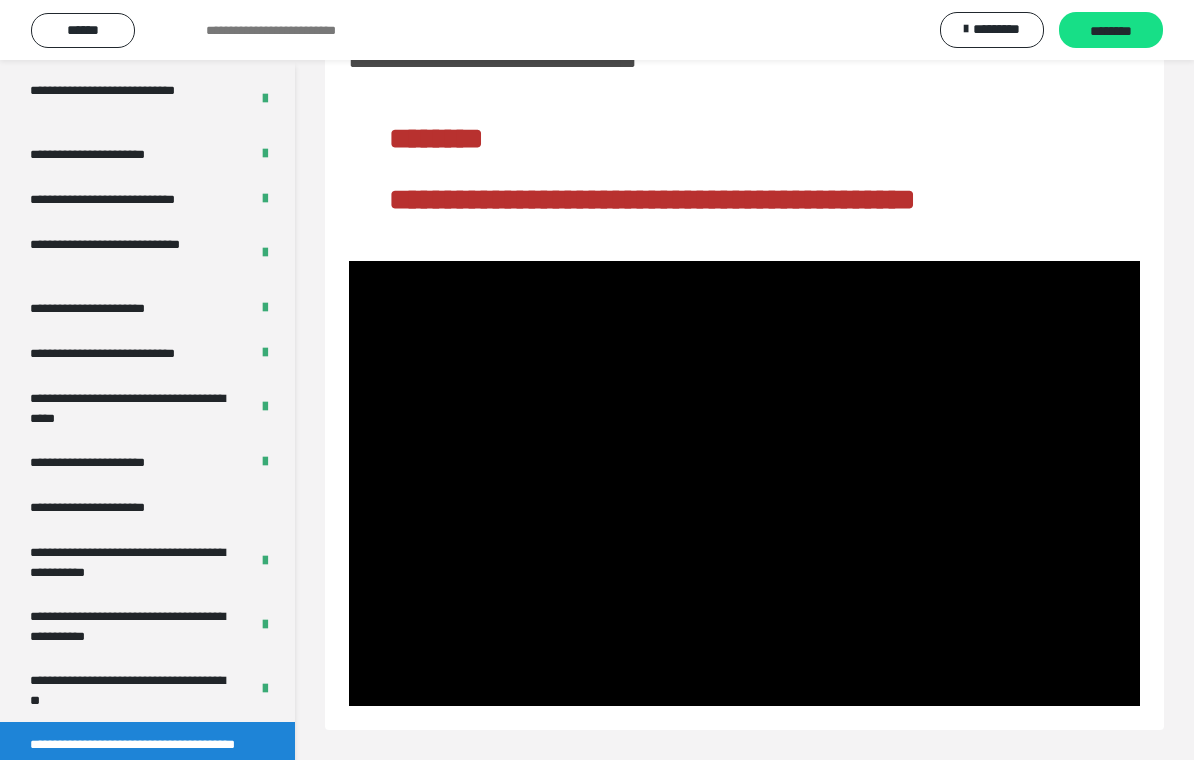 click at bounding box center [744, 483] 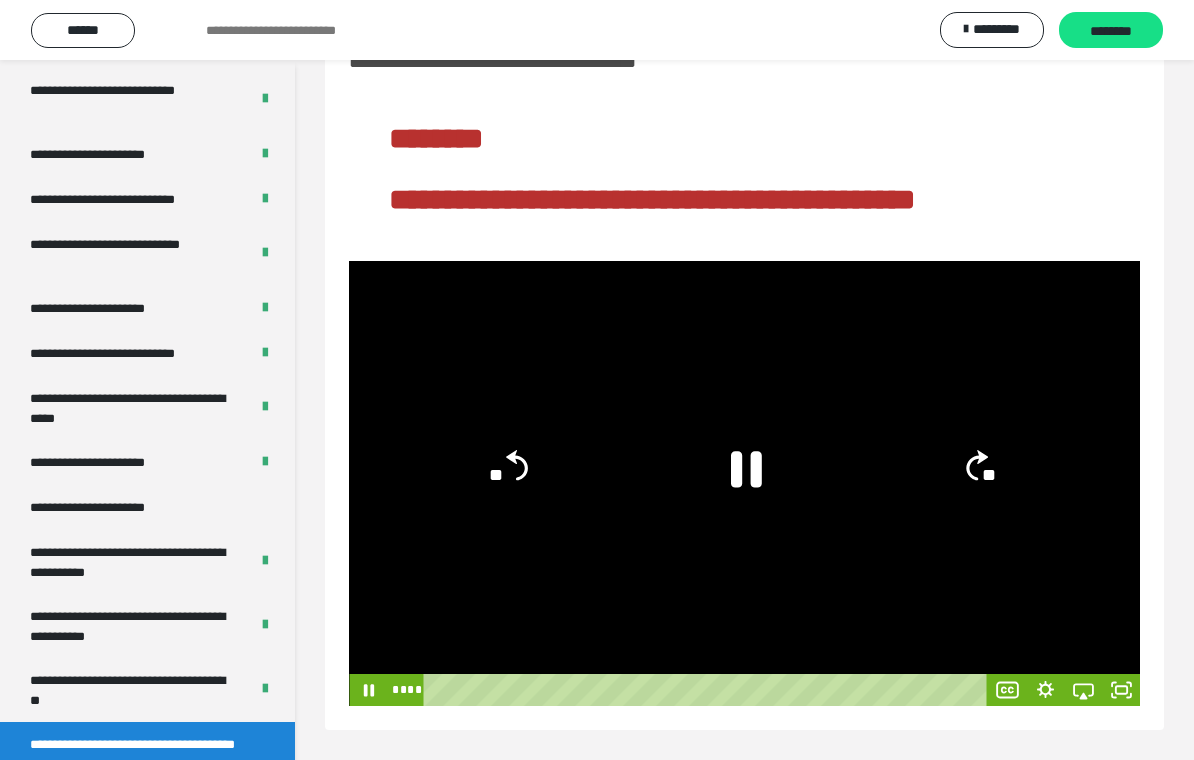 click 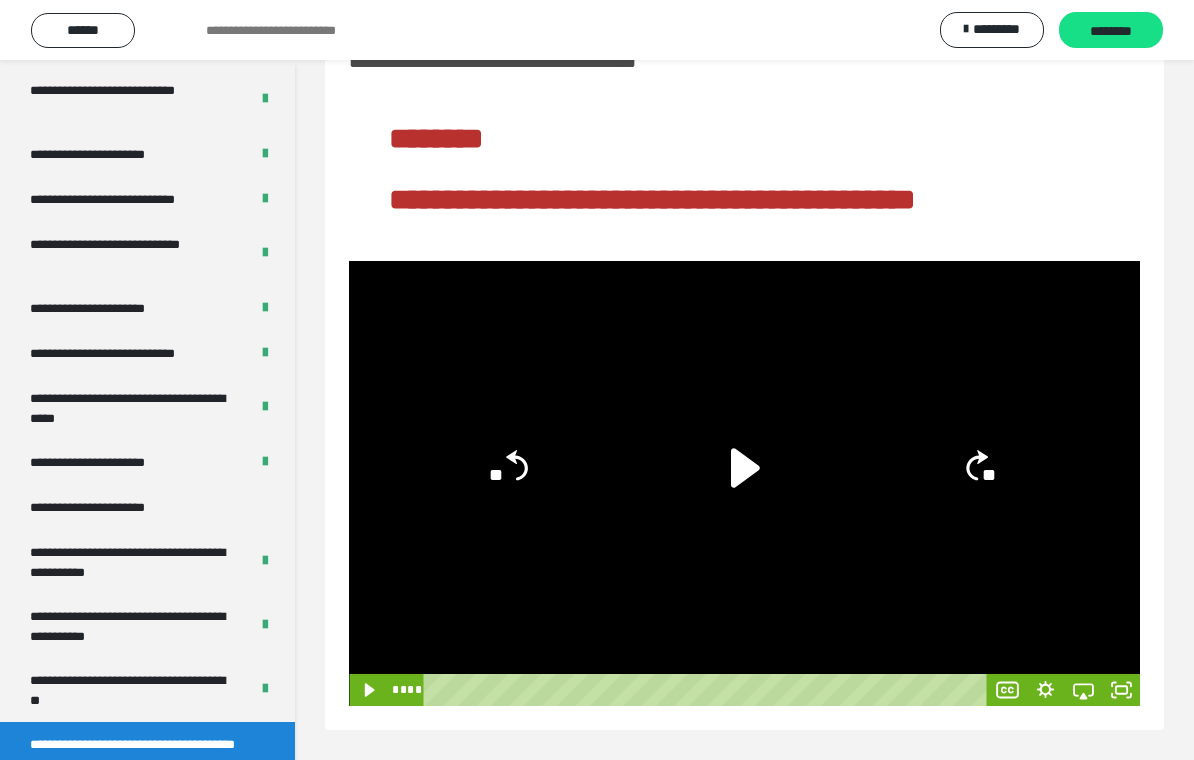 click 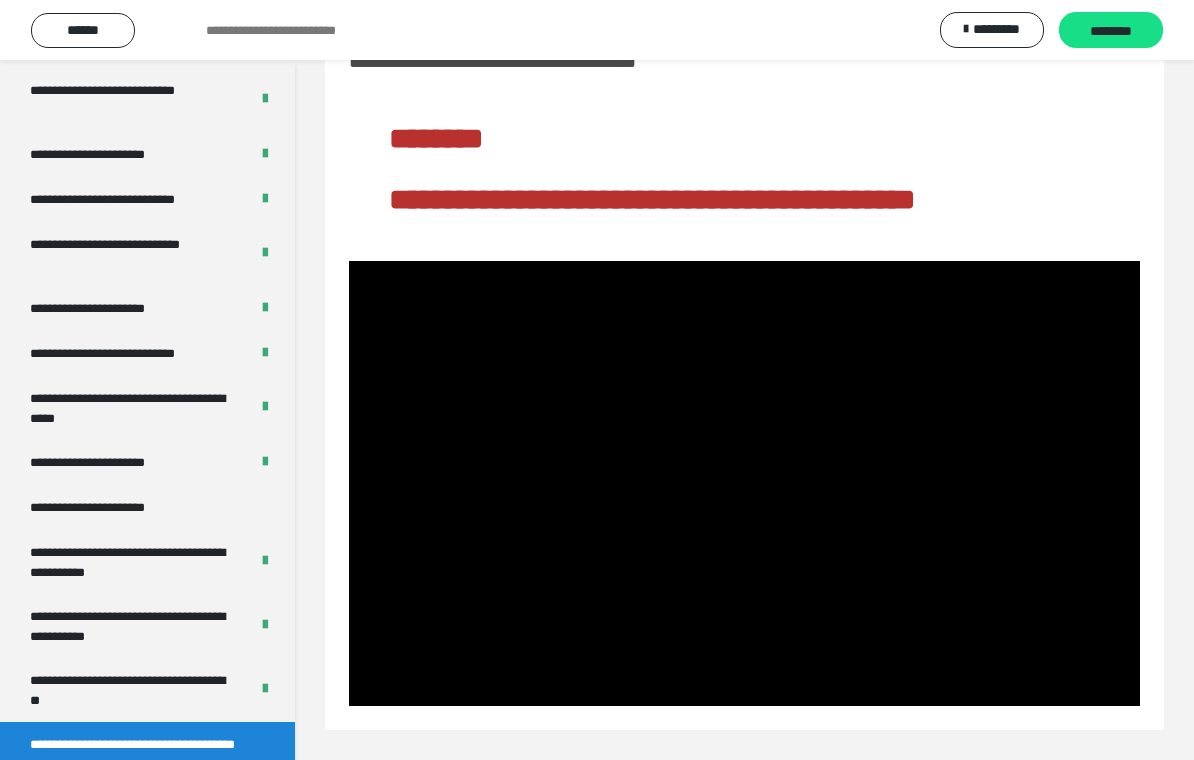 click at bounding box center [744, 483] 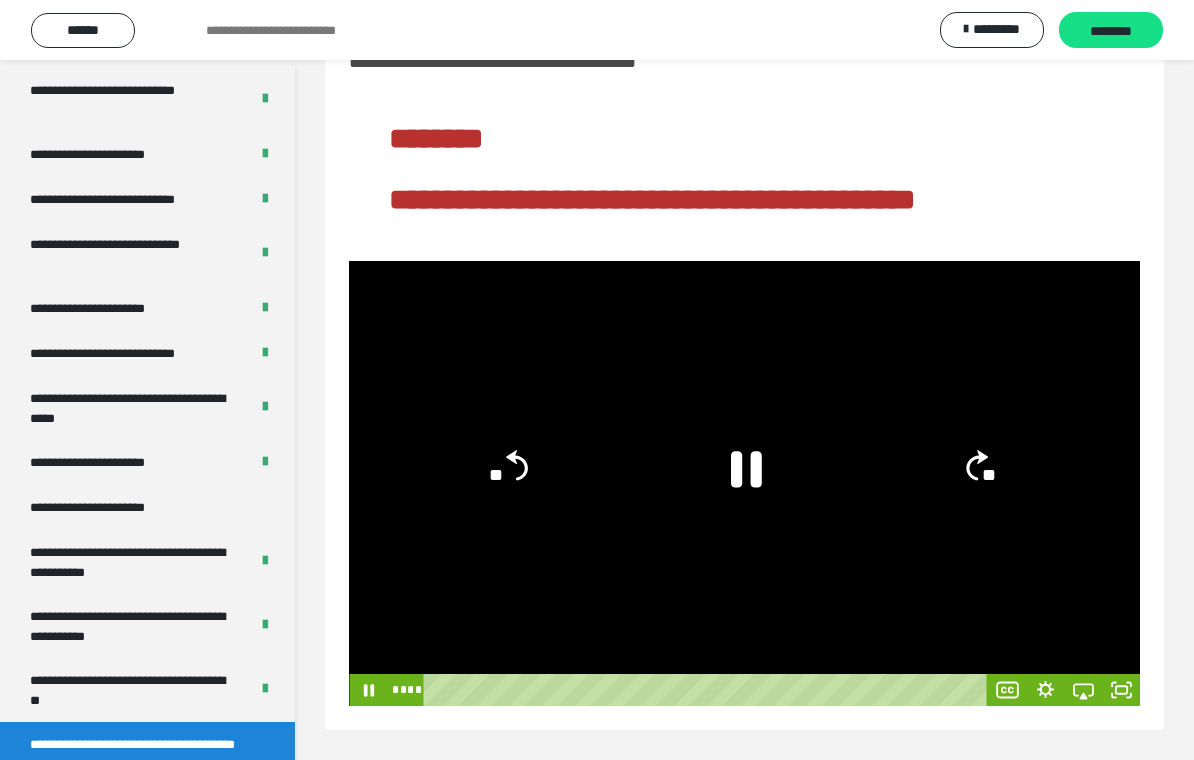 click on "**" 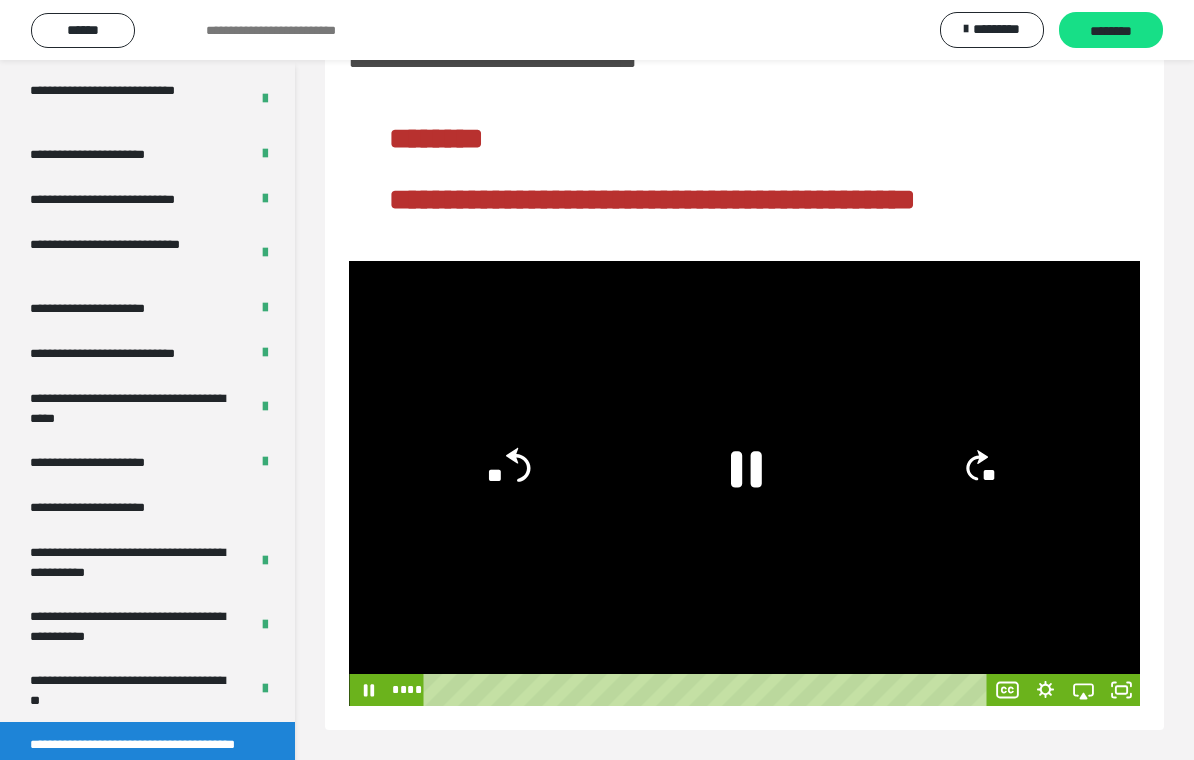 click 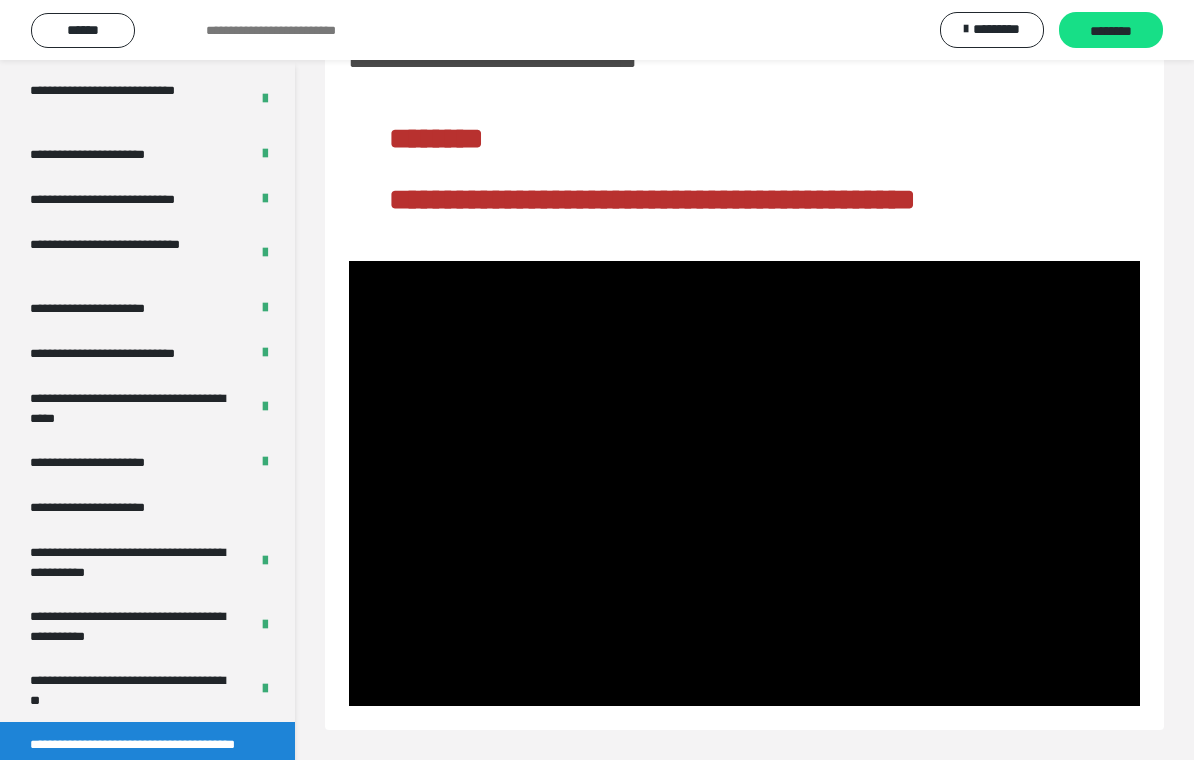 click at bounding box center [744, 483] 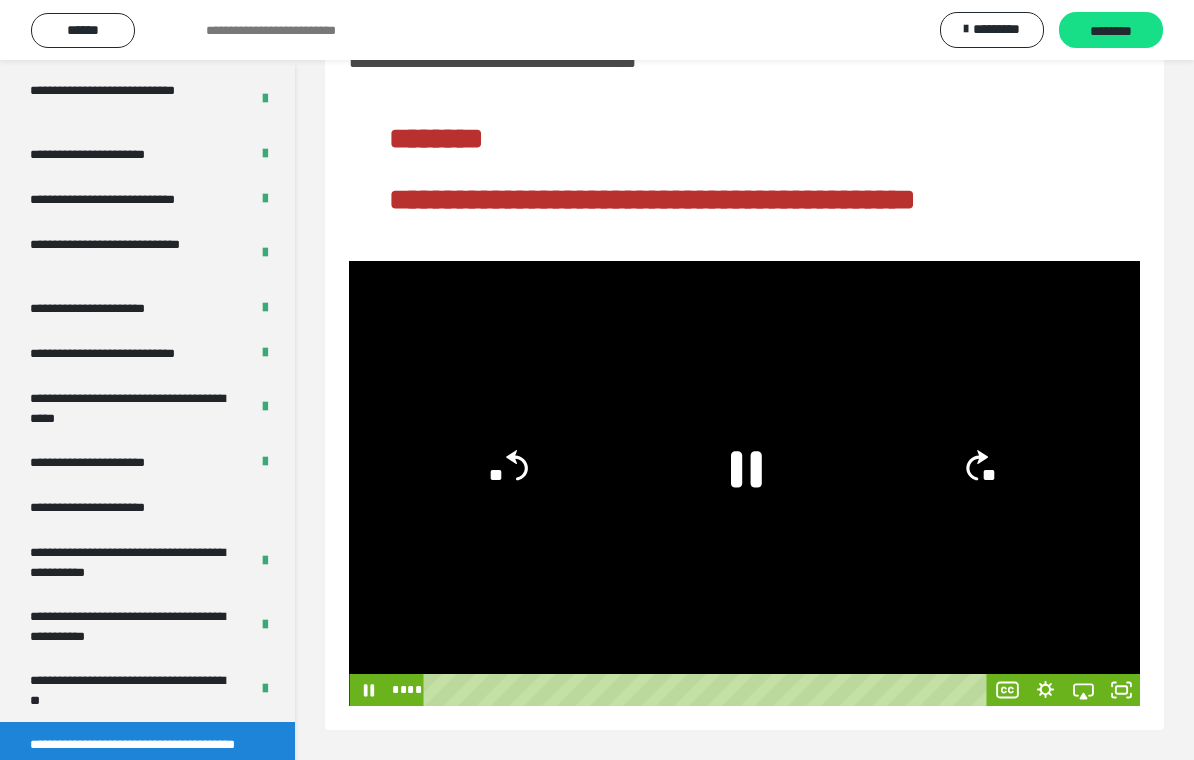 click on "**" 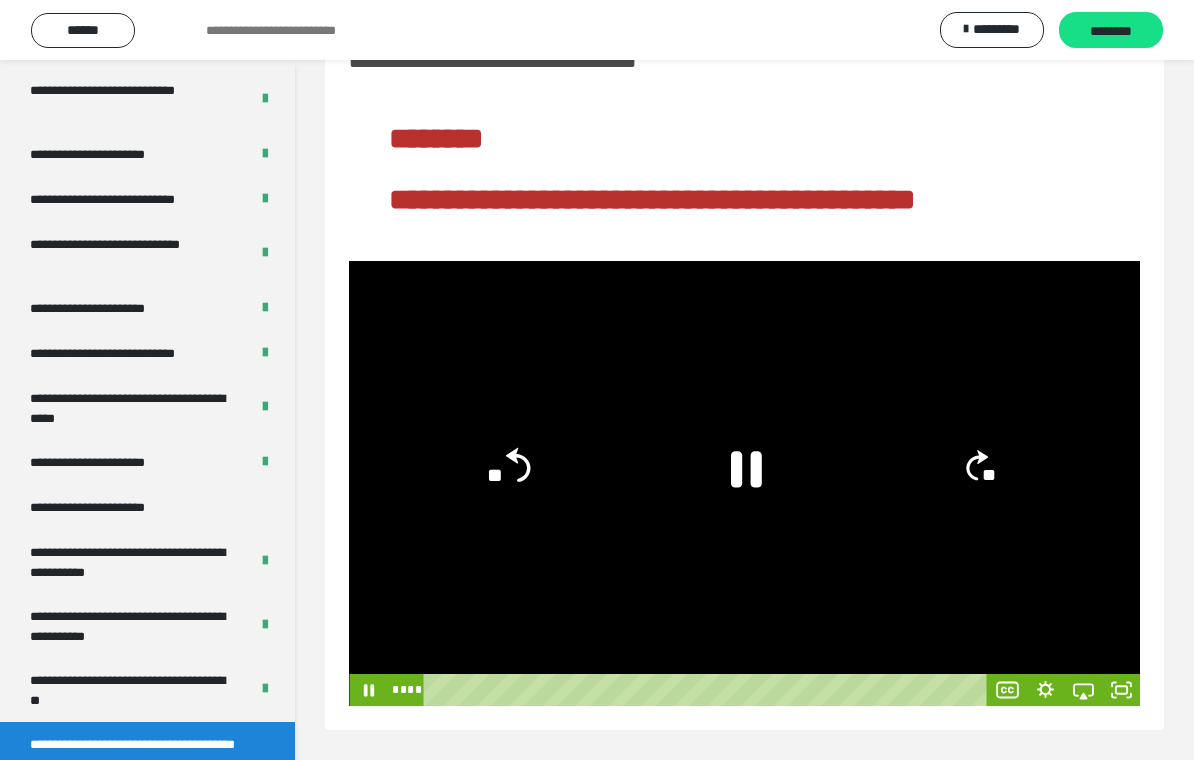 click on "**" 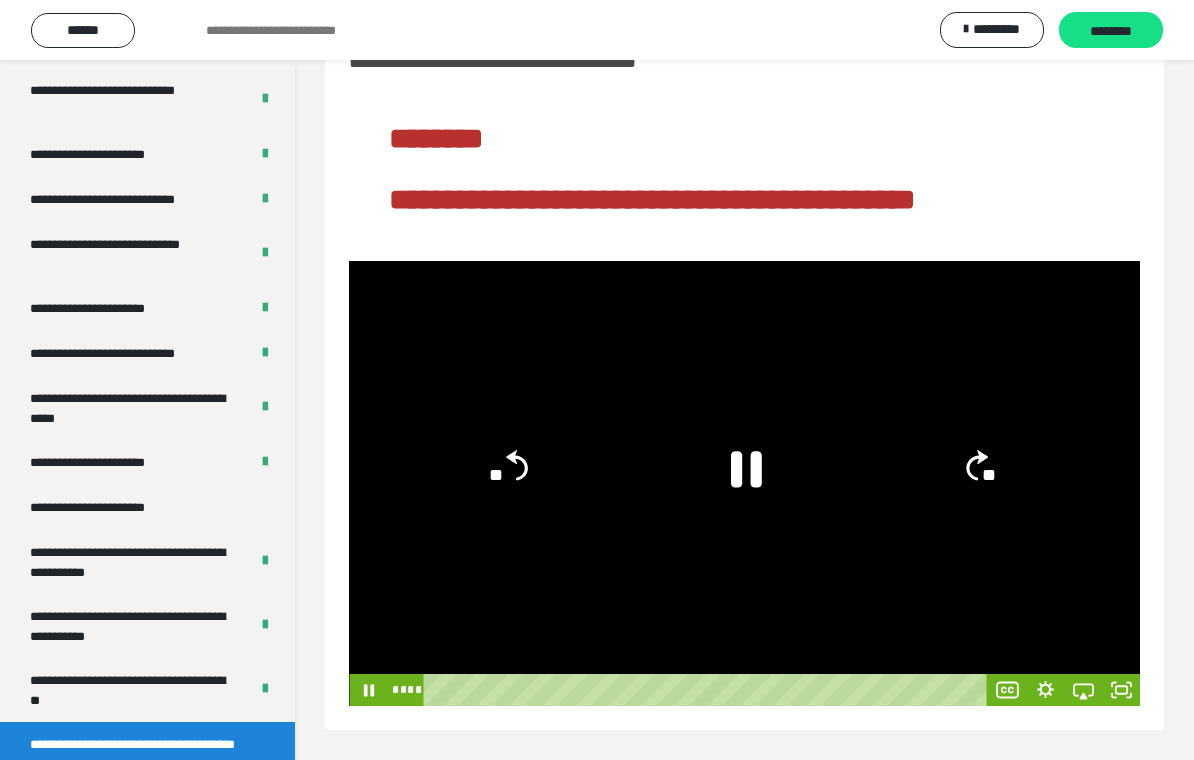 click on "**" 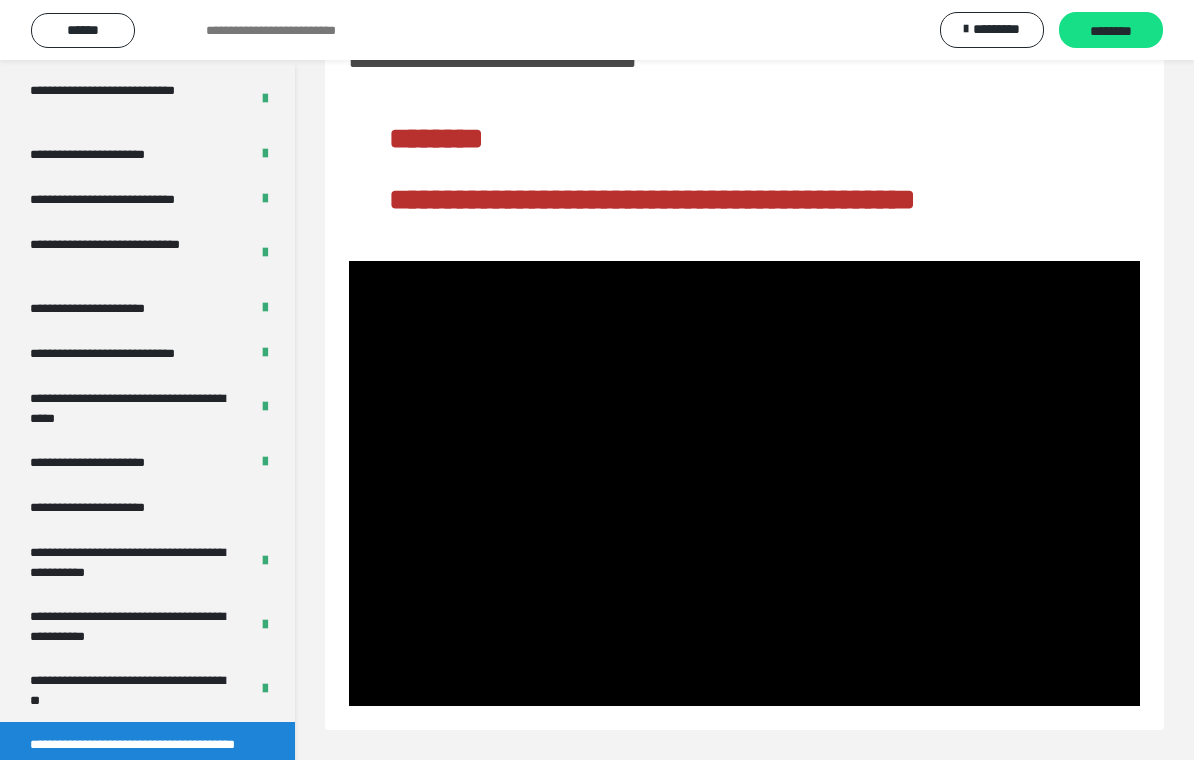 click at bounding box center (744, 483) 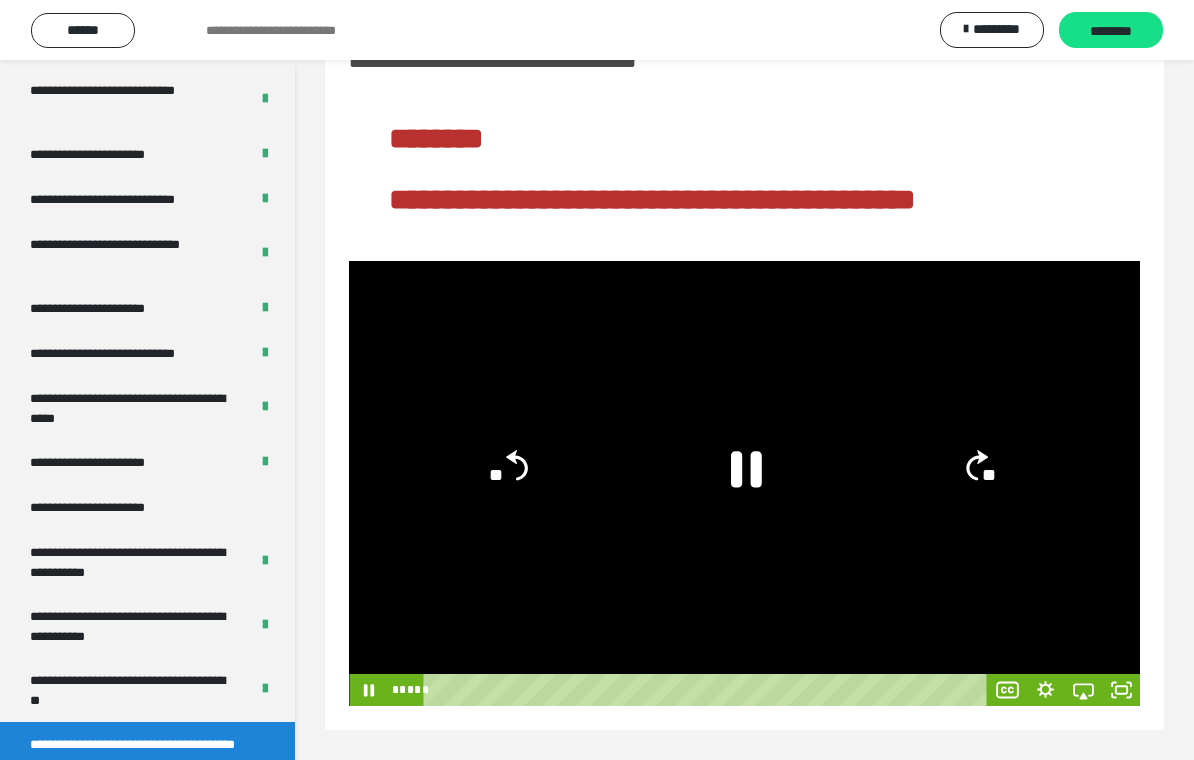click on "**" 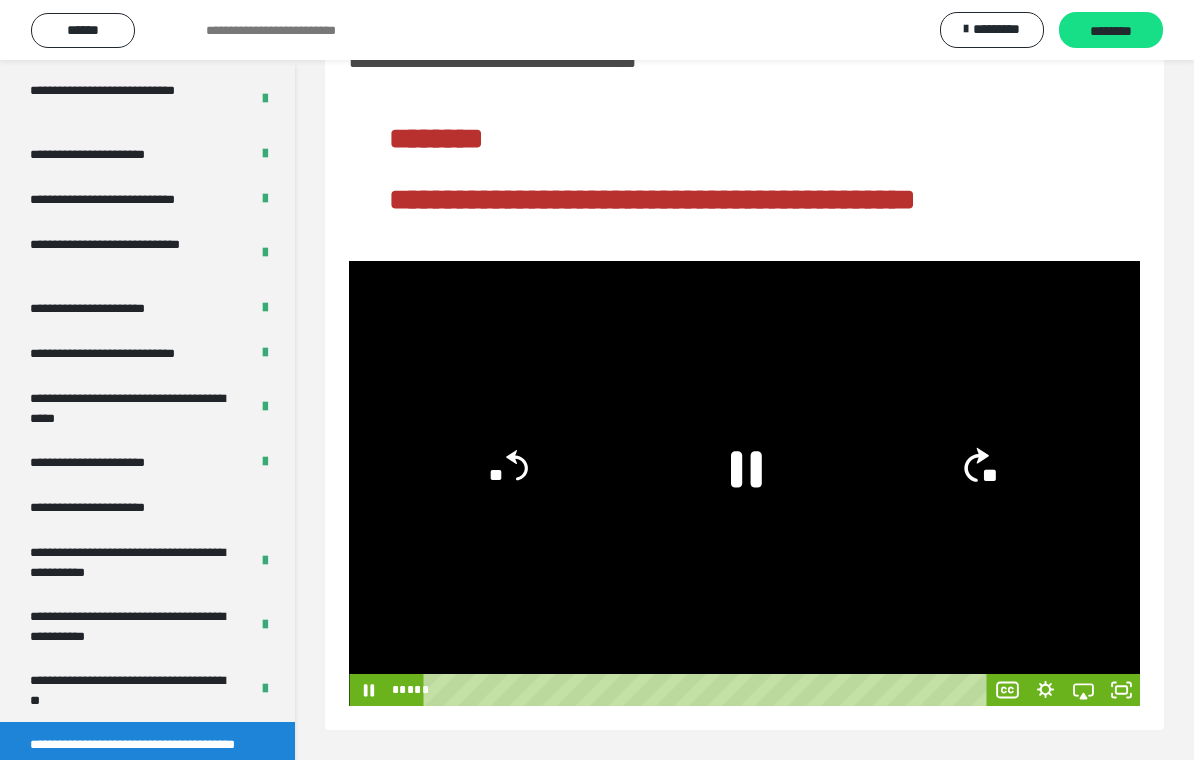 click on "**" 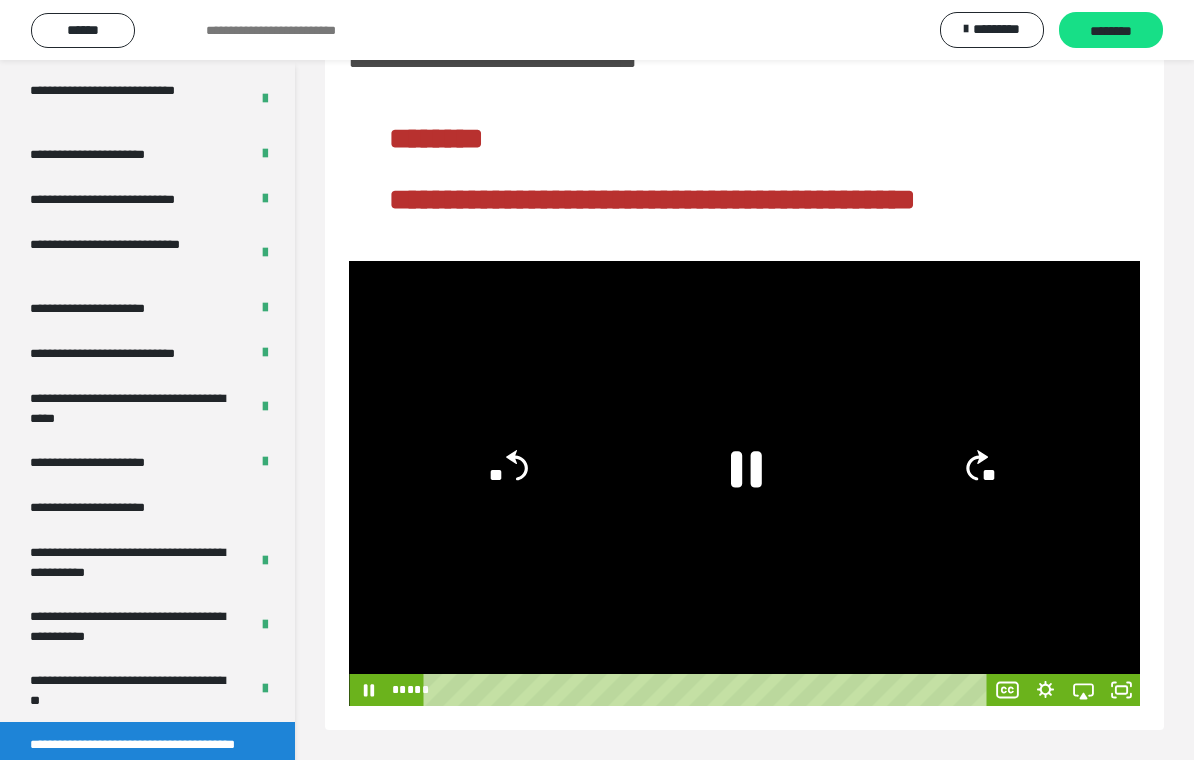 click on "**" 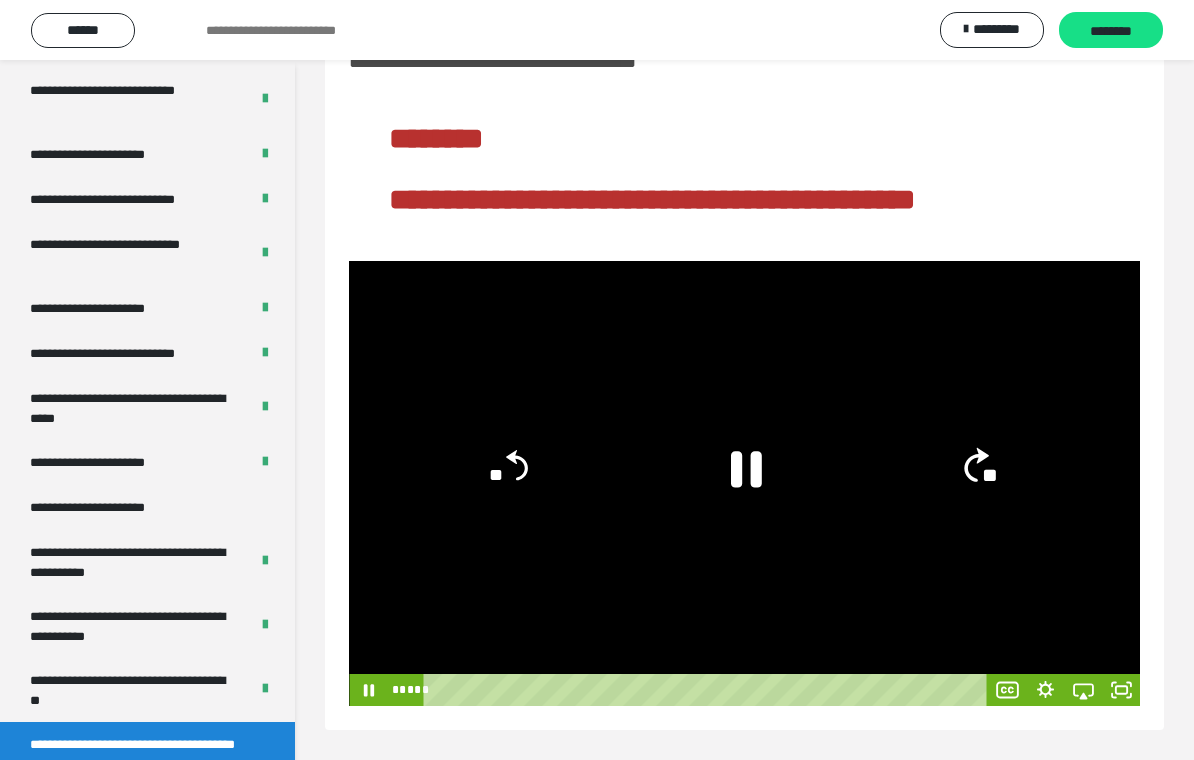 click on "**" 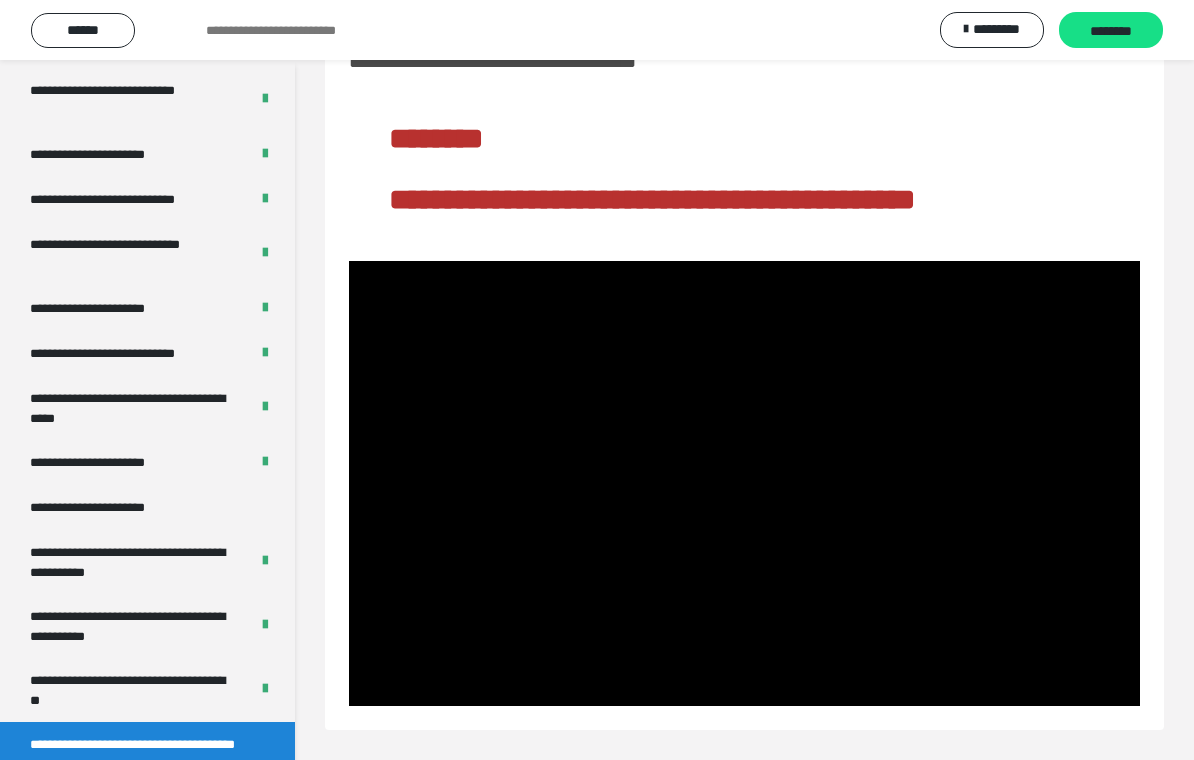 click at bounding box center (744, 483) 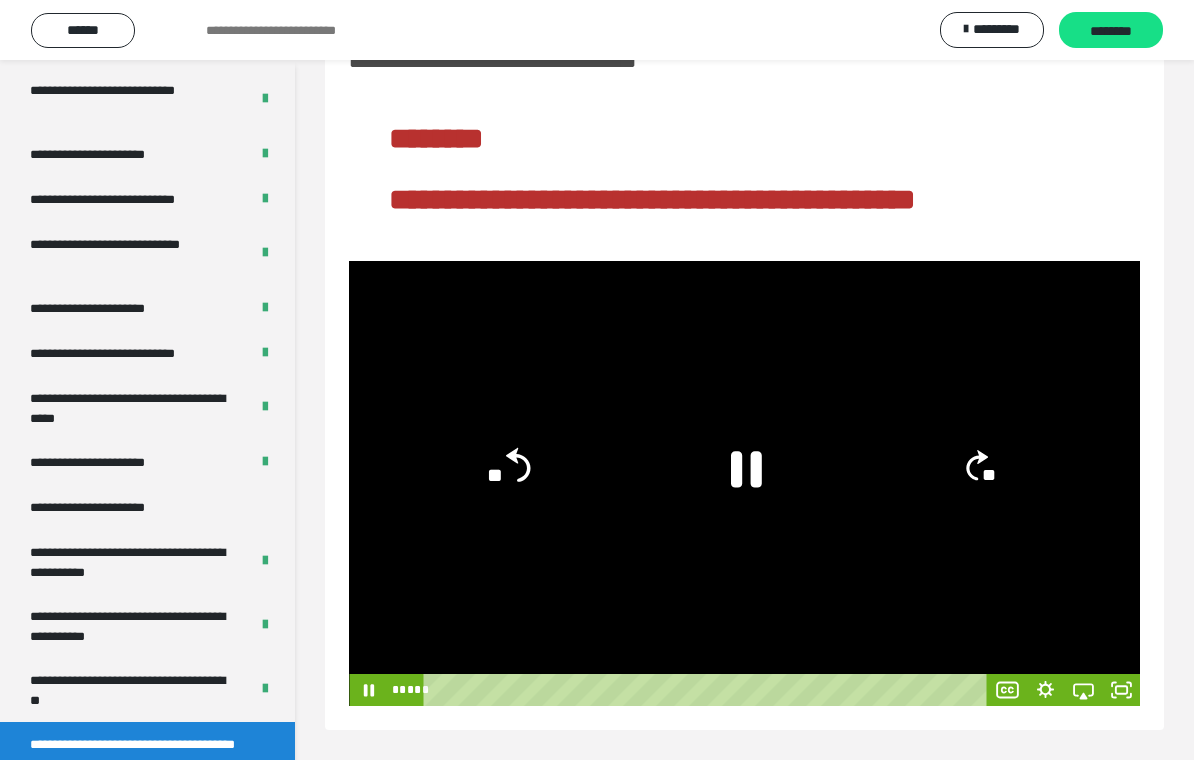 click on "**" 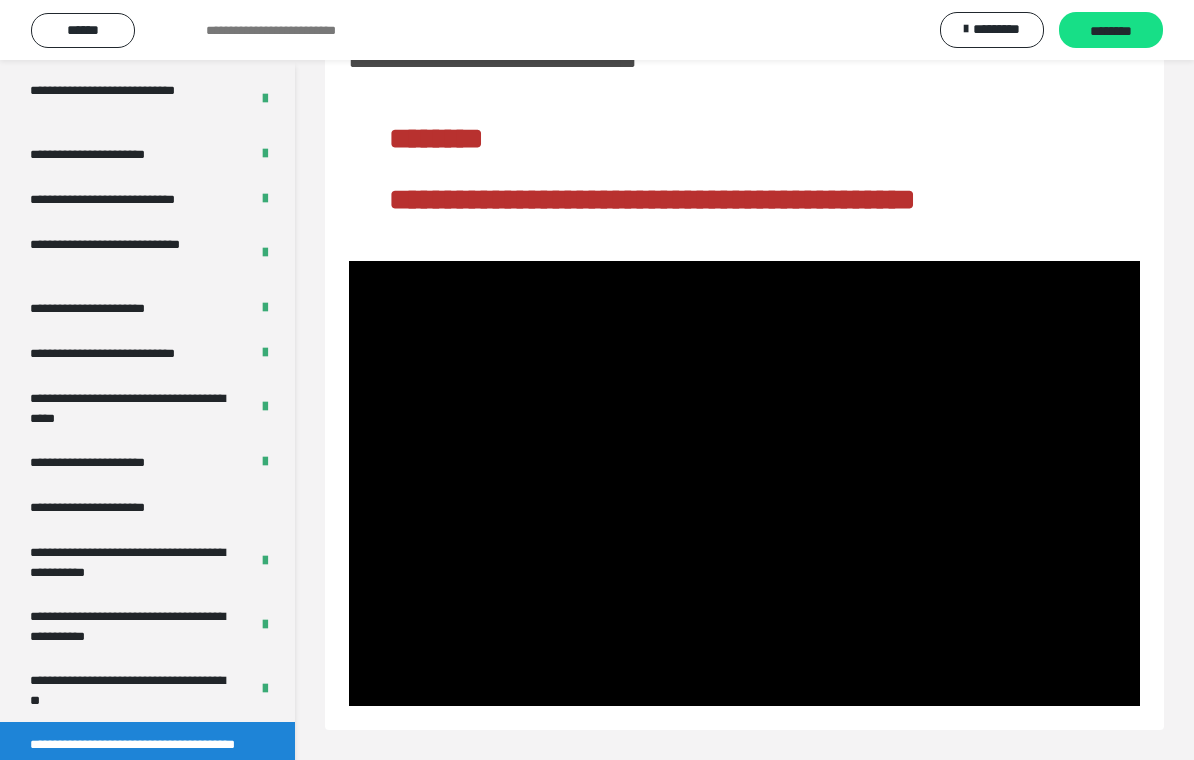 click at bounding box center (744, 483) 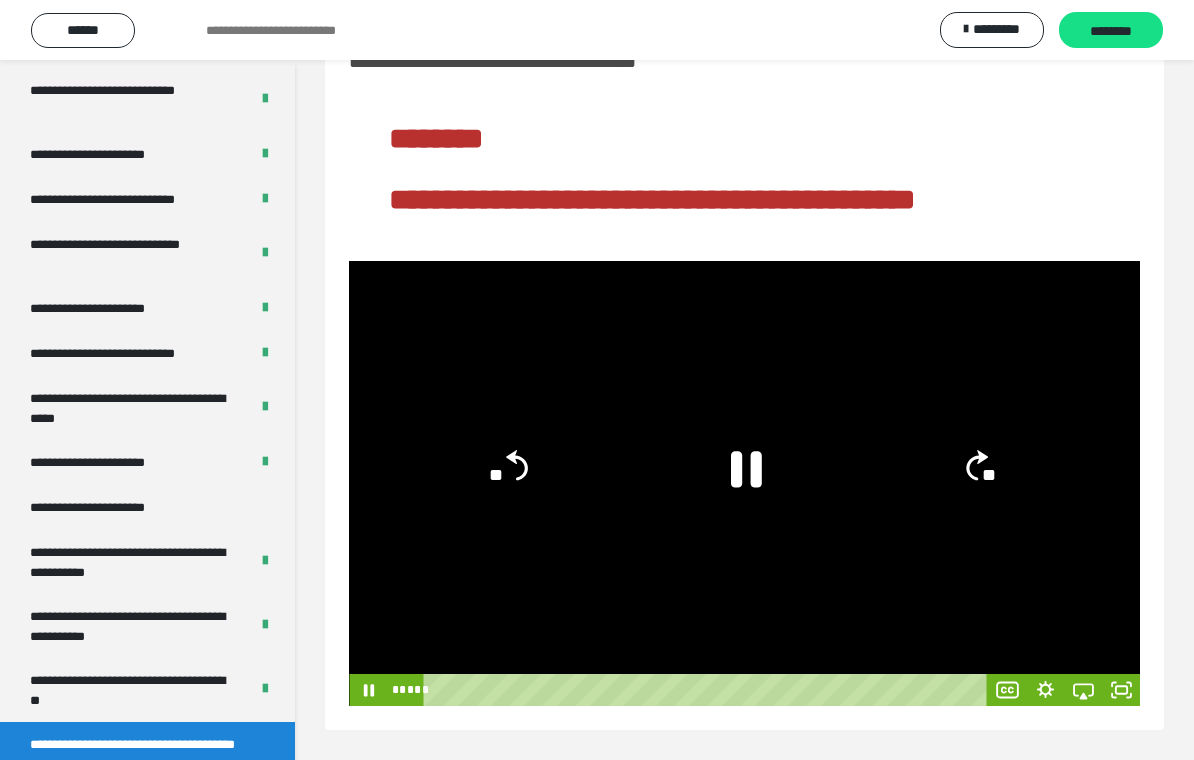 click 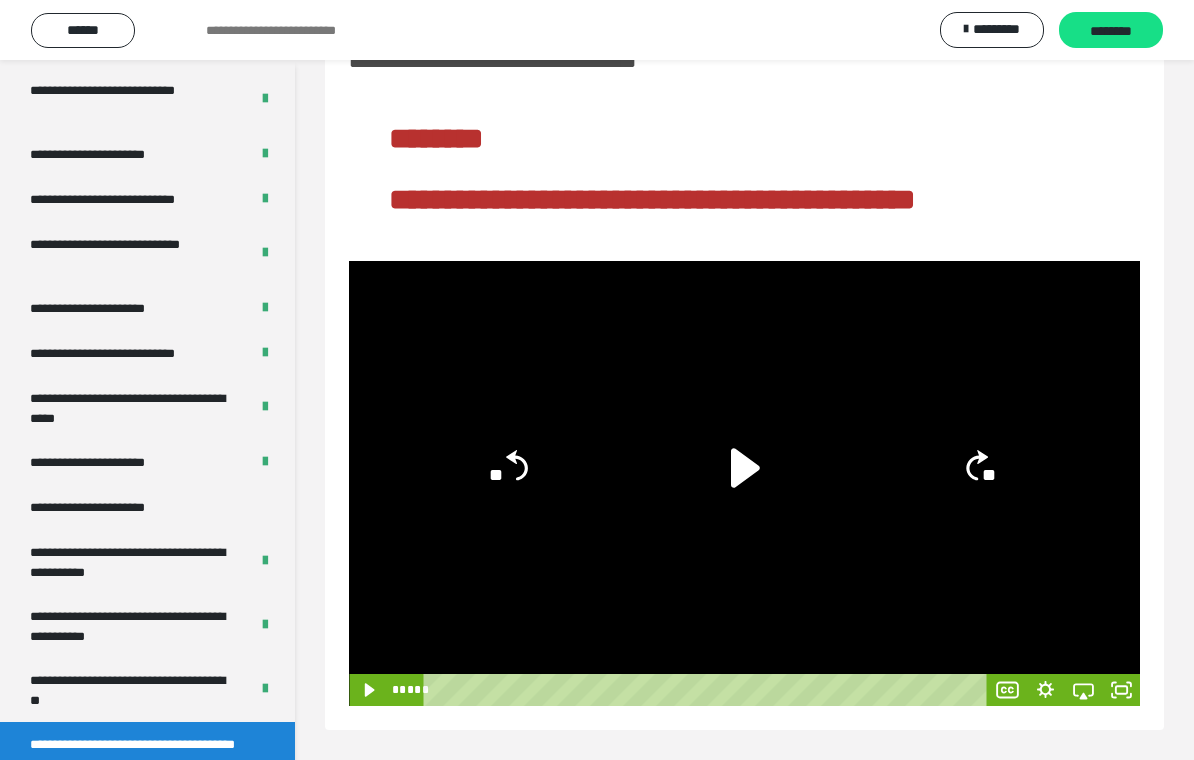 click on "**********" at bounding box center (744, 377) 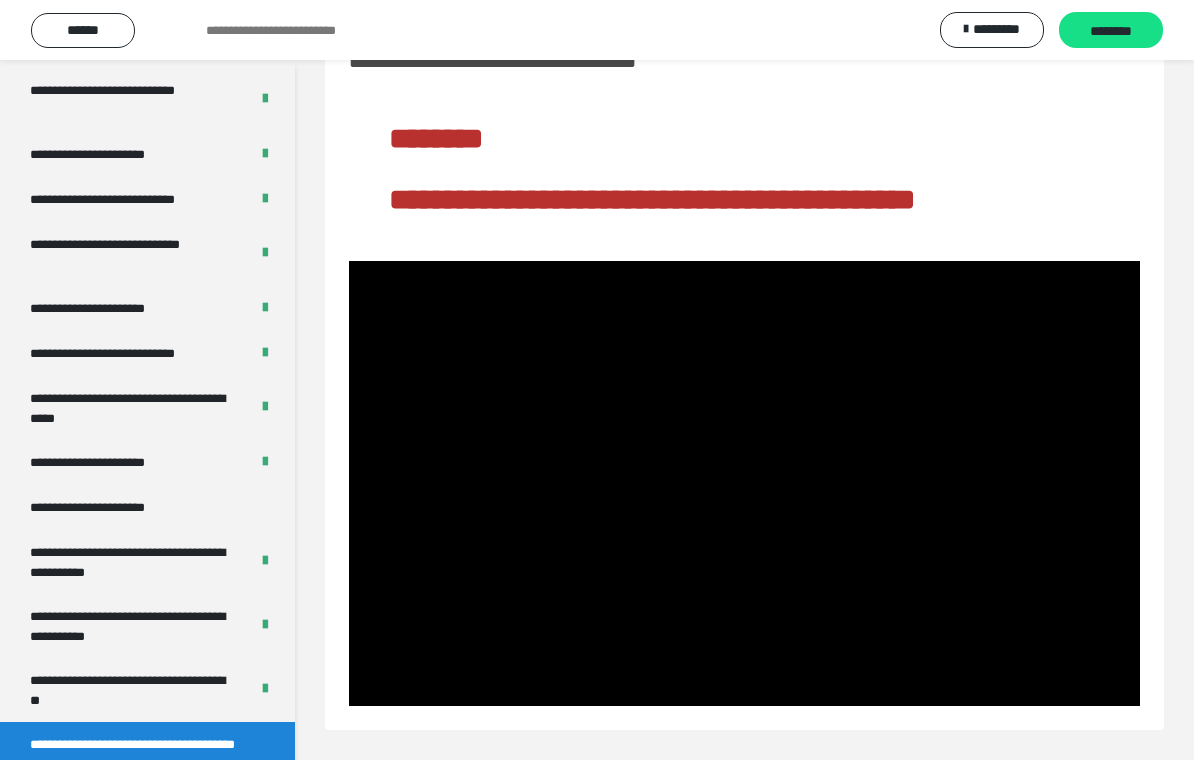 click at bounding box center (744, 483) 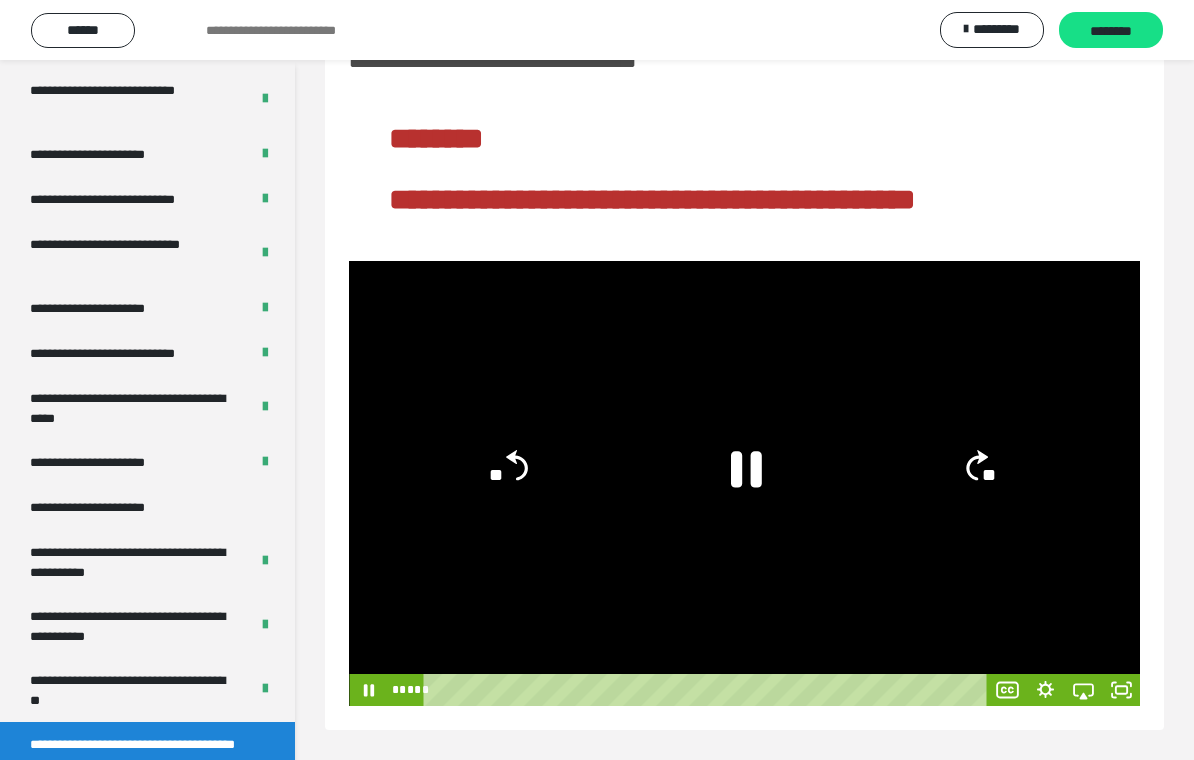 click on "**" 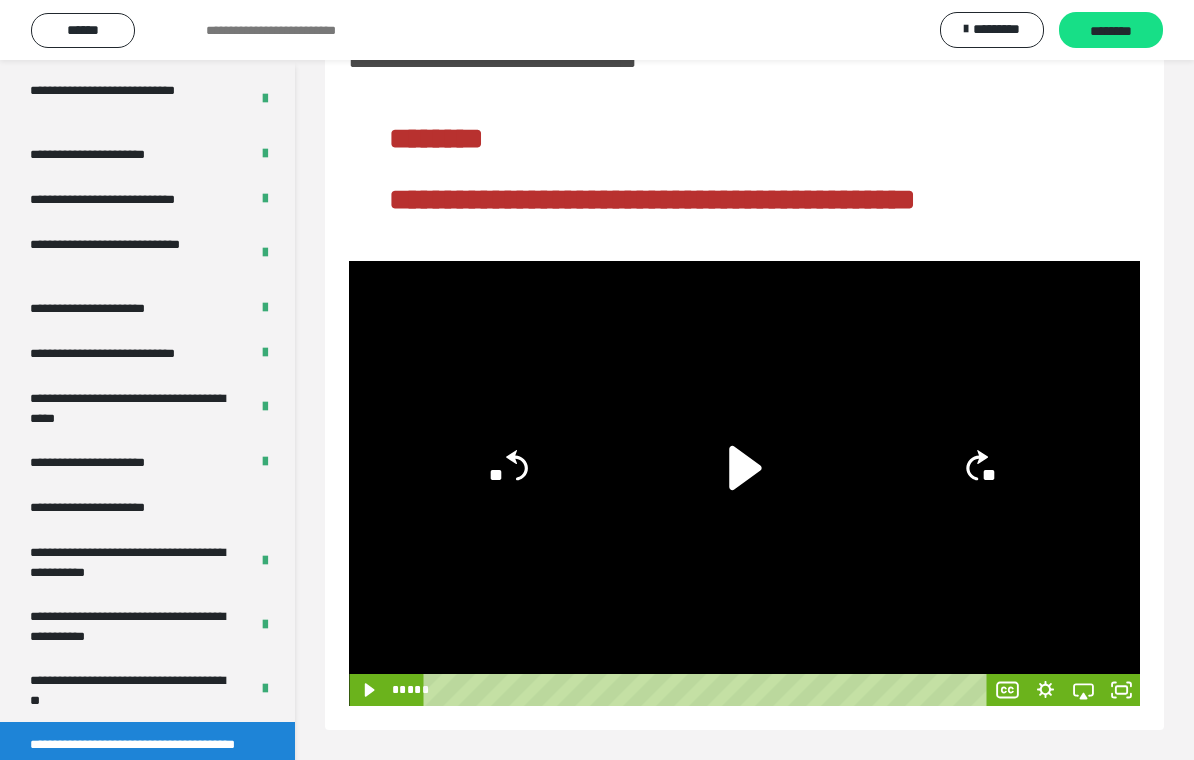 click 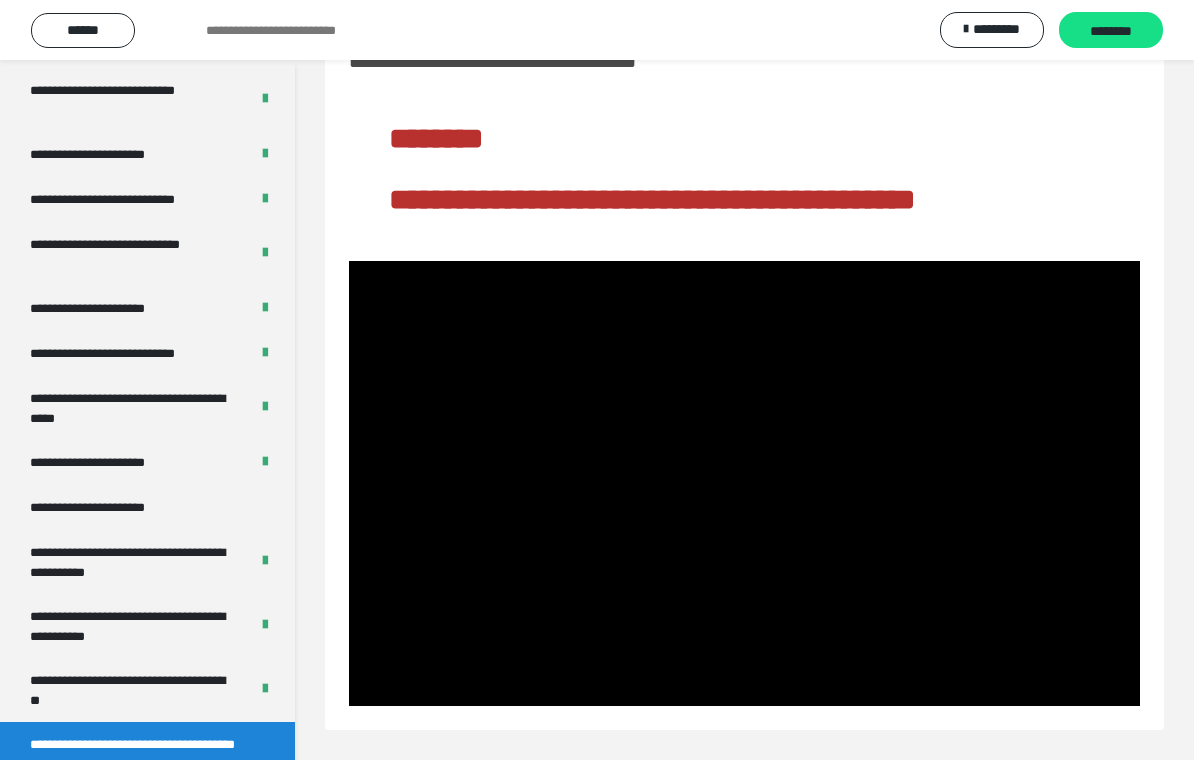 click at bounding box center (744, 483) 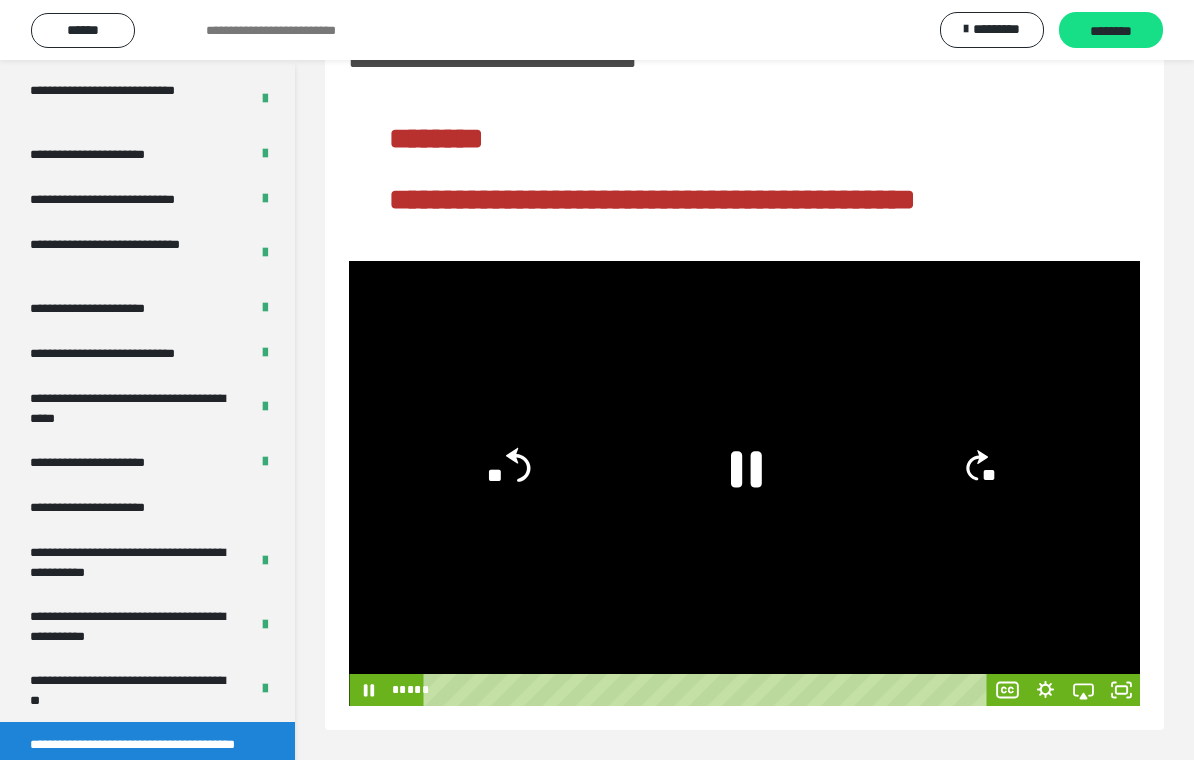 click on "**" 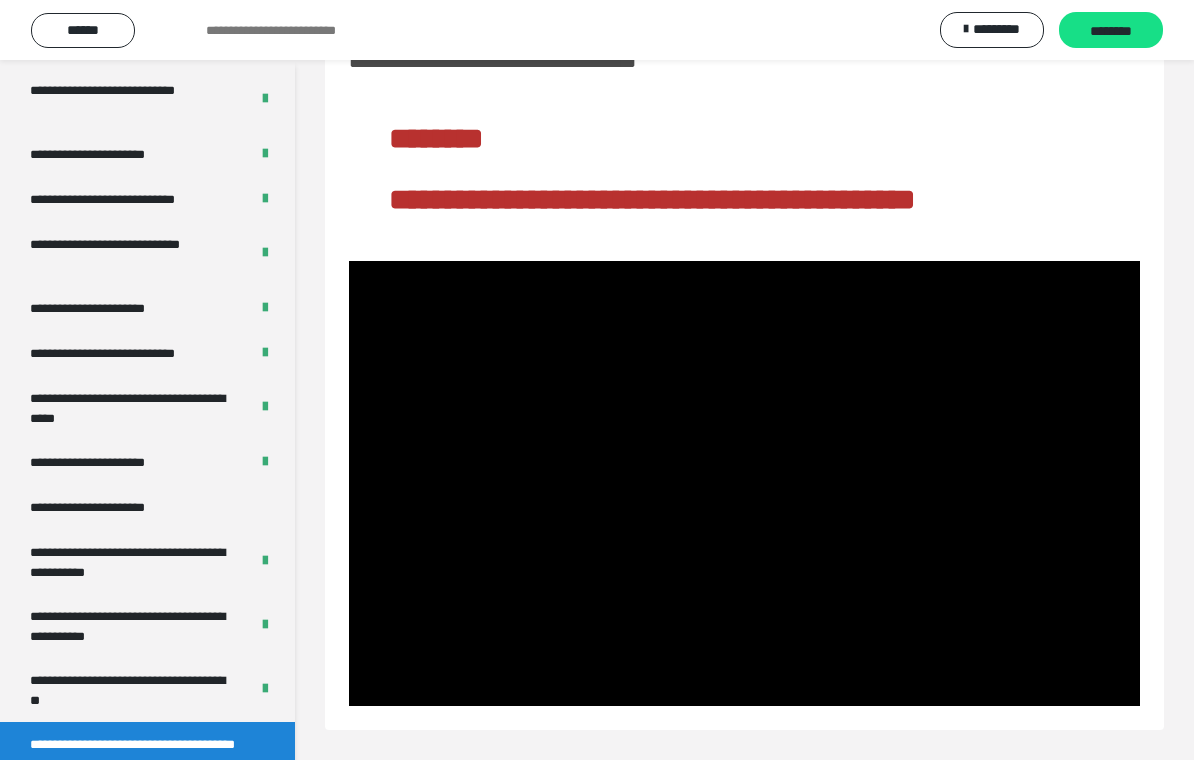 click at bounding box center (744, 483) 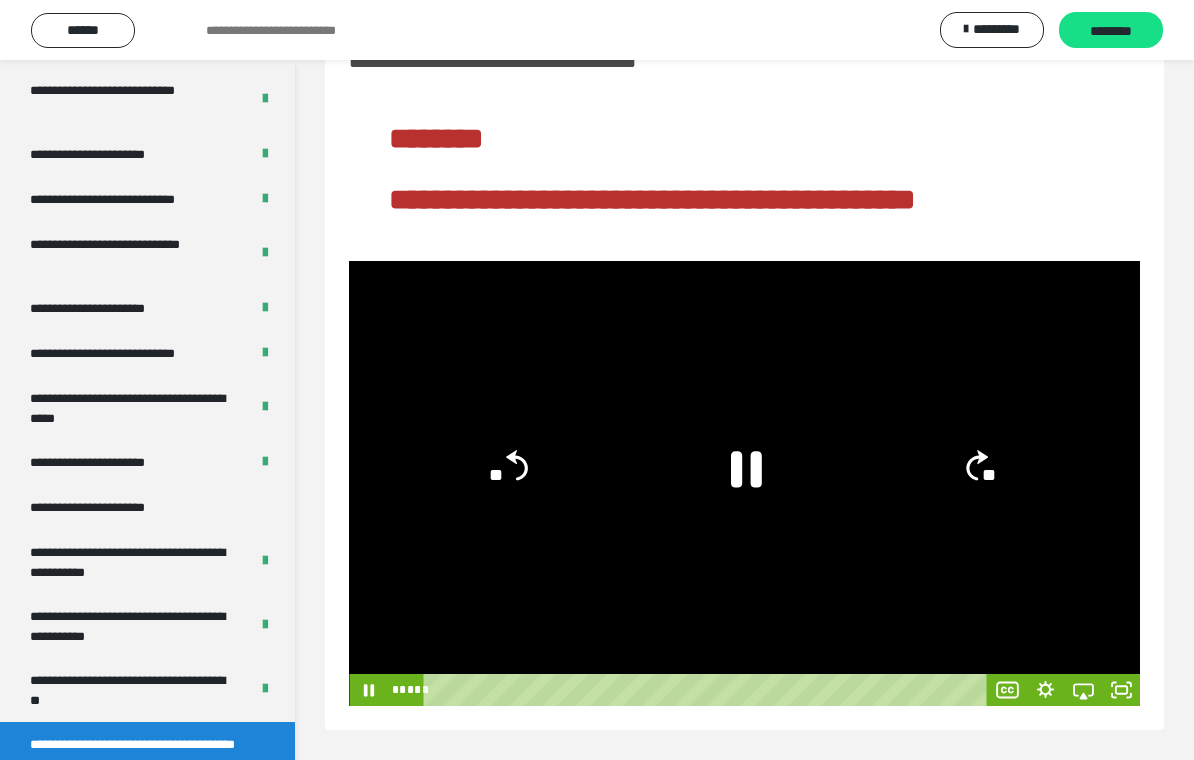 click on "**" 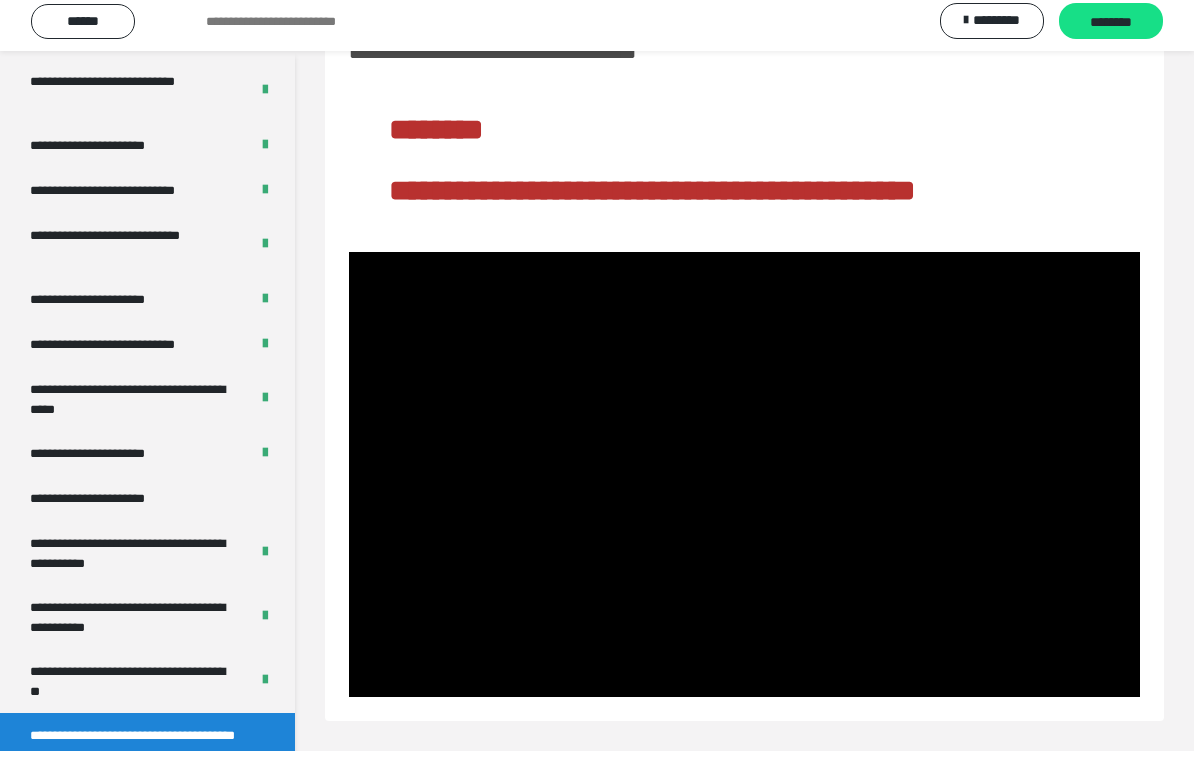 scroll, scrollTop: 104, scrollLeft: 0, axis: vertical 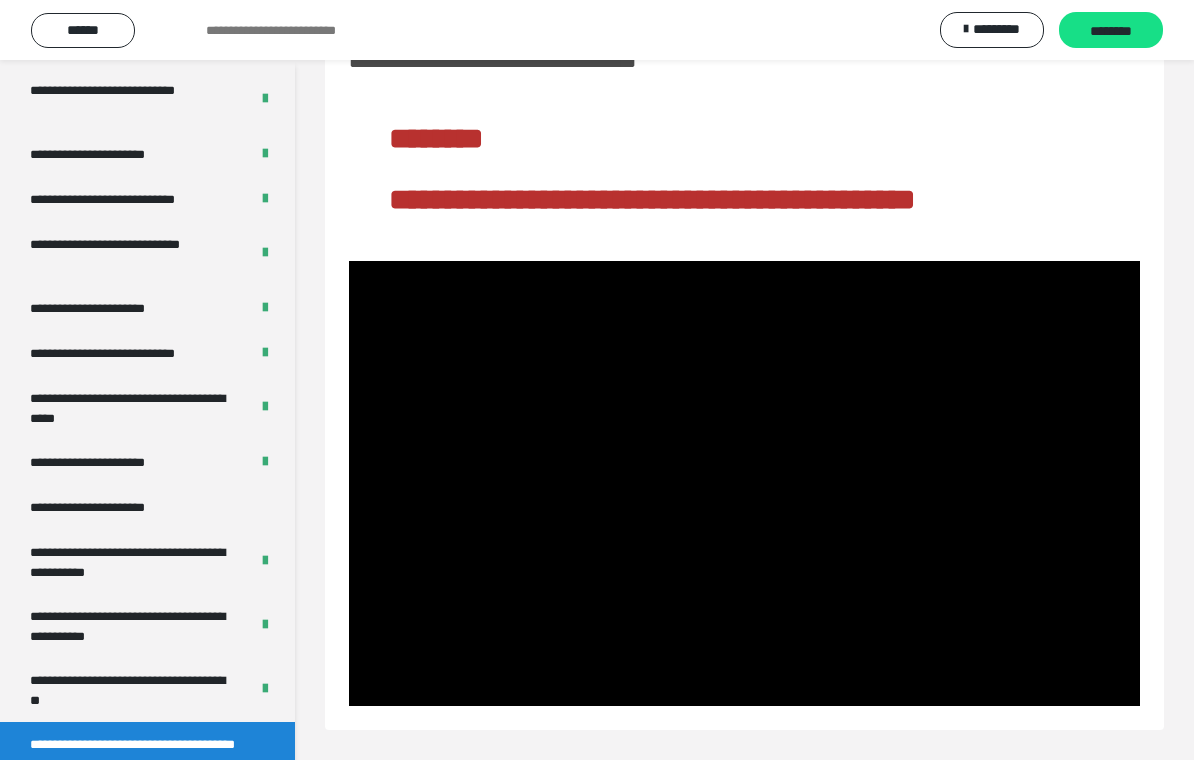 click at bounding box center [744, 483] 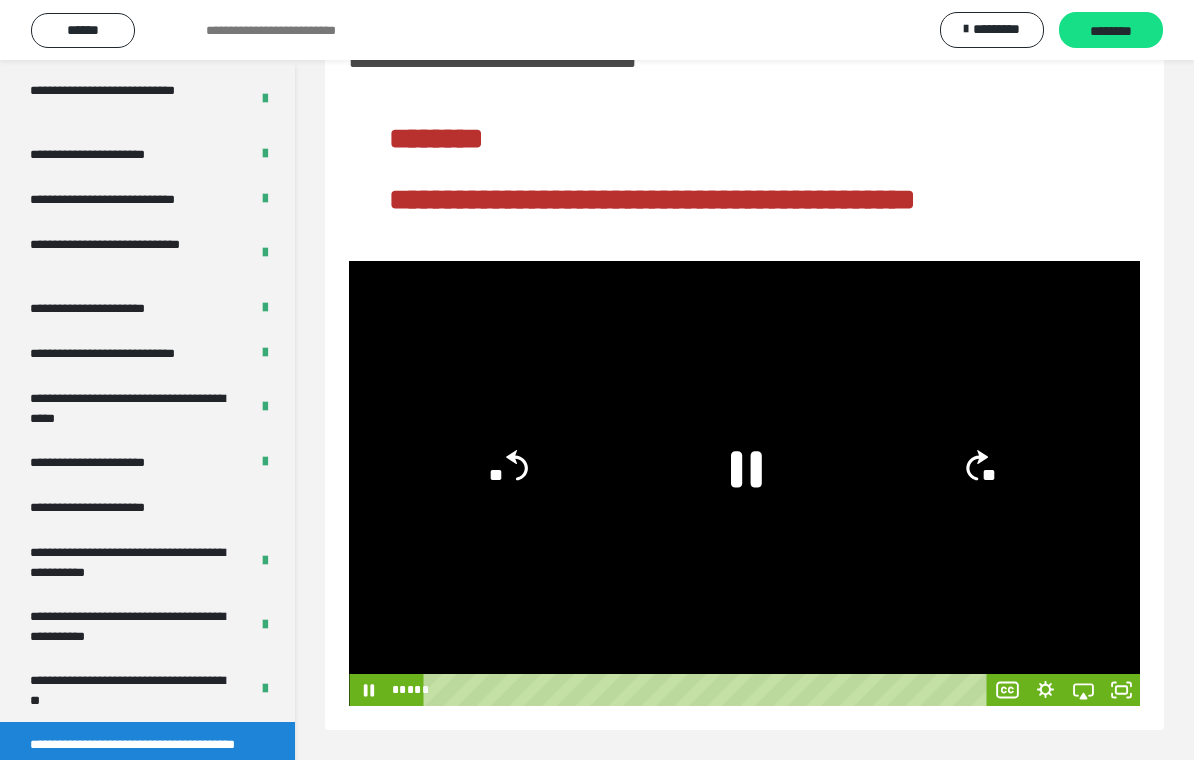 click on "**" 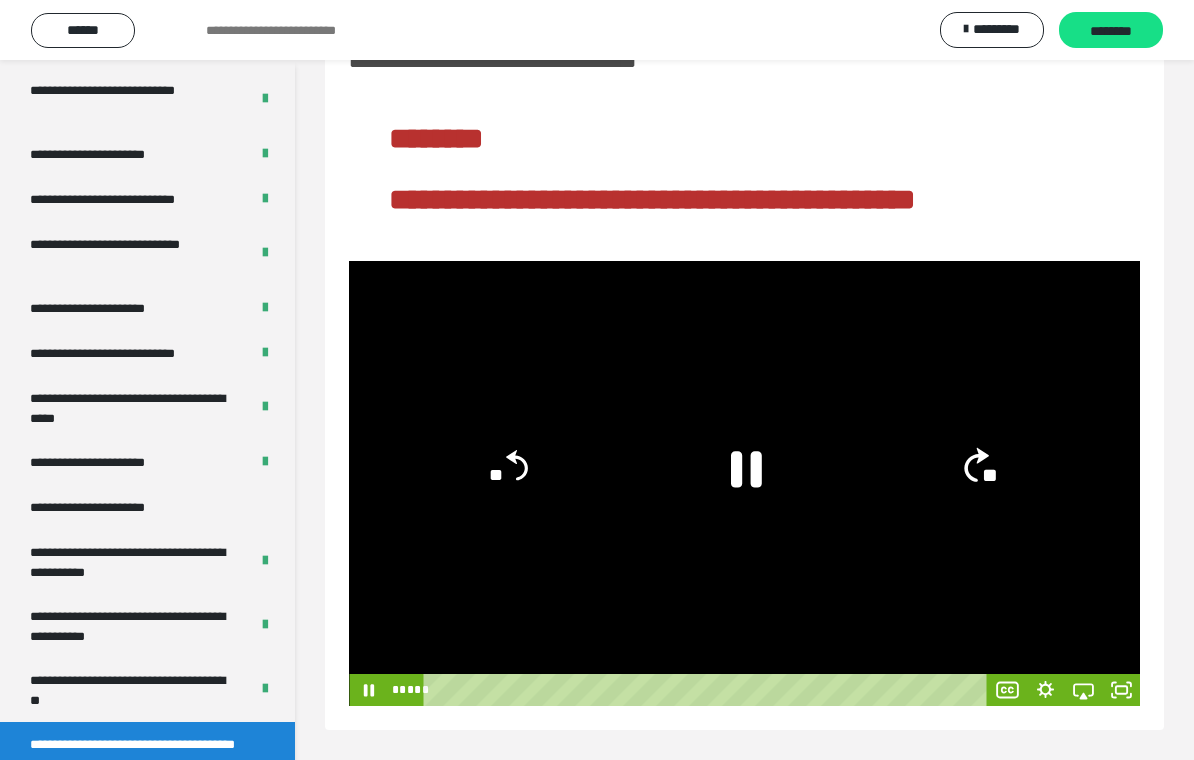 click on "**" 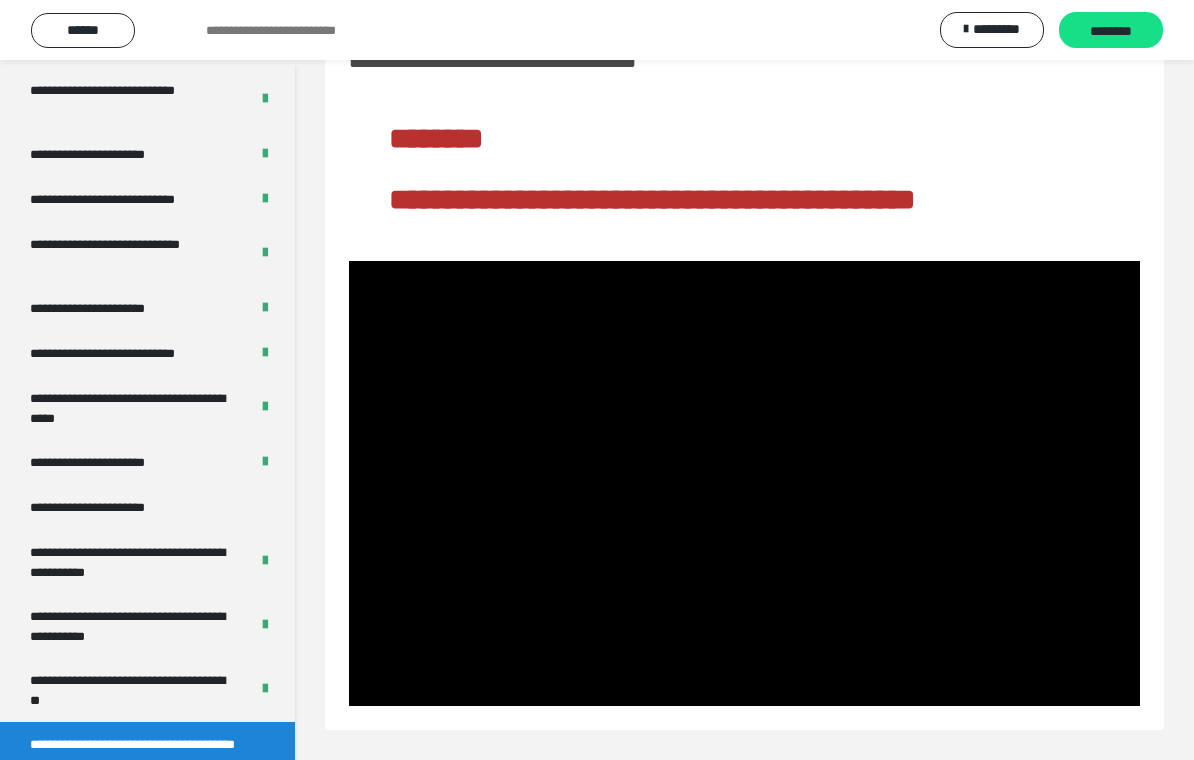 click at bounding box center (744, 483) 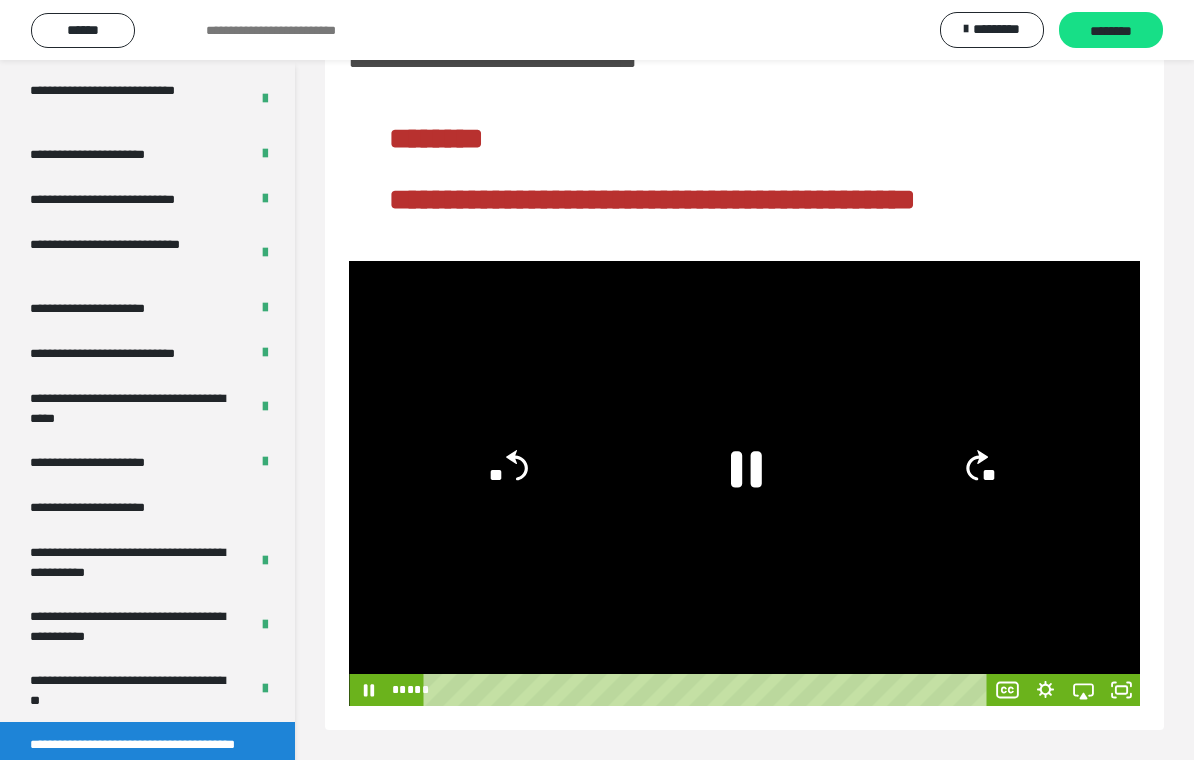 click 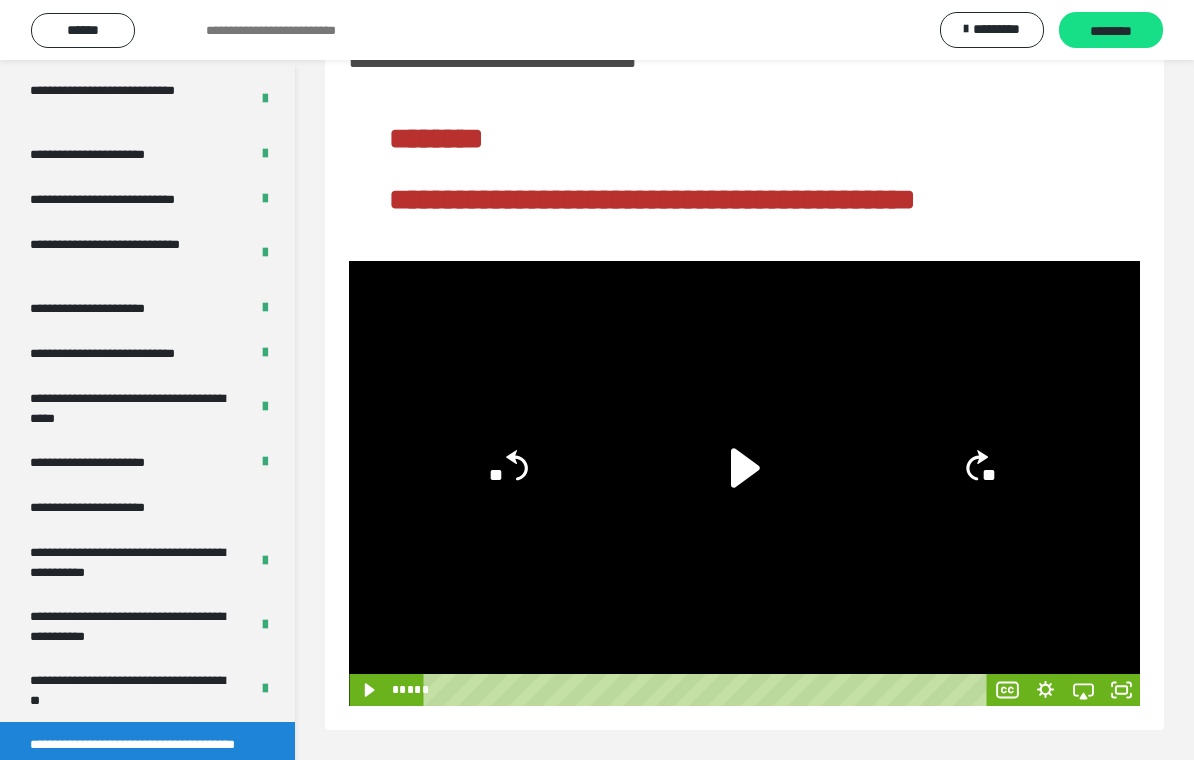 click 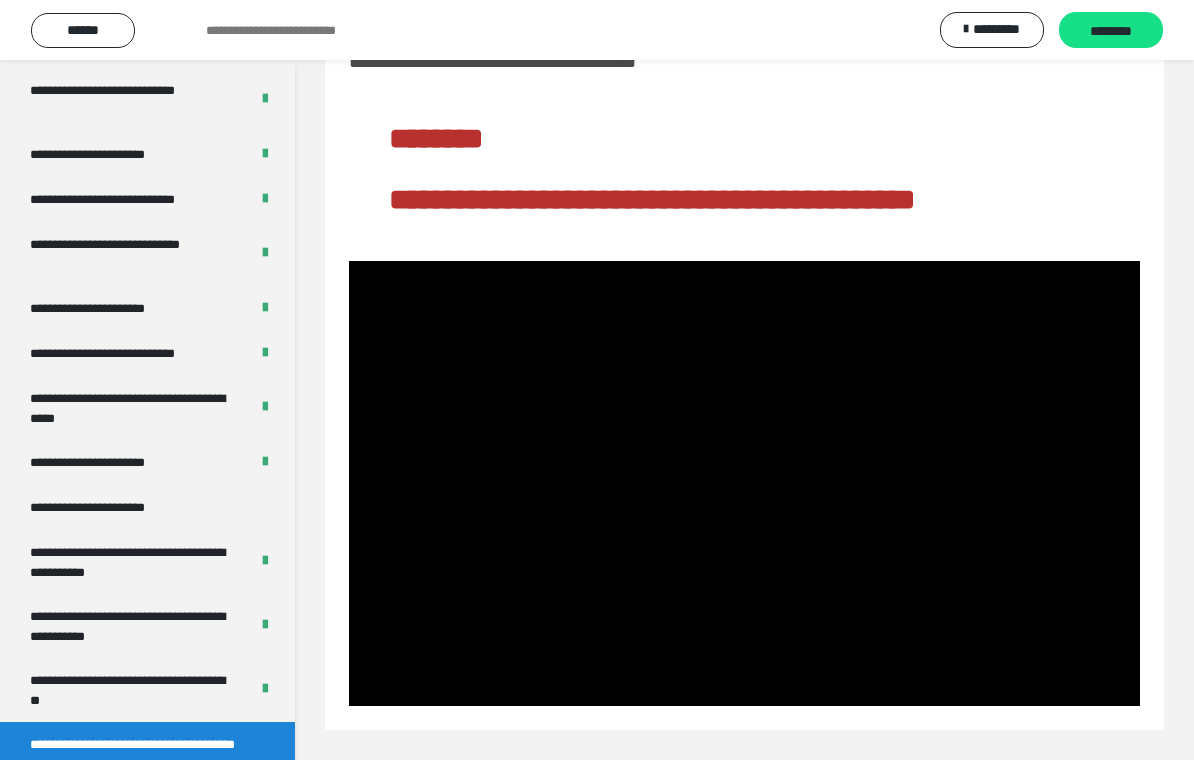 click at bounding box center [744, 483] 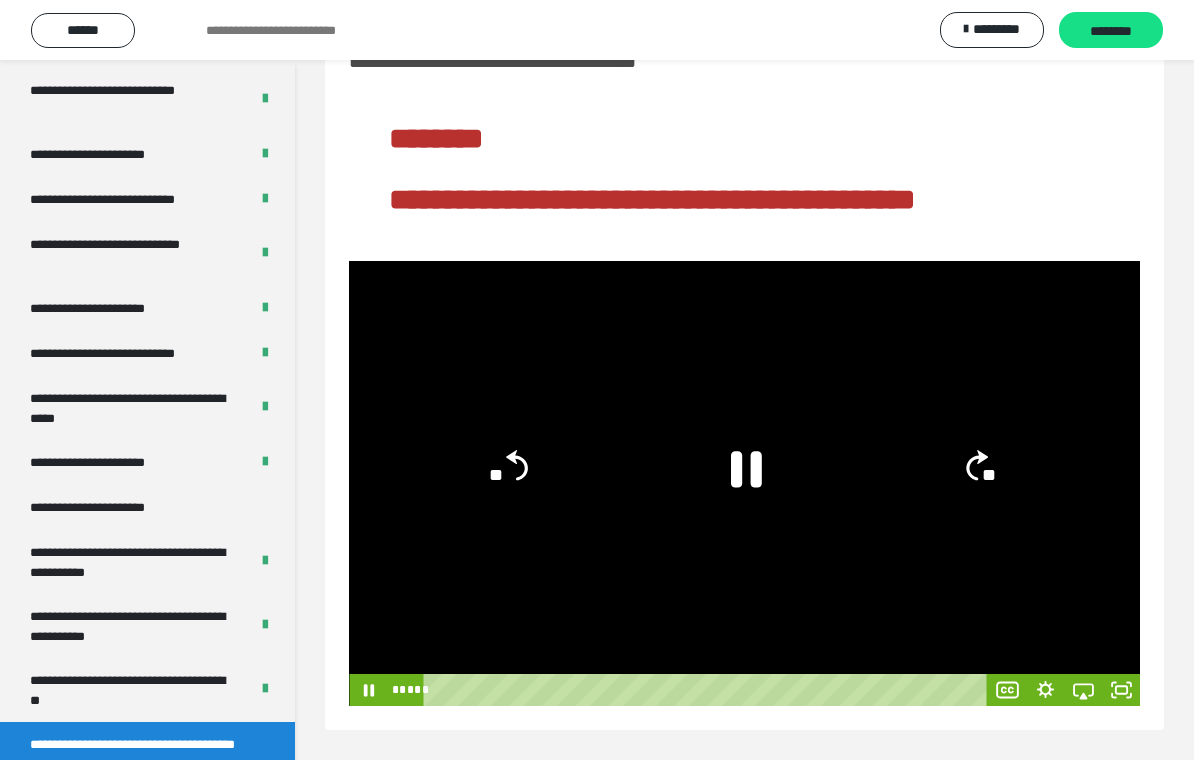 click 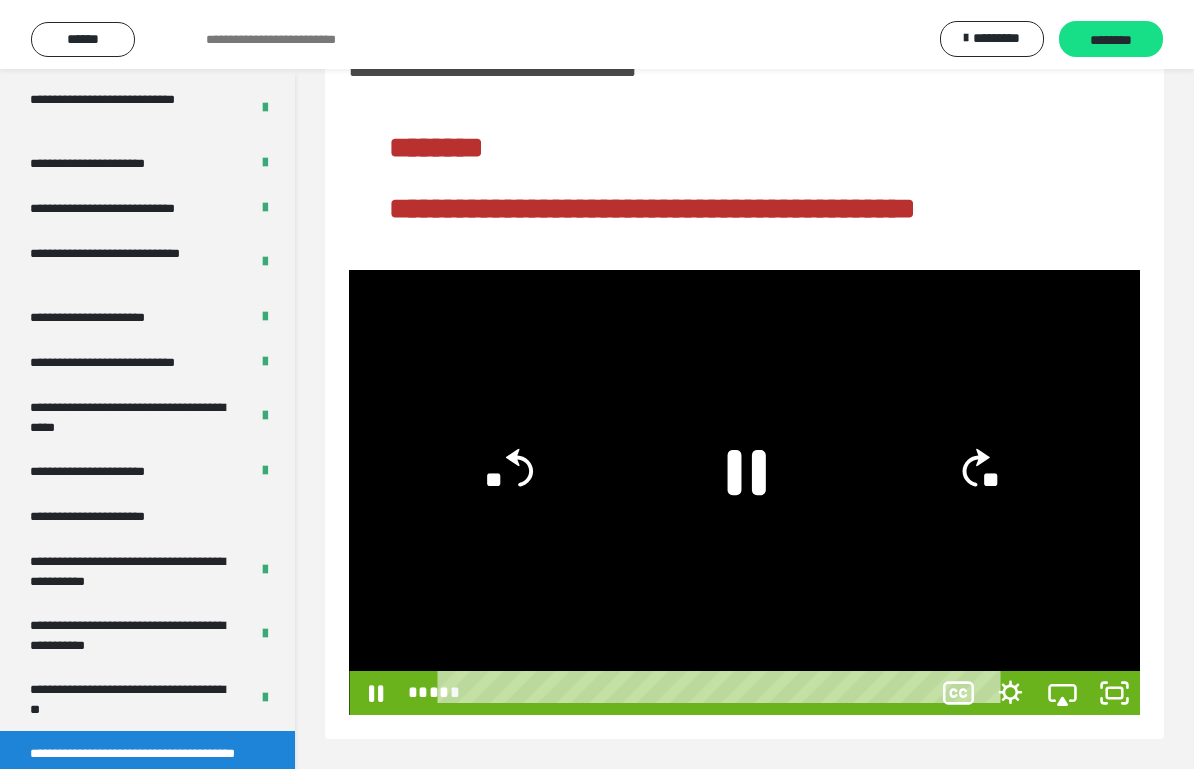scroll, scrollTop: 24, scrollLeft: 0, axis: vertical 